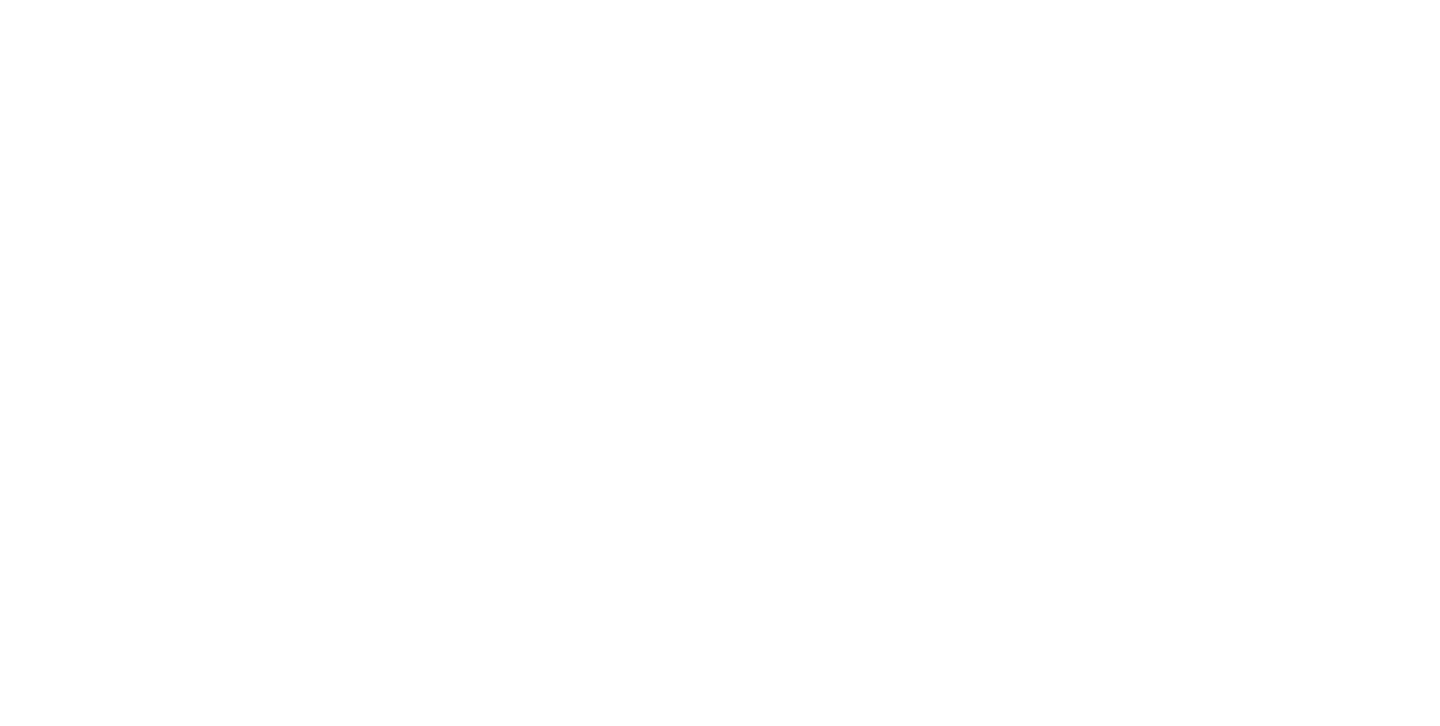 scroll, scrollTop: 0, scrollLeft: 0, axis: both 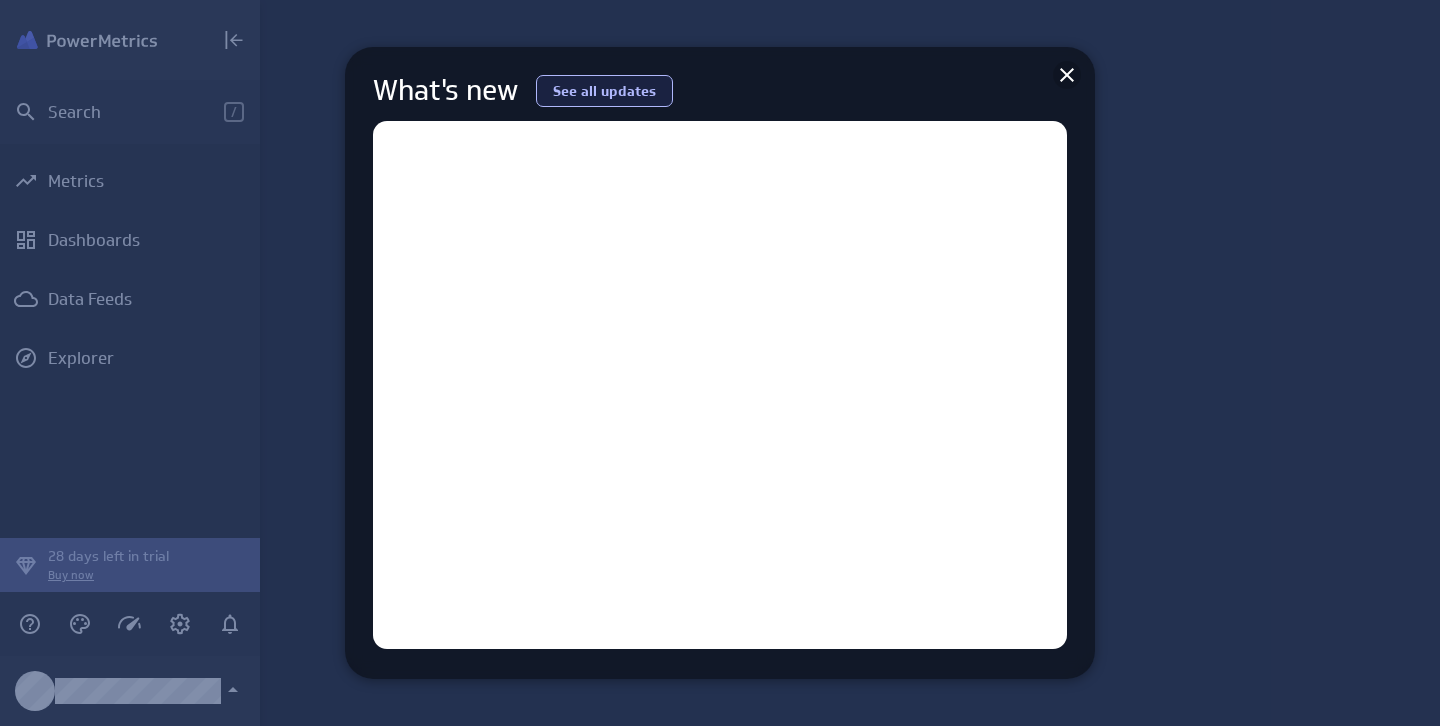 click 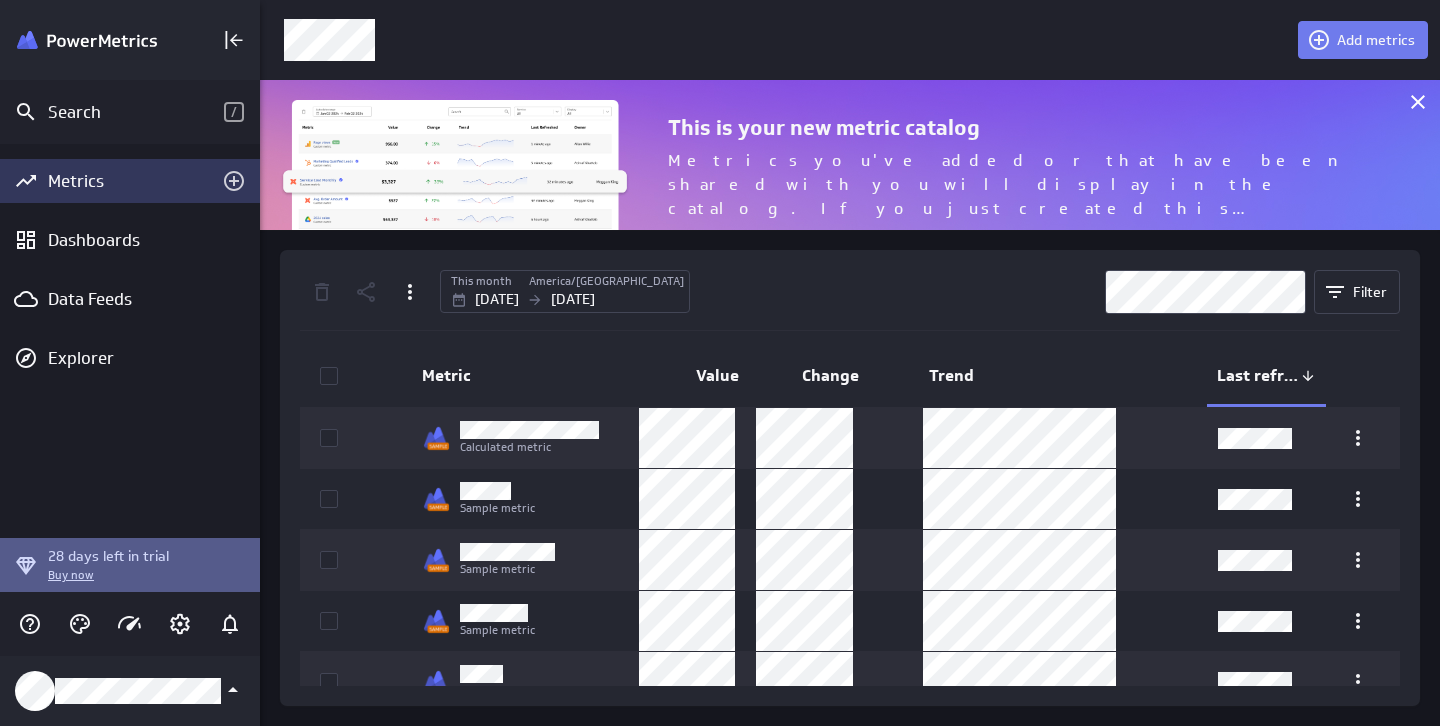 scroll, scrollTop: 10, scrollLeft: 10, axis: both 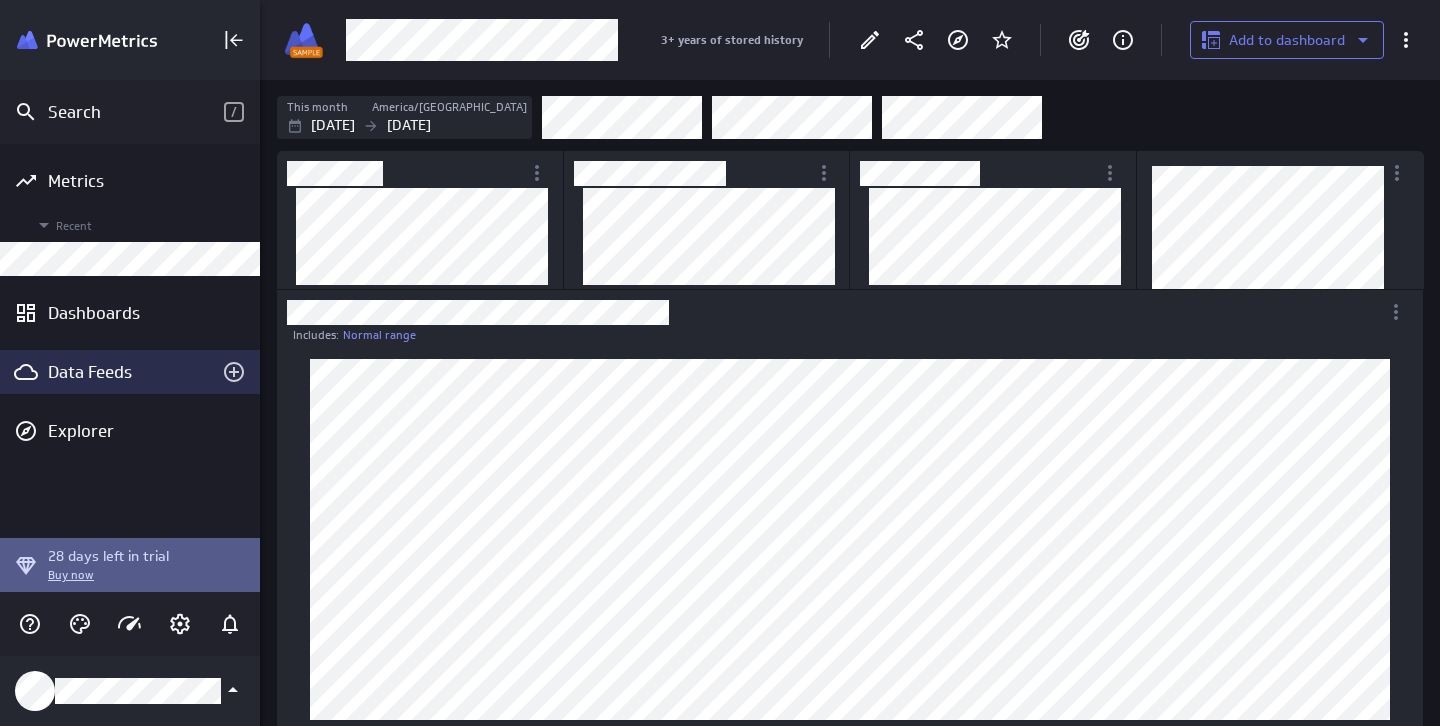 click on "Data Feeds" at bounding box center [130, 372] 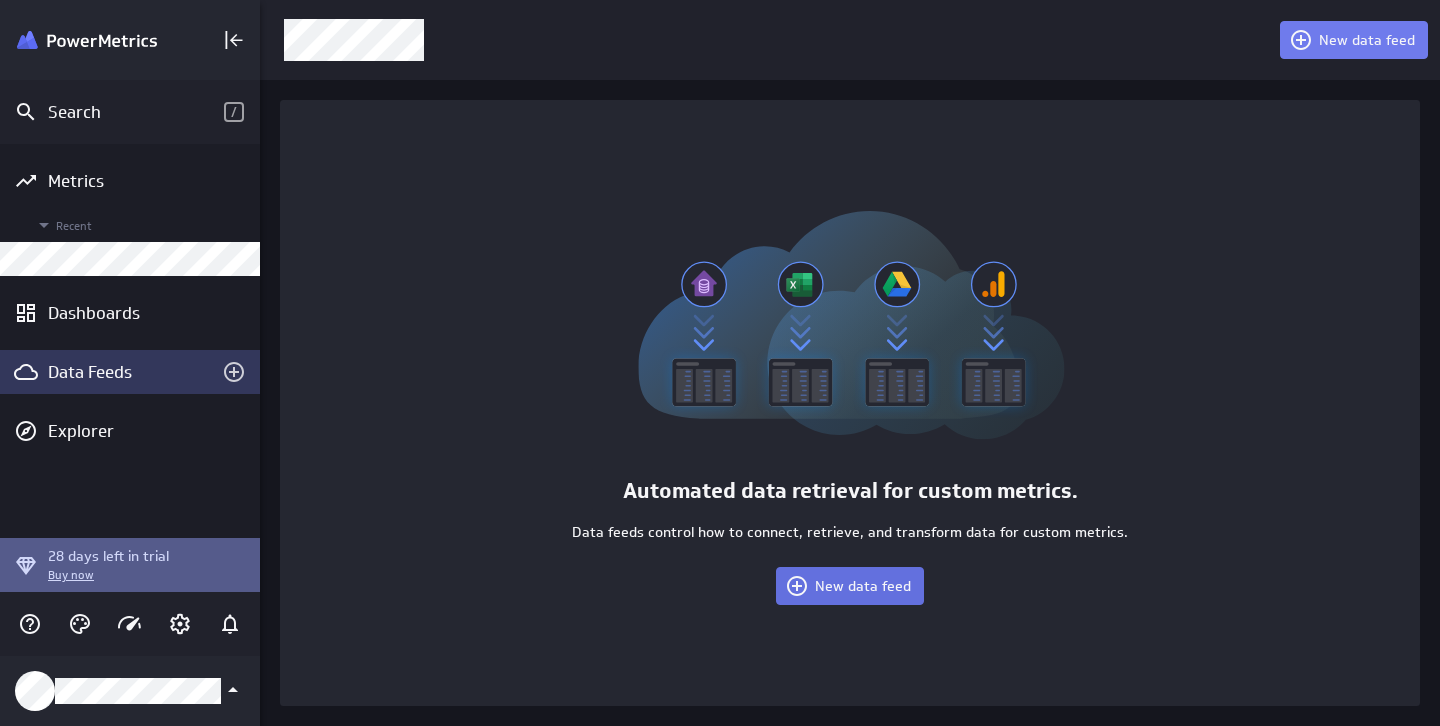 click on "New data feed" at bounding box center (863, 586) 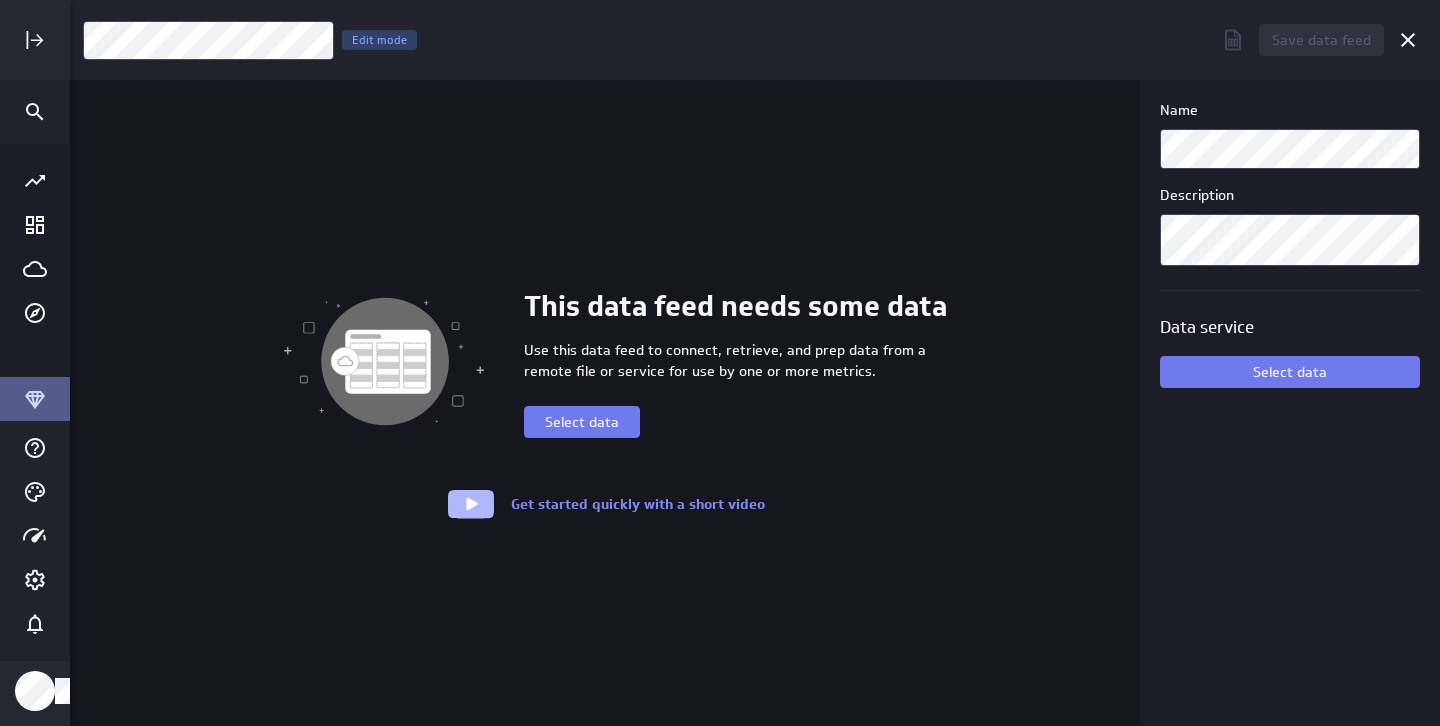 scroll, scrollTop: 10, scrollLeft: 10, axis: both 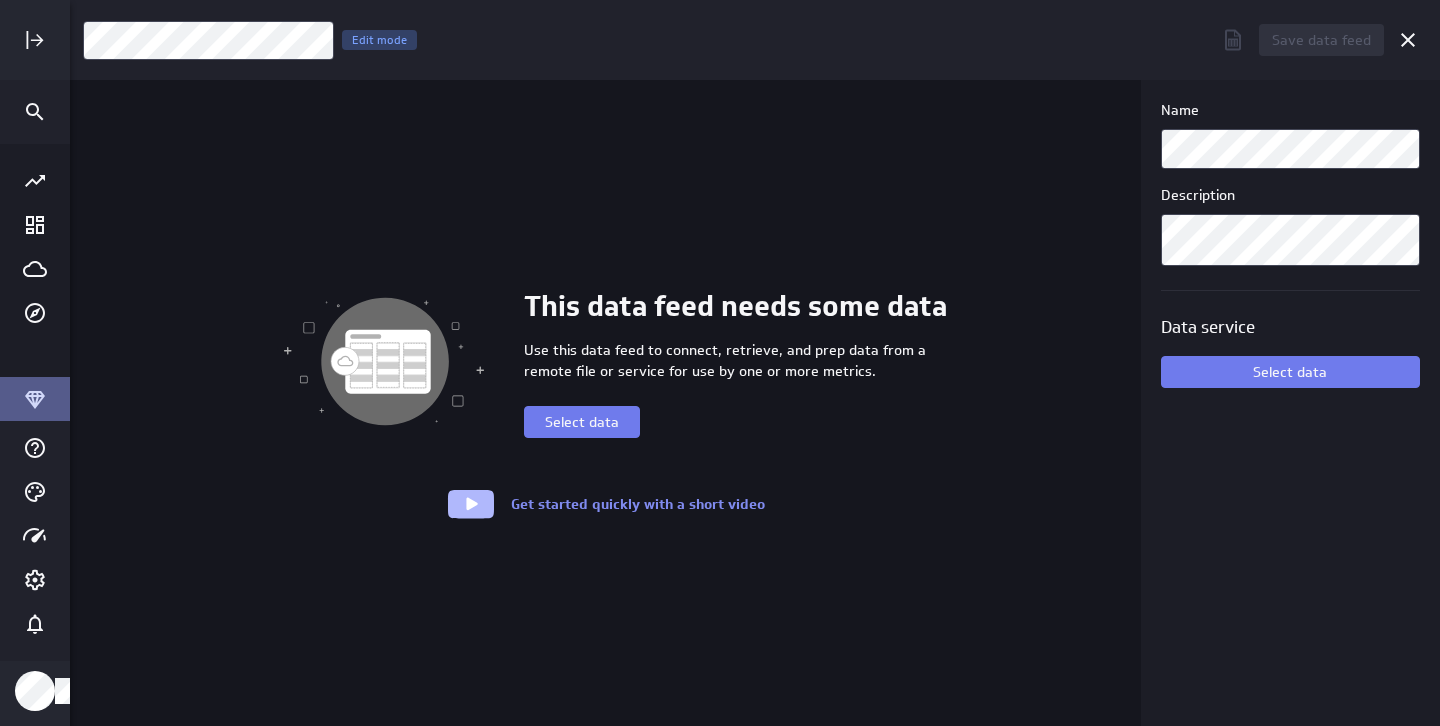 click on "This data feed needs some data Use this data feed to connect, retrieve, and prep data from a remote file or service for use by one or more metrics. Select data" at bounding box center (735, 362) 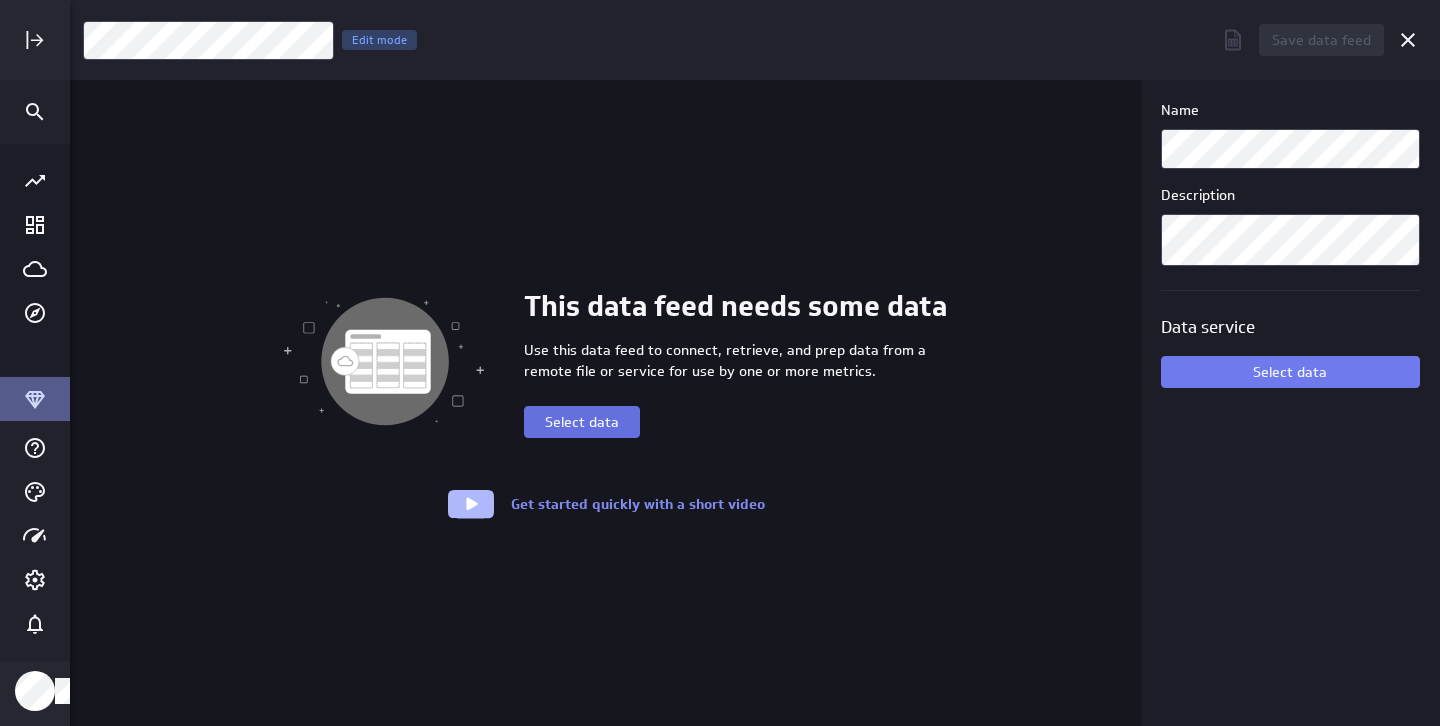 click on "Select data" at bounding box center (582, 422) 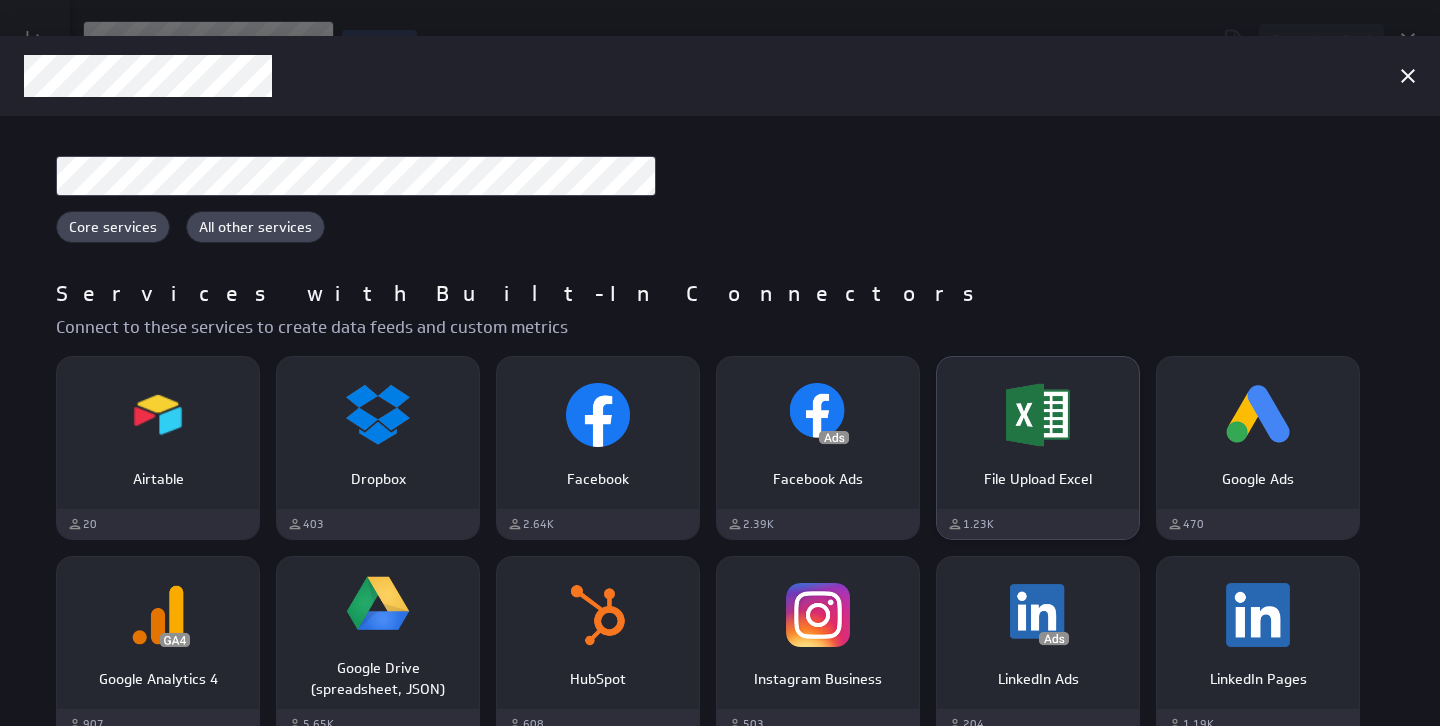 click at bounding box center (1038, 415) 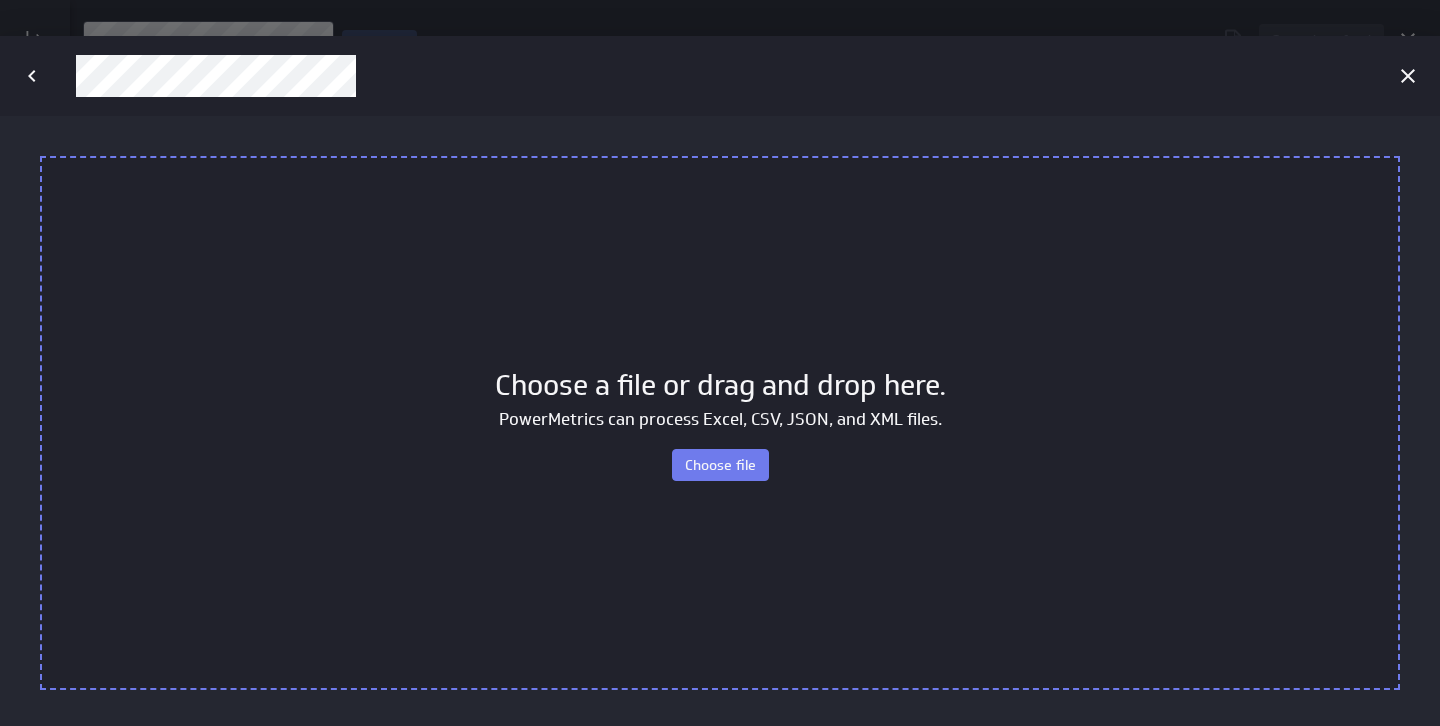 scroll, scrollTop: 0, scrollLeft: 0, axis: both 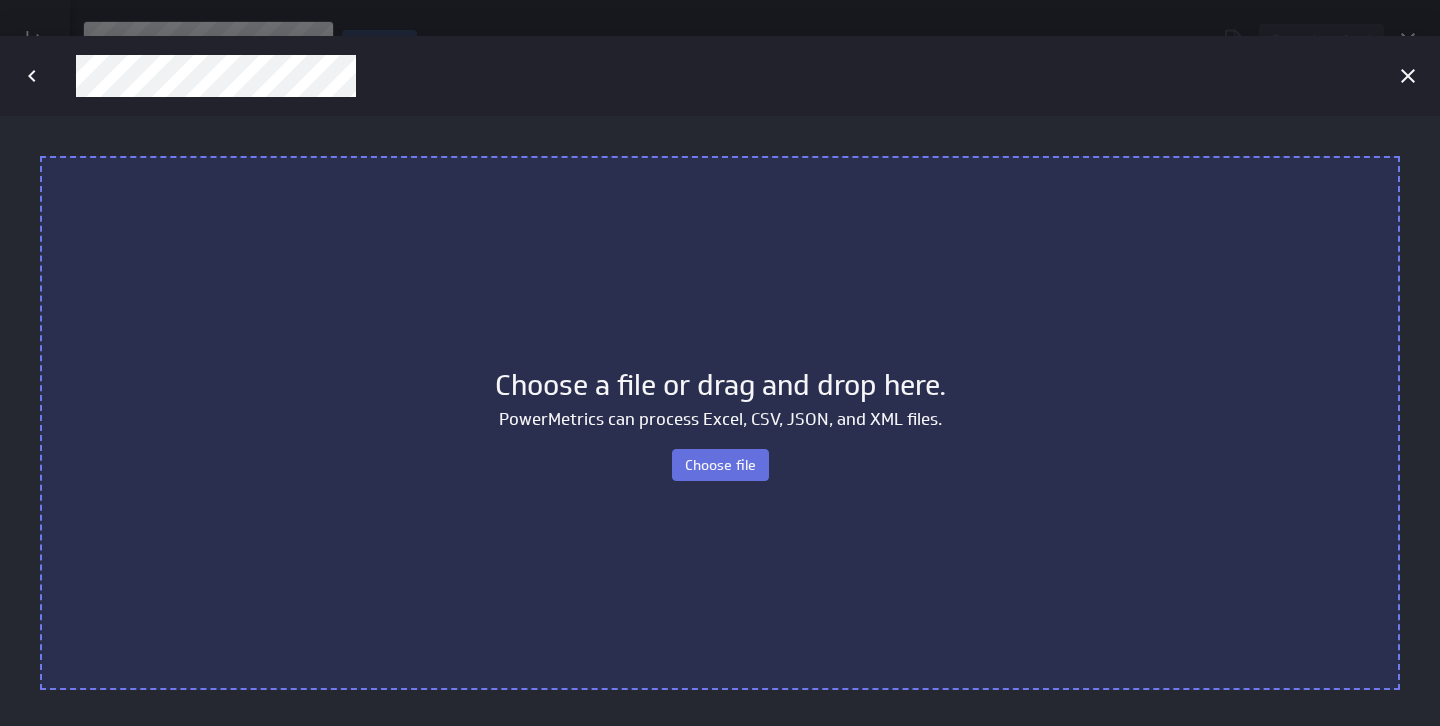 click on "Choose file" at bounding box center [720, 465] 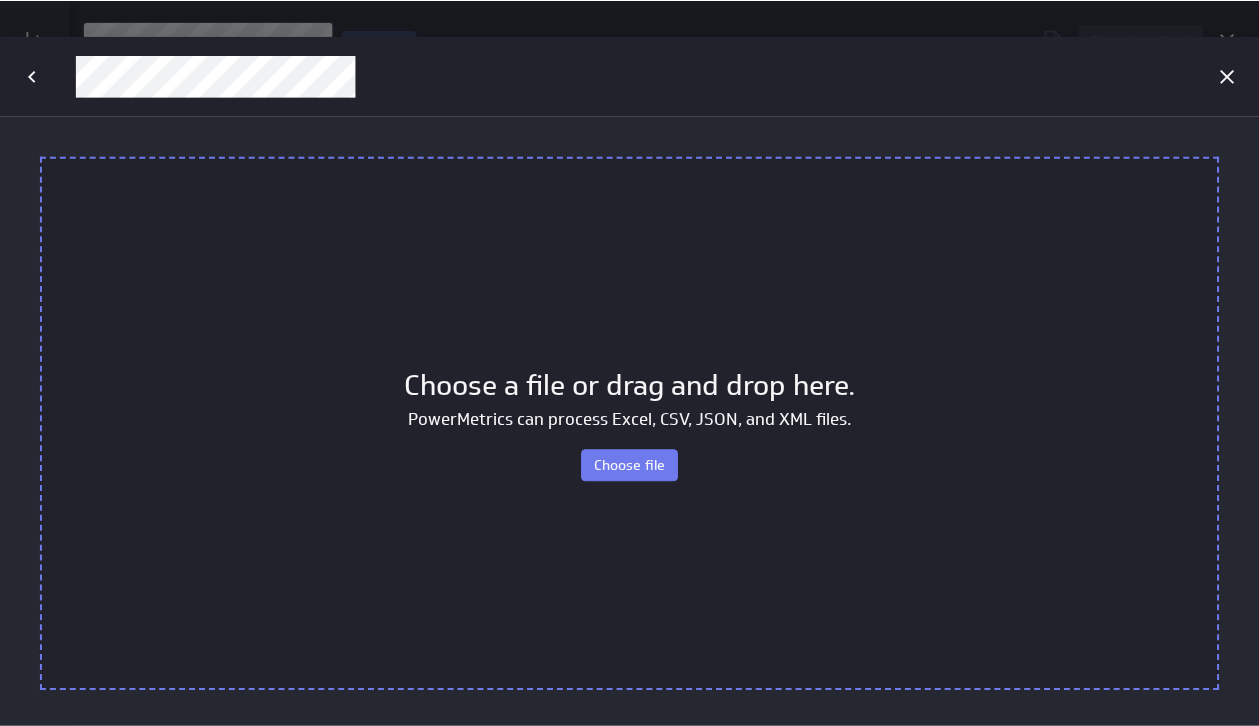 scroll, scrollTop: 727, scrollLeft: 1190, axis: both 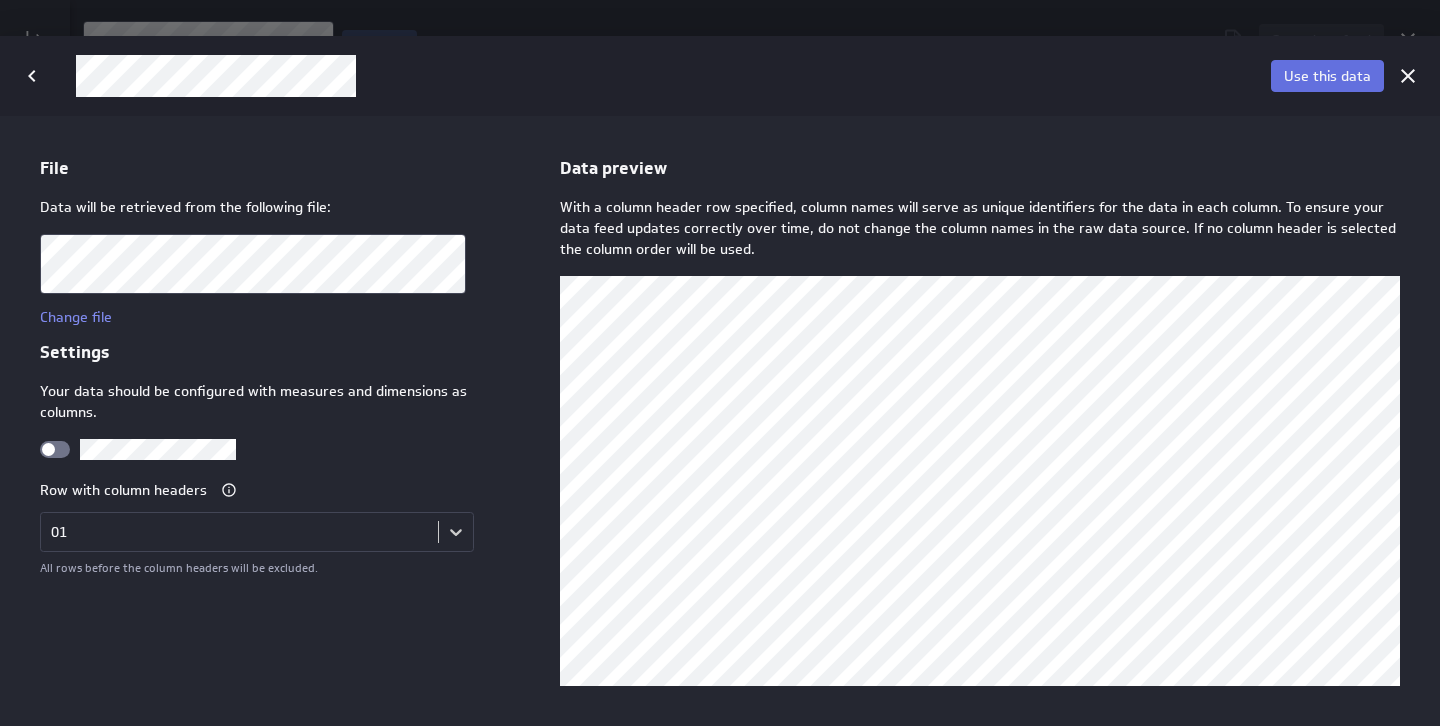 click on "Use this data" at bounding box center (1327, 76) 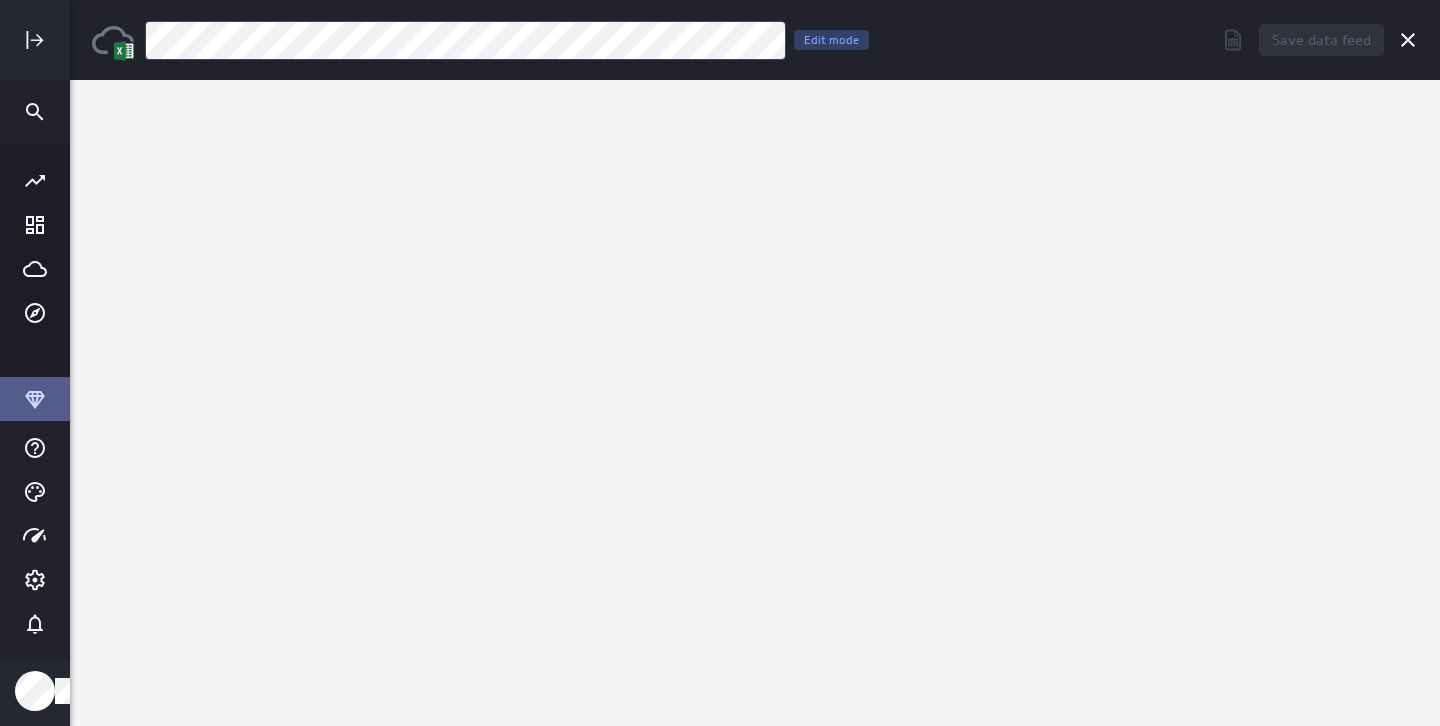 scroll, scrollTop: 0, scrollLeft: 0, axis: both 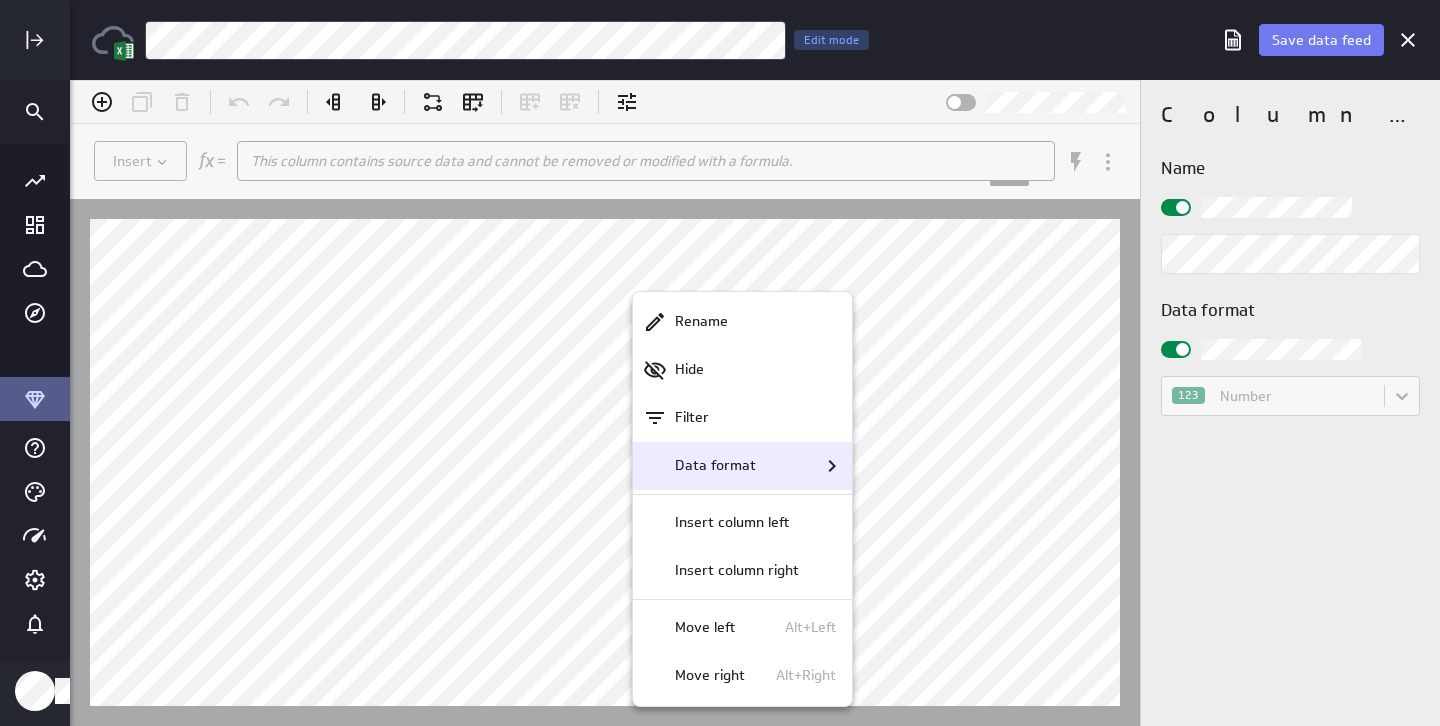 click 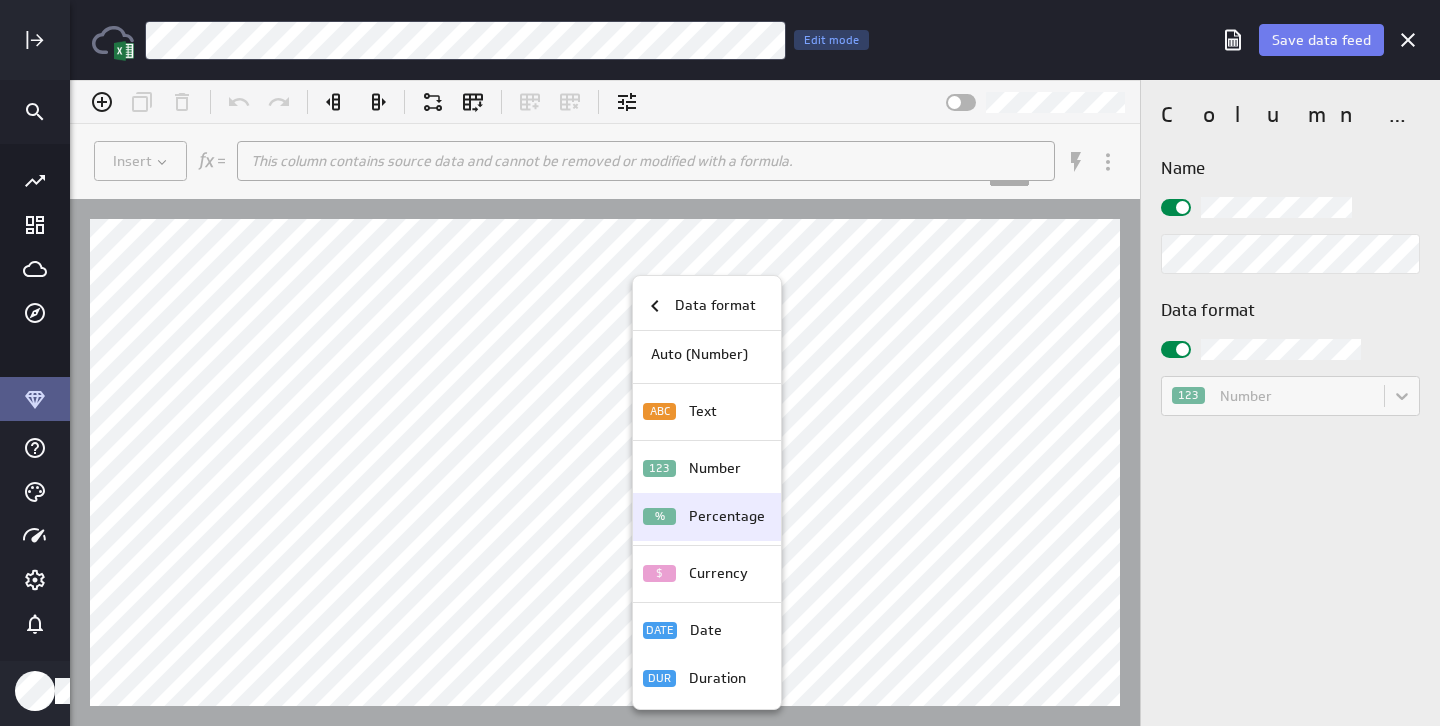 click on "Percentage" at bounding box center (727, 517) 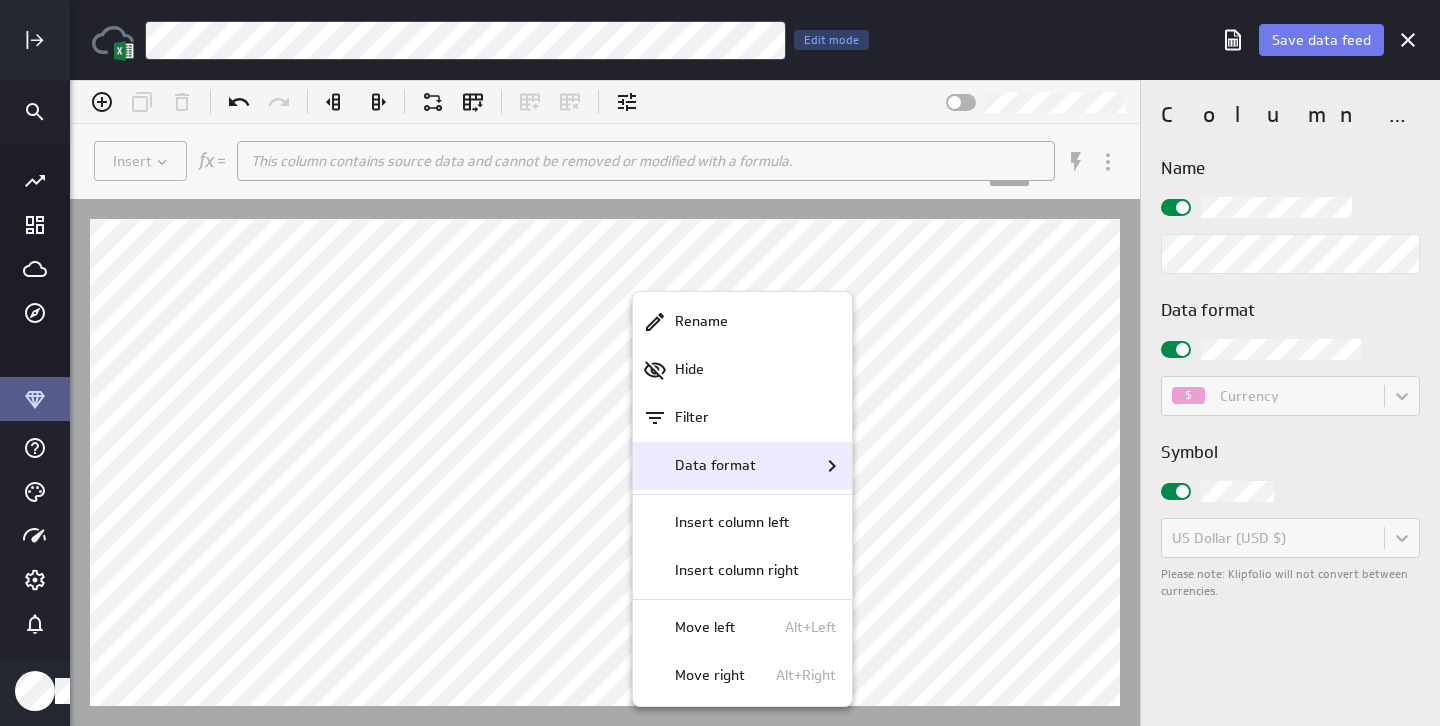 click on "Data format" at bounding box center (715, 465) 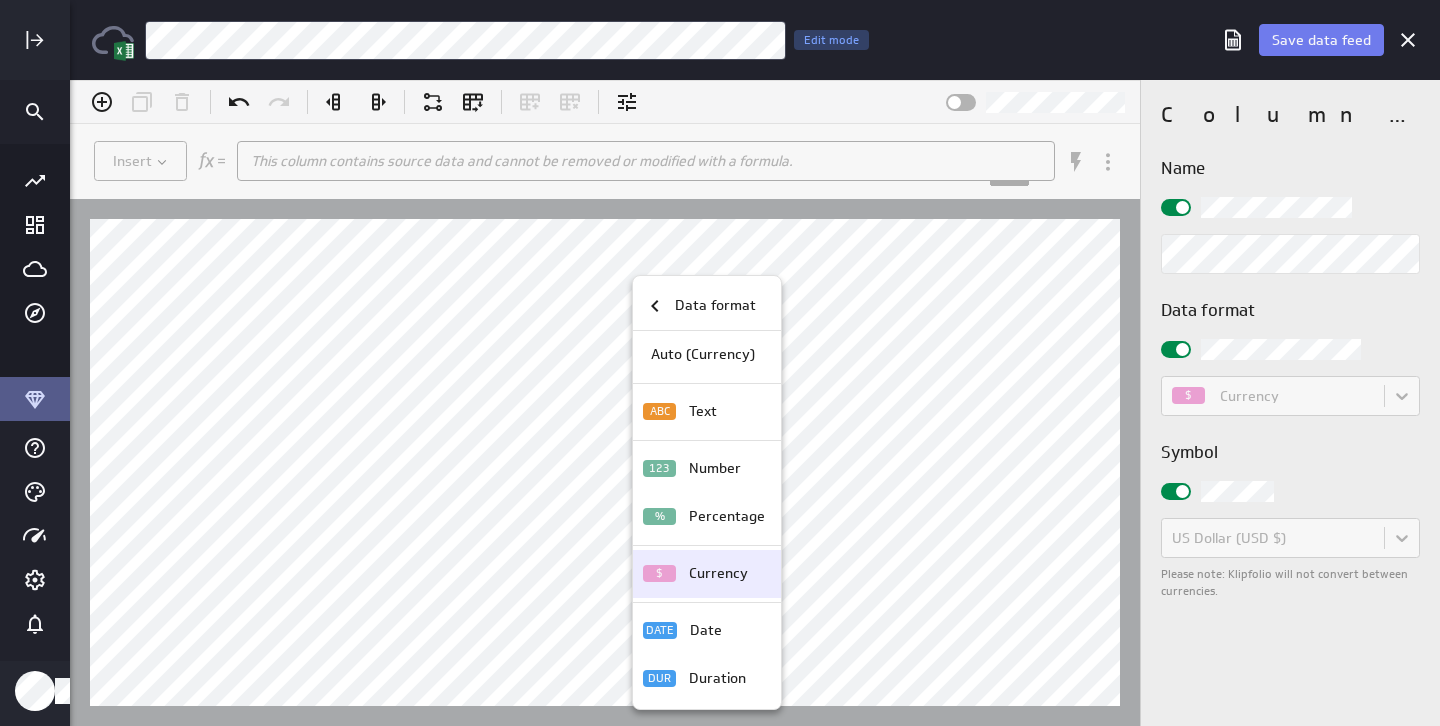 click on "Currency" at bounding box center (718, 574) 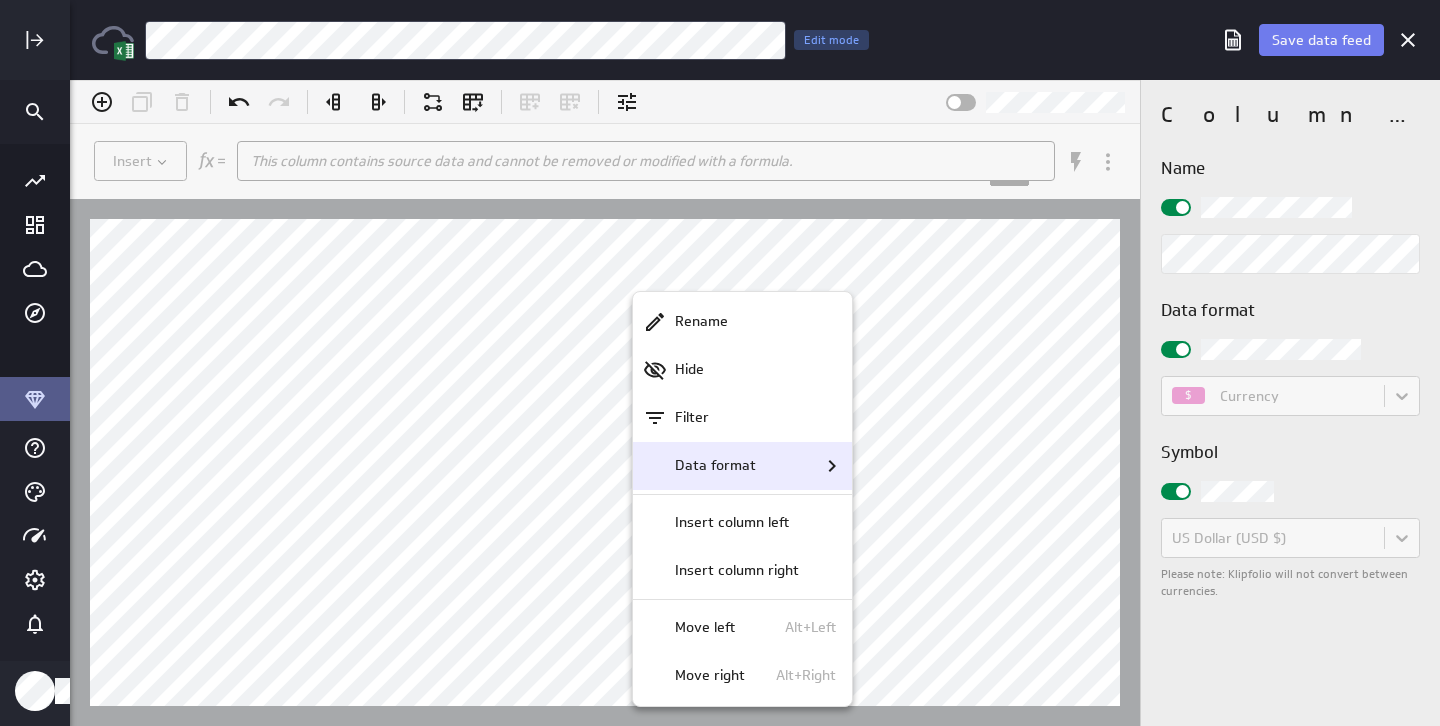 click on "Data format" at bounding box center (742, 466) 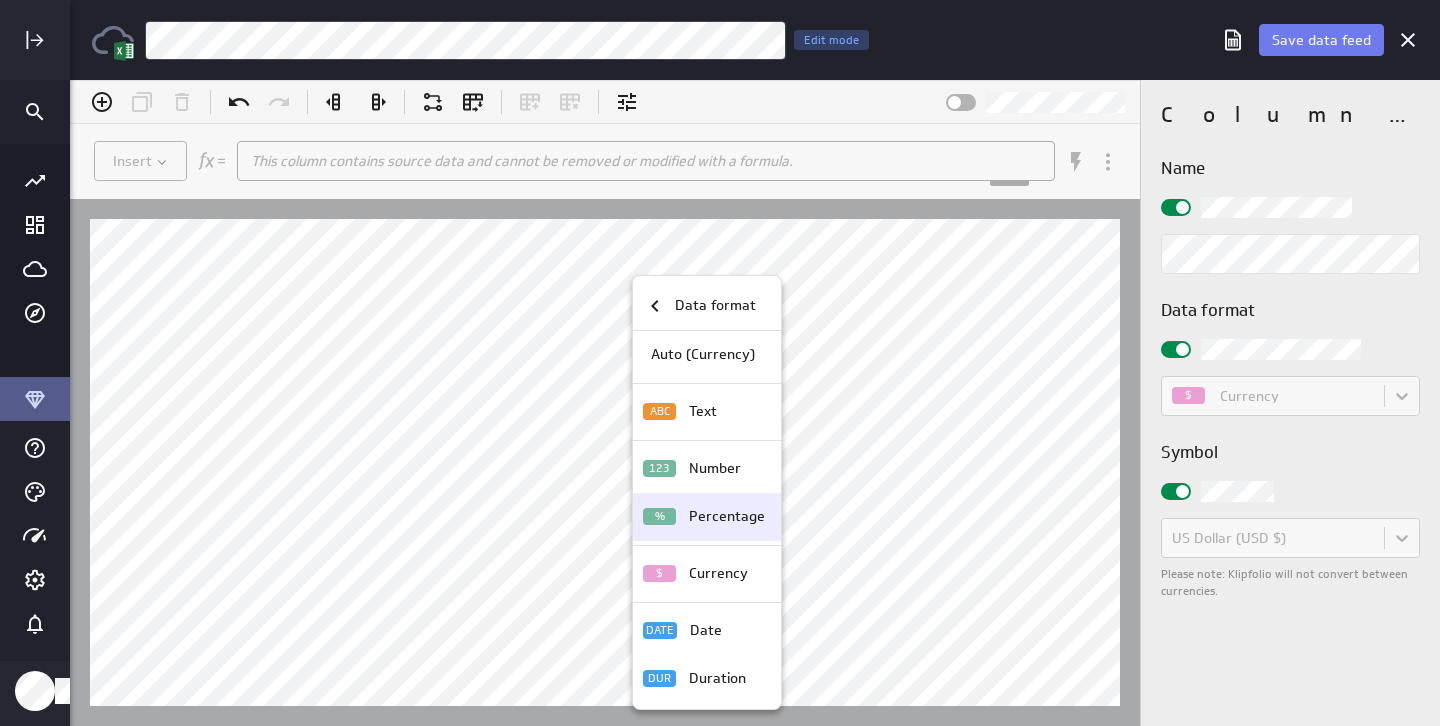 click on "% Percentage" at bounding box center (707, 517) 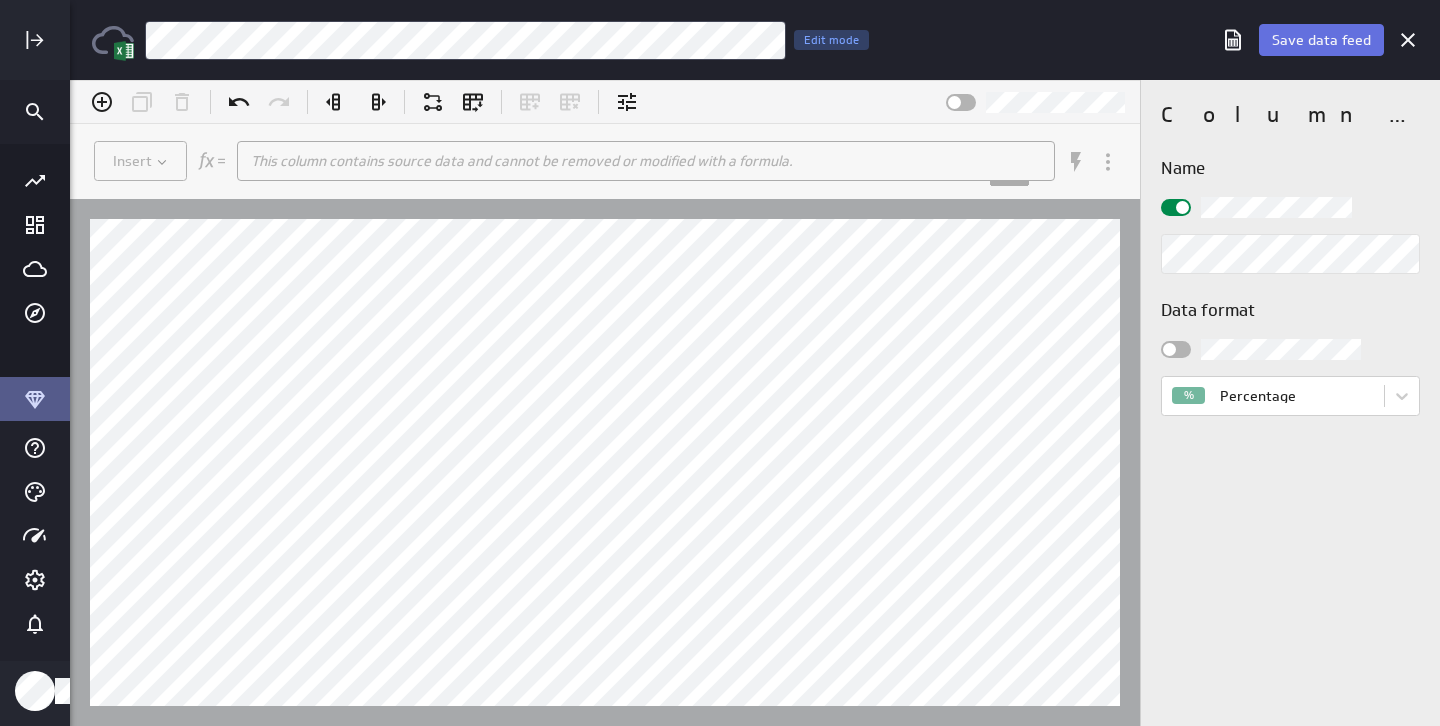 click on "Save data feed" at bounding box center [1321, 40] 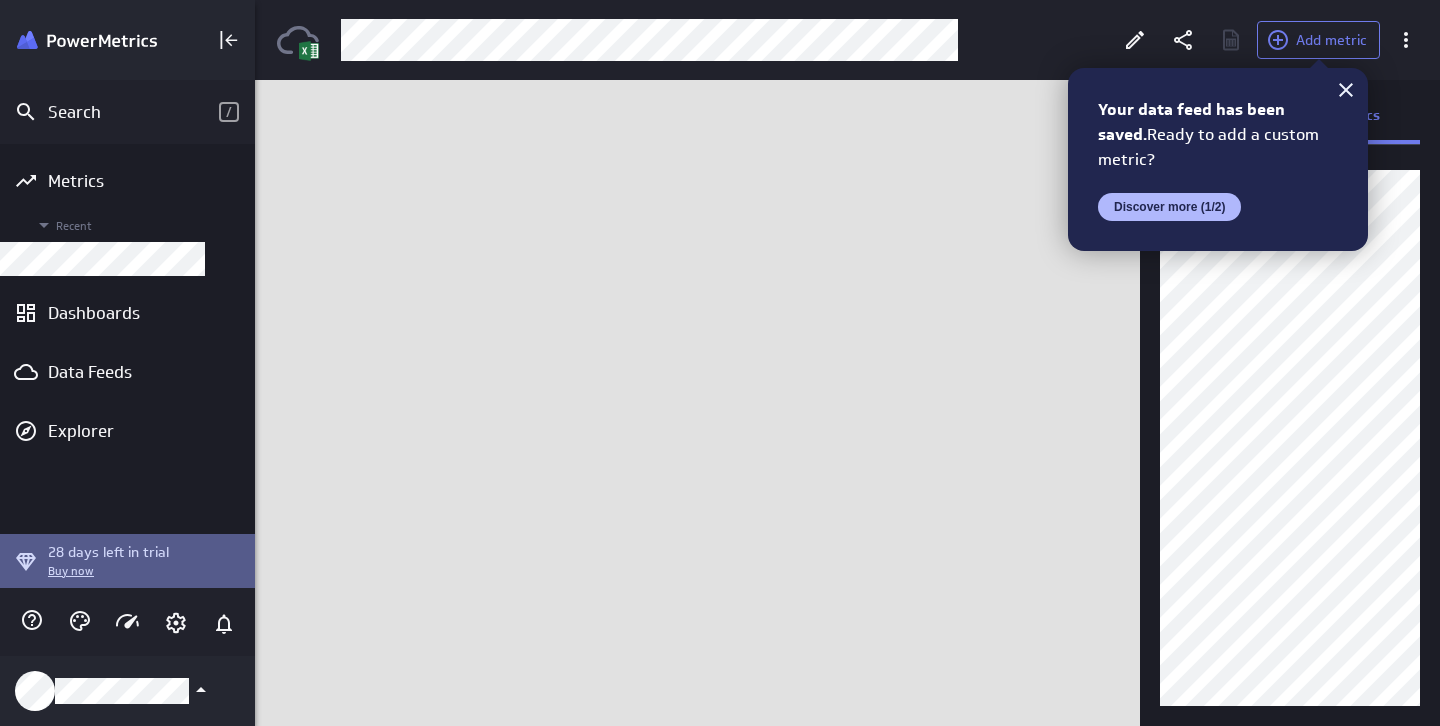 scroll, scrollTop: 727, scrollLeft: 1181, axis: both 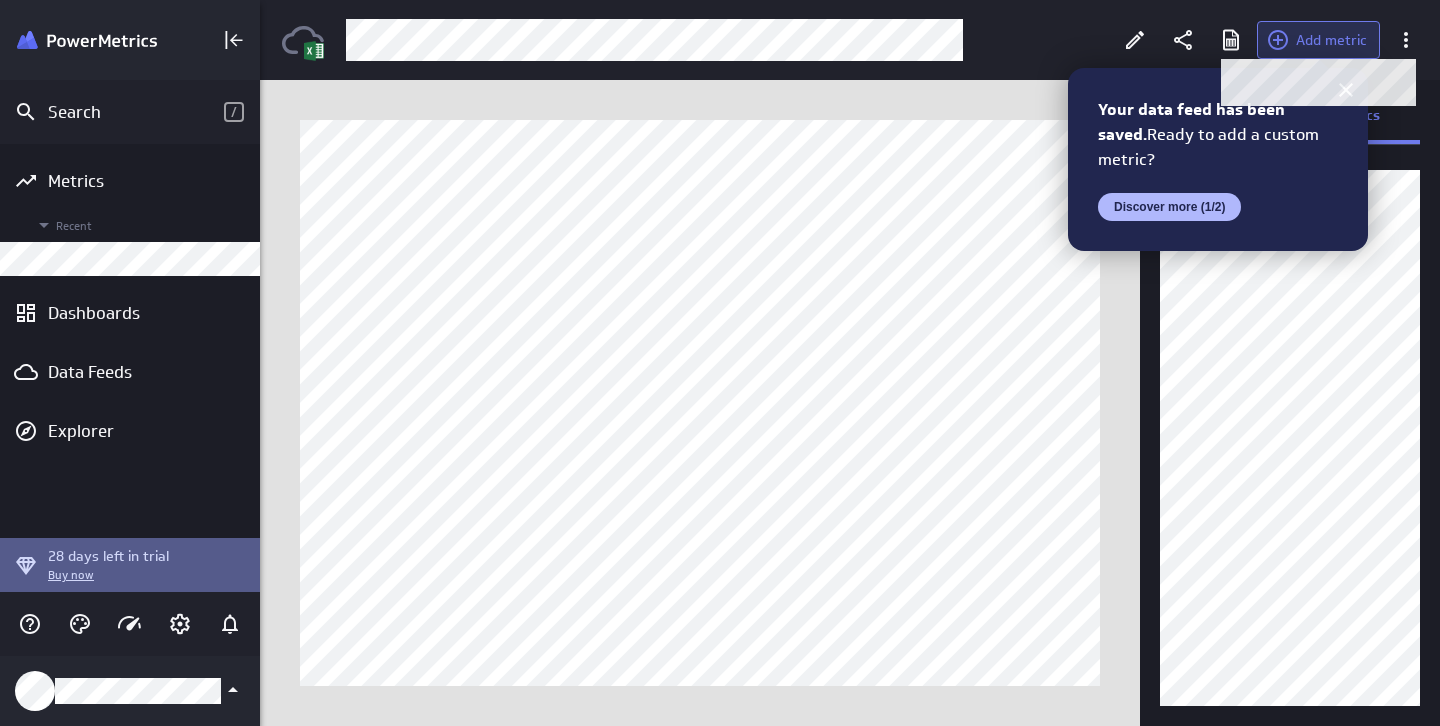 click on "Add metric" at bounding box center [1318, 40] 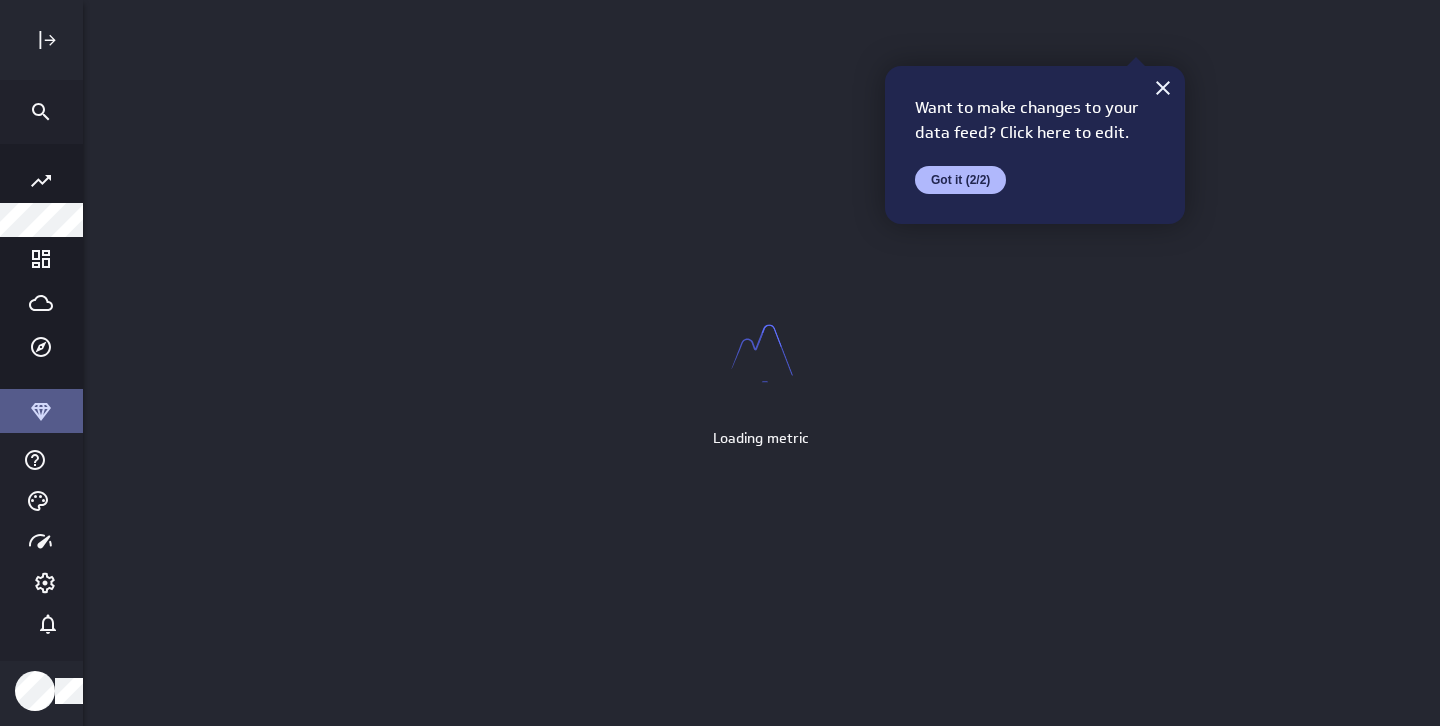 scroll, scrollTop: 10, scrollLeft: 8, axis: both 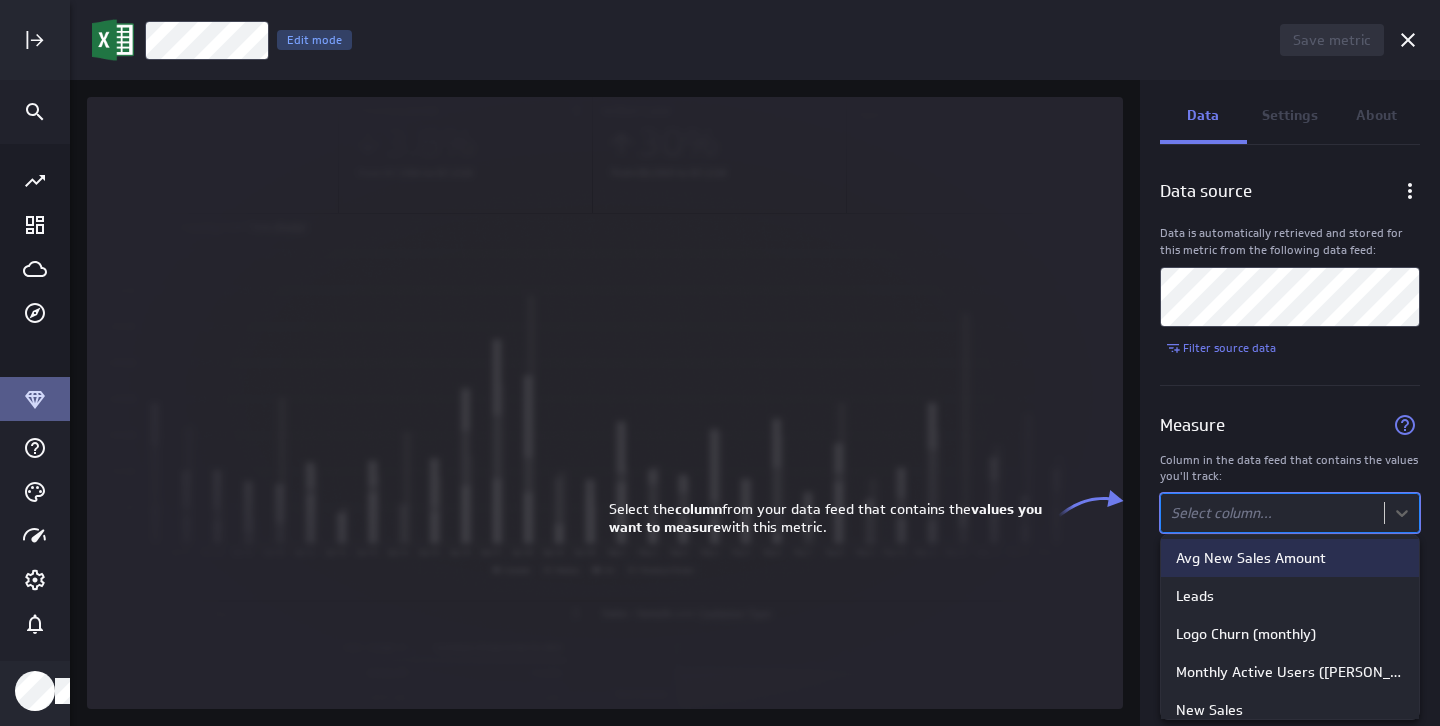 click on "Save metric Untitled Edit mode Data Settings About Data source Data is automatically retrieved and stored for this metric from the following data feed: Filter source data Measure Column in the data feed that contains the values you'll track: option Avg New Sales Amount focused, 1 of 12. 12 results available. Use Up and Down to choose options, press Enter to select the currently focused option, press Escape to exit the menu, press Tab to select the option and exit the menu. Select column... (no message) PowerMetrics Assistant Hey [PERSON_NAME] [PERSON_NAME]. I’m your PowerMetrics Assistant. If I can’t answer your question, try searching in our  Help Center  (that’s what I do!) You can also contact the  Support Team . How can I help you [DATE]?
Select the  column  from your data feed that contains the  values you want to measure  with this metric. Avg New Sales Amount Leads Logo Churn (monthly) Monthly Active Users ([PERSON_NAME]) New Sales NRR (monthly) Web to Signup Rate" at bounding box center (720, 363) 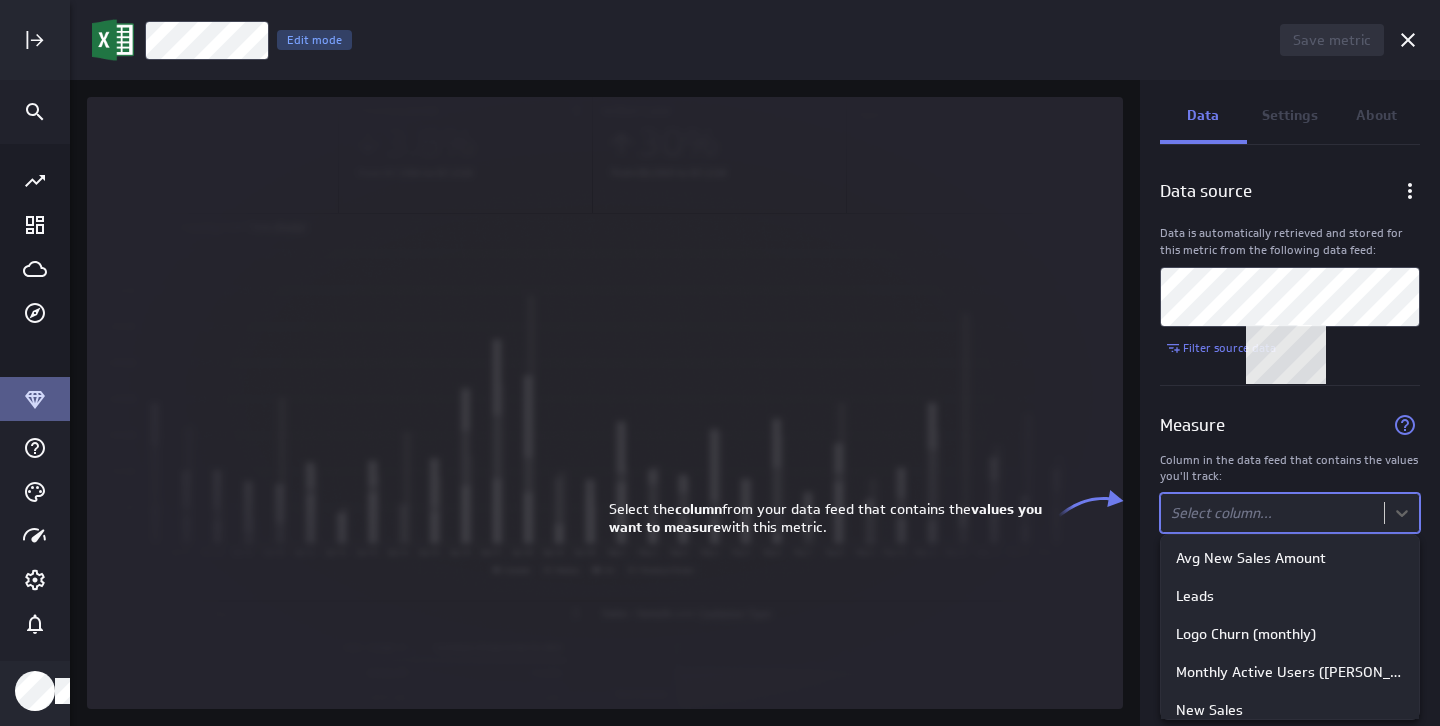 scroll, scrollTop: 280, scrollLeft: 0, axis: vertical 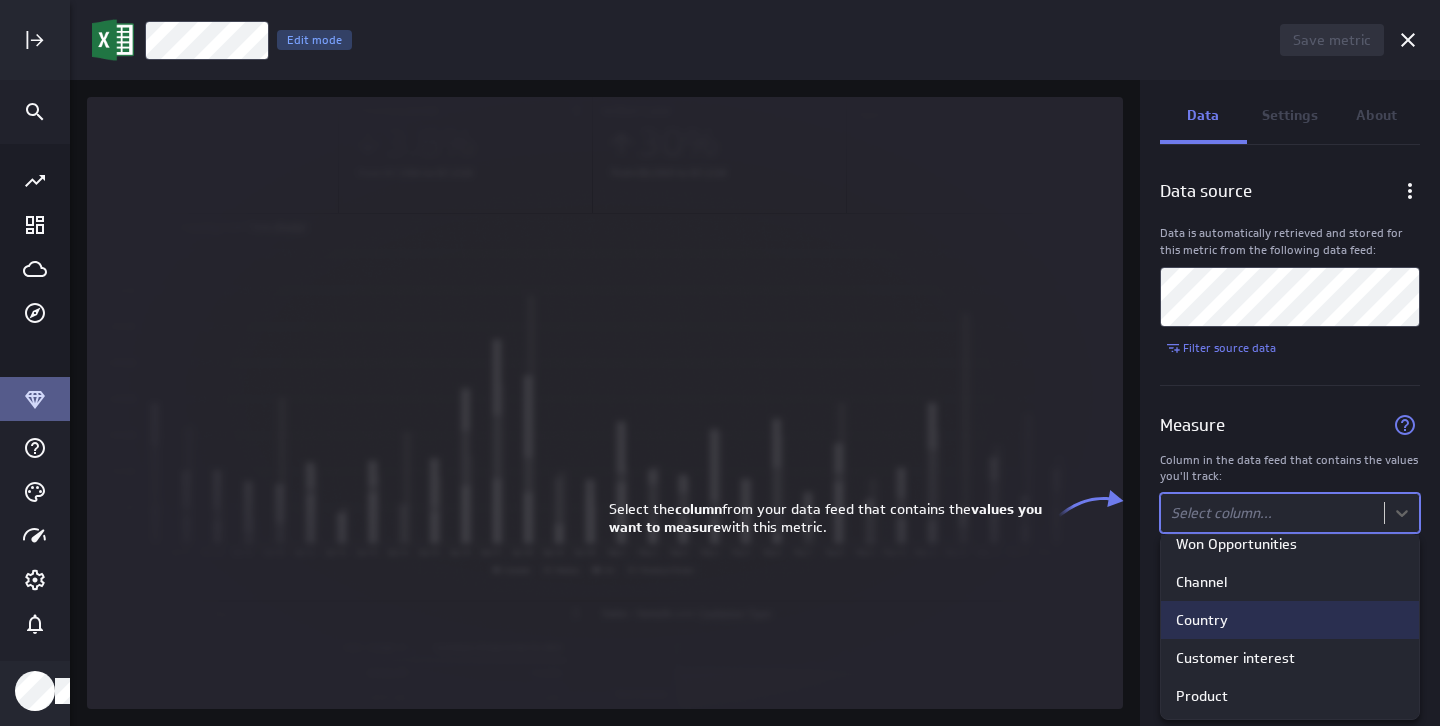 click on "Country" at bounding box center [1290, 620] 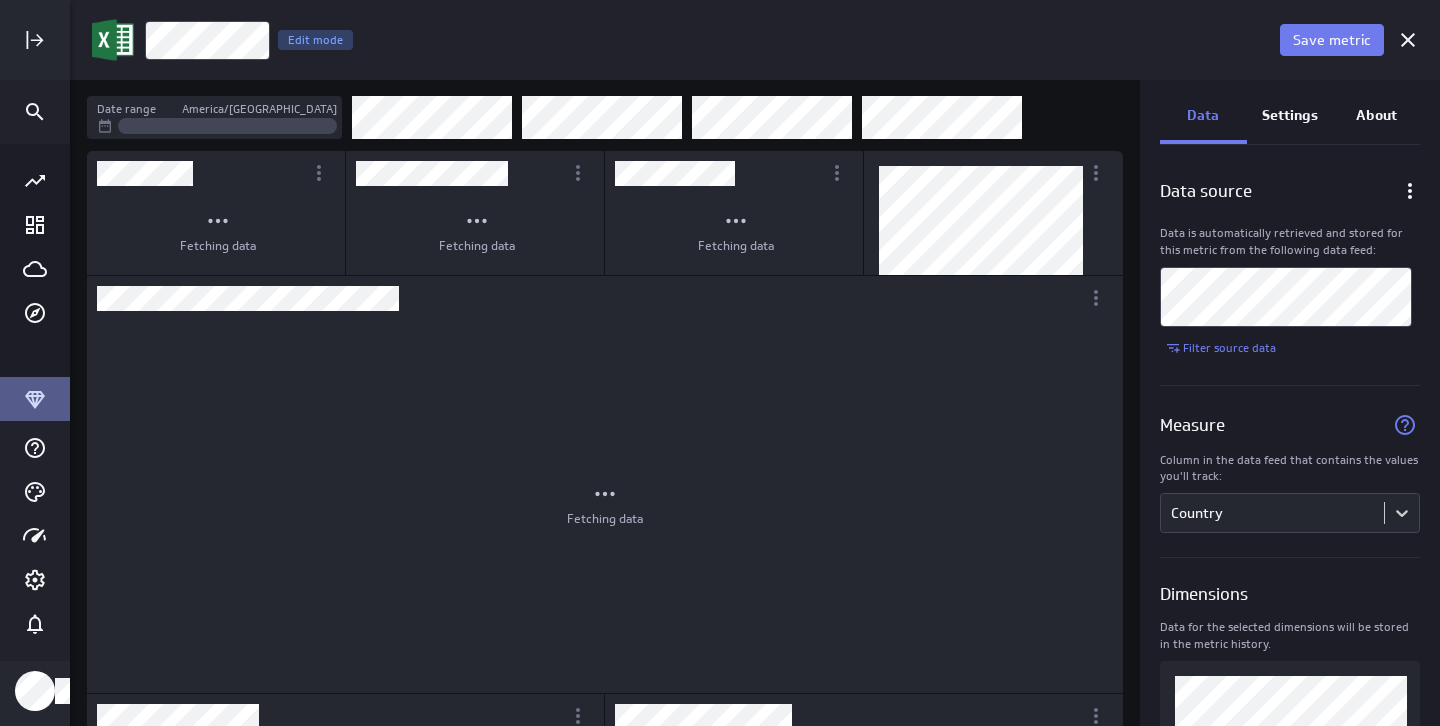 scroll, scrollTop: 10, scrollLeft: 10, axis: both 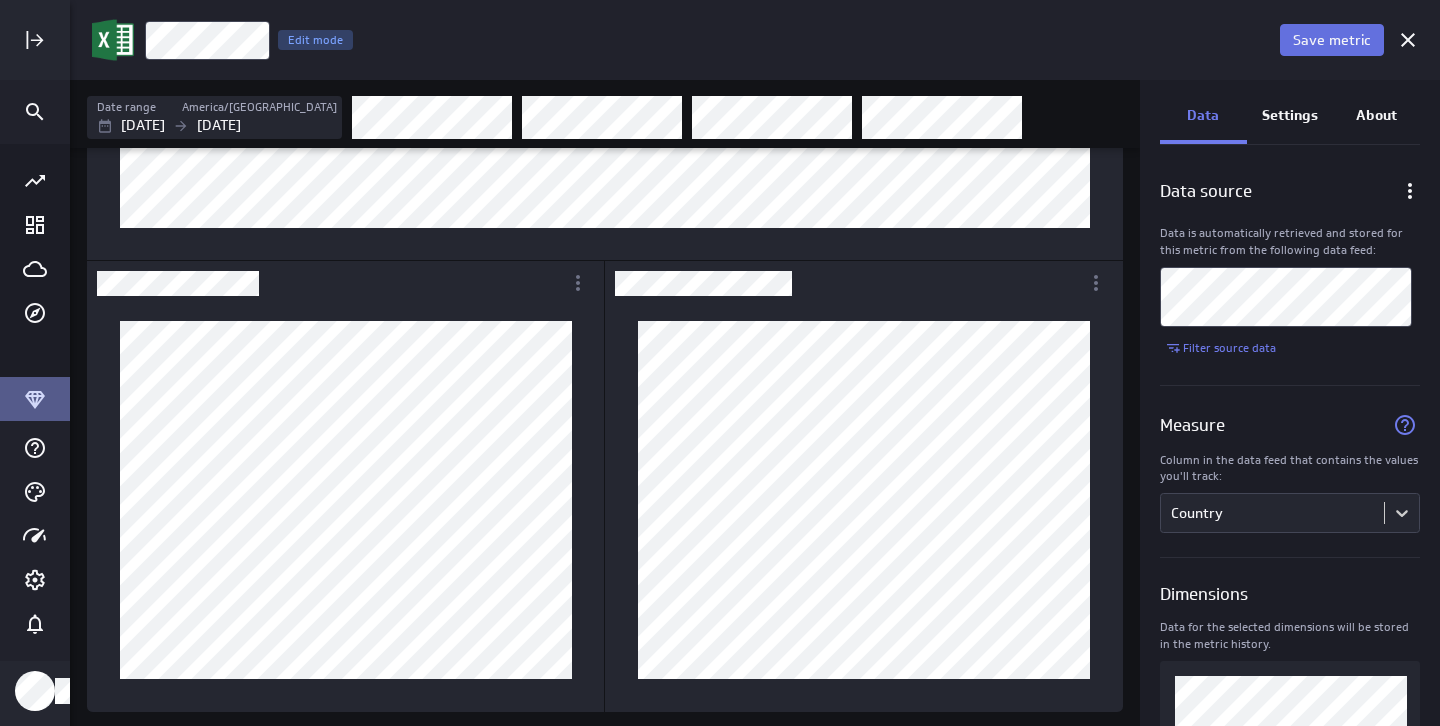 click on "Save metric" at bounding box center (1332, 40) 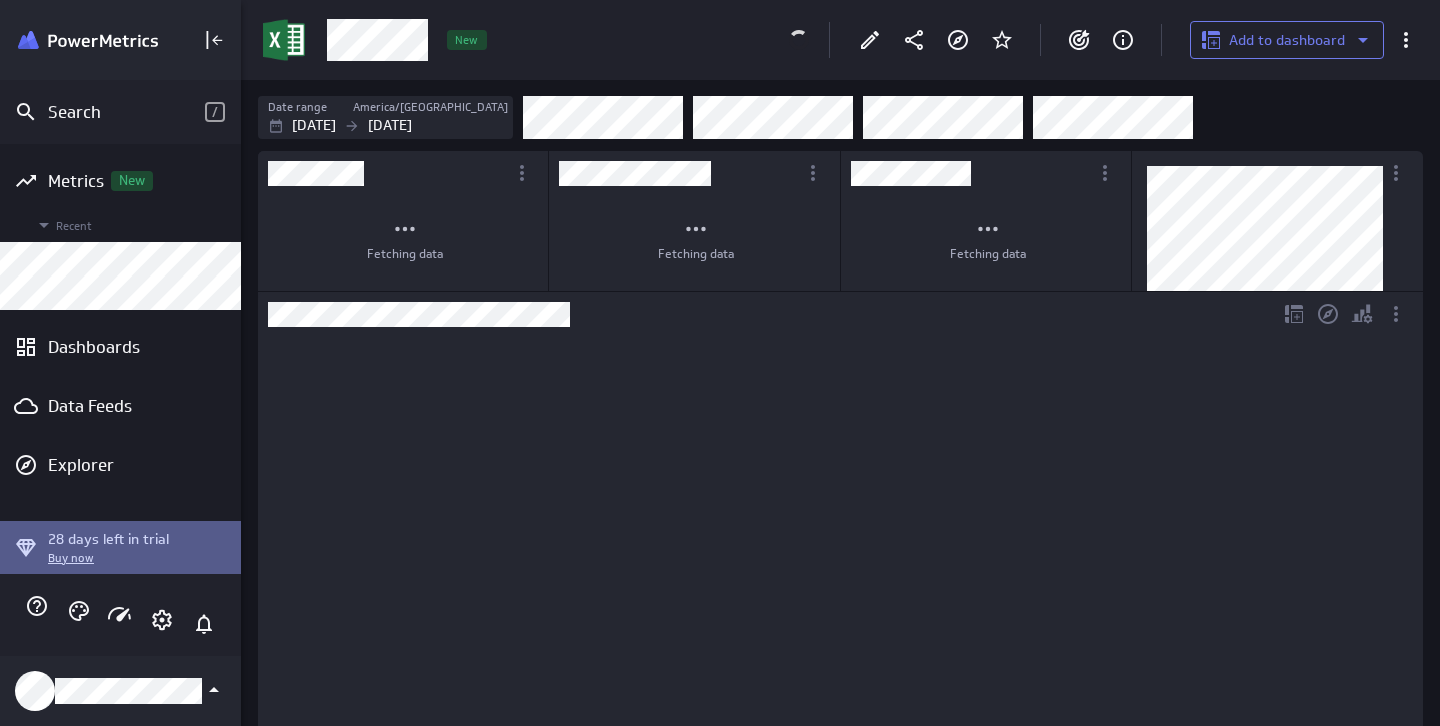 scroll, scrollTop: 727, scrollLeft: 1200, axis: both 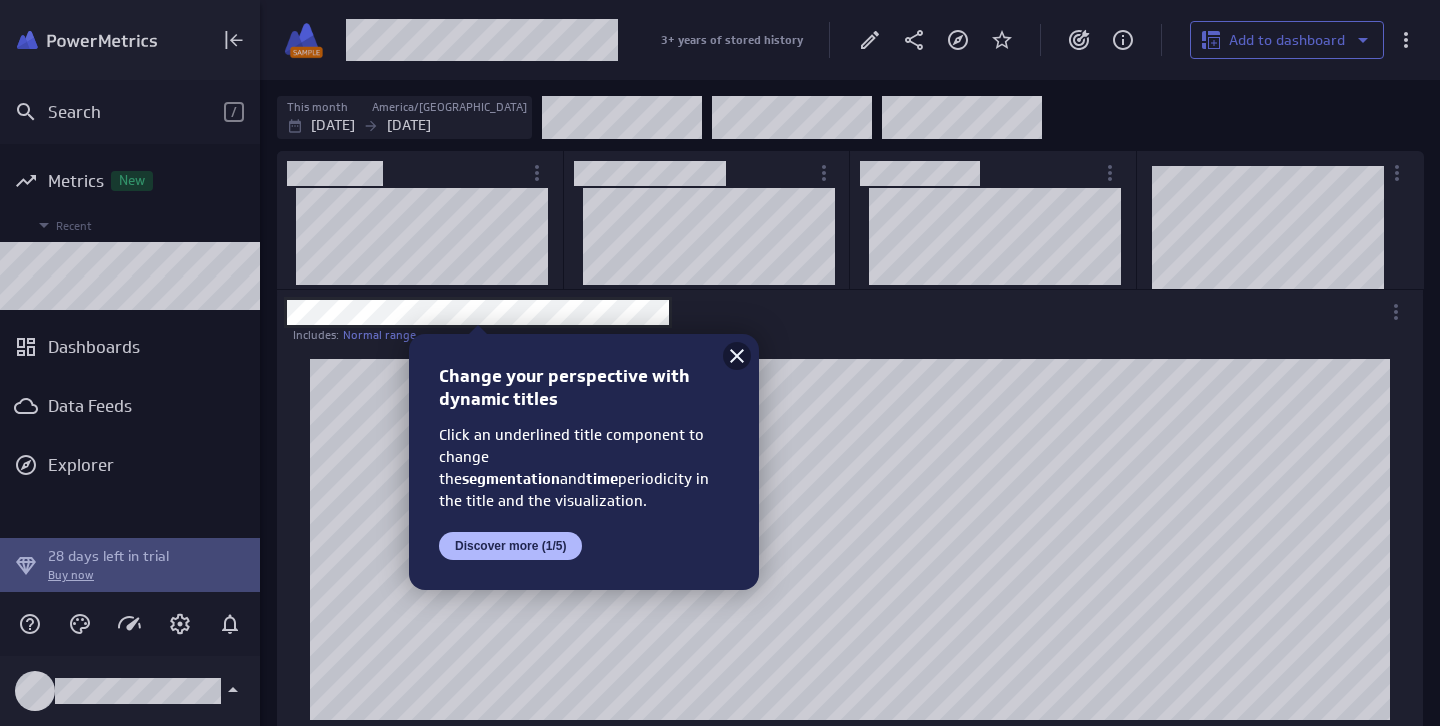 click 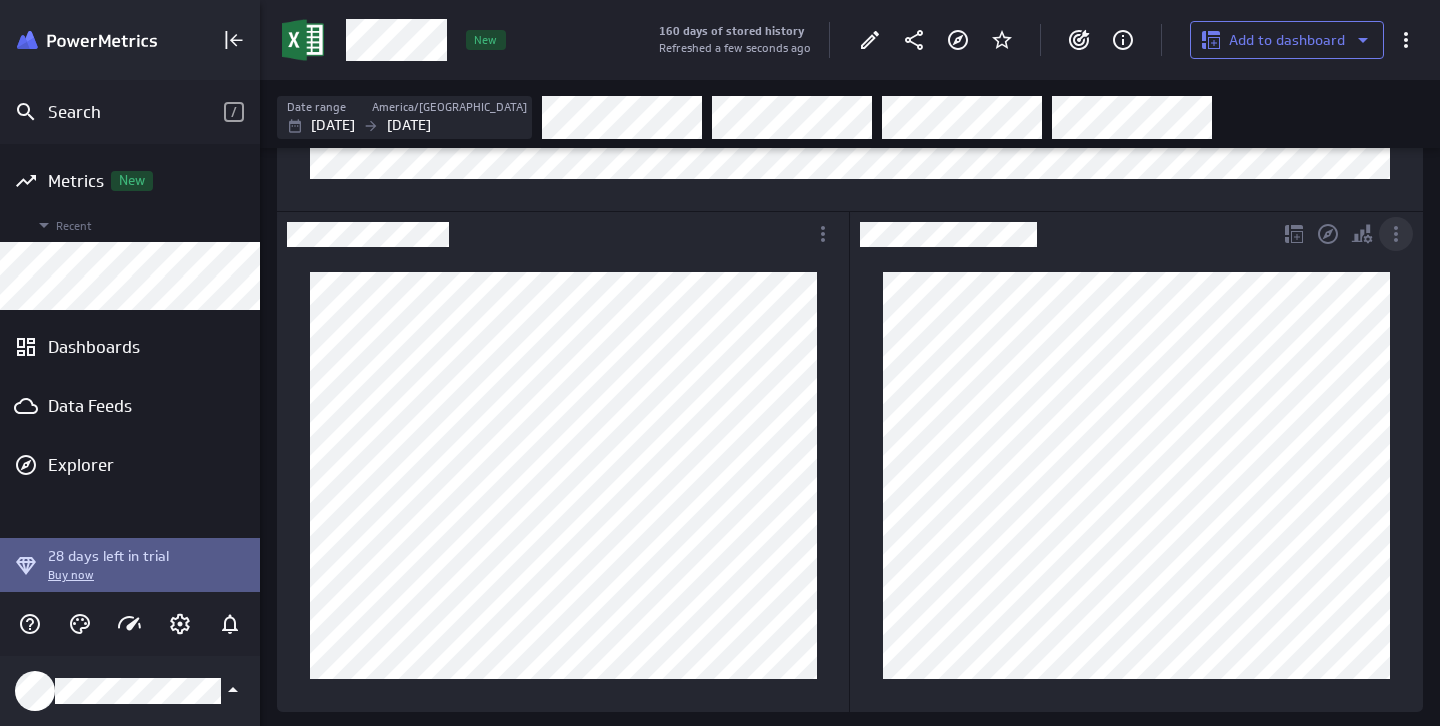 click 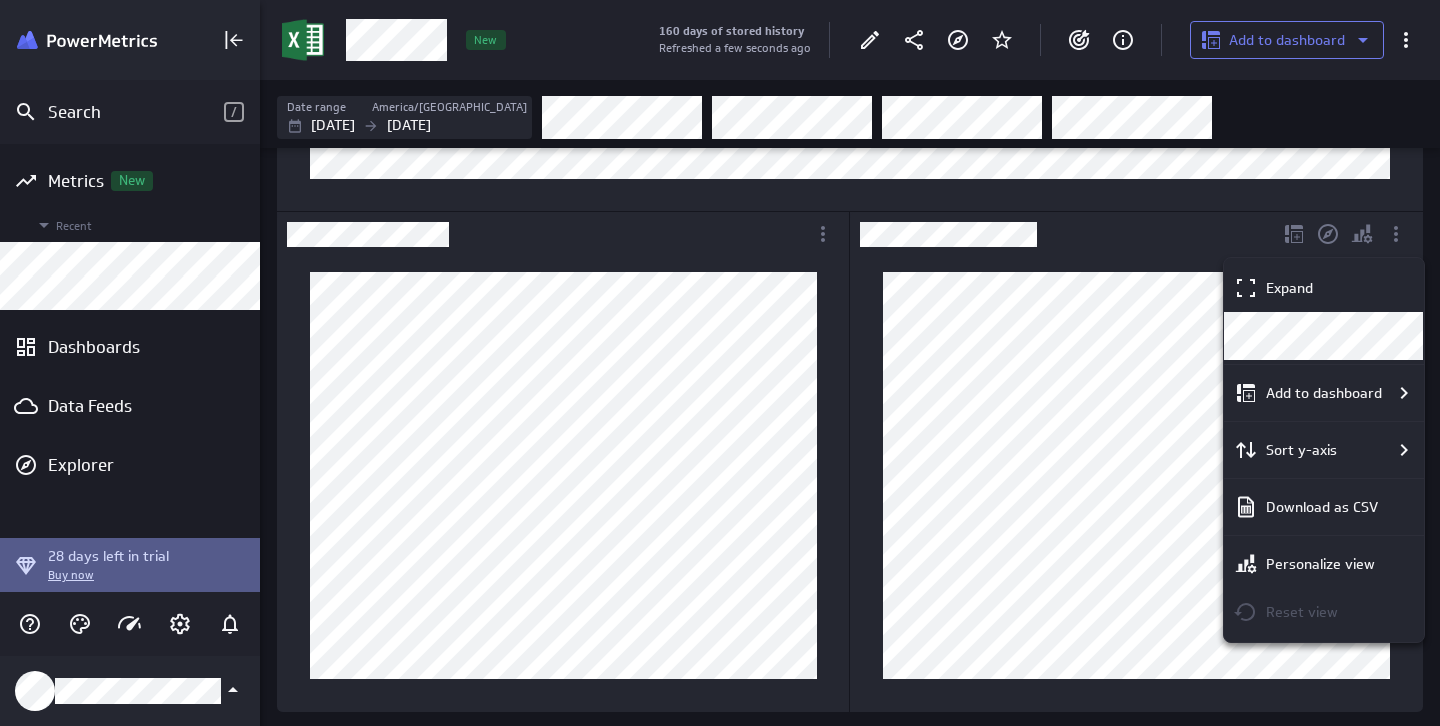 click at bounding box center [720, 363] 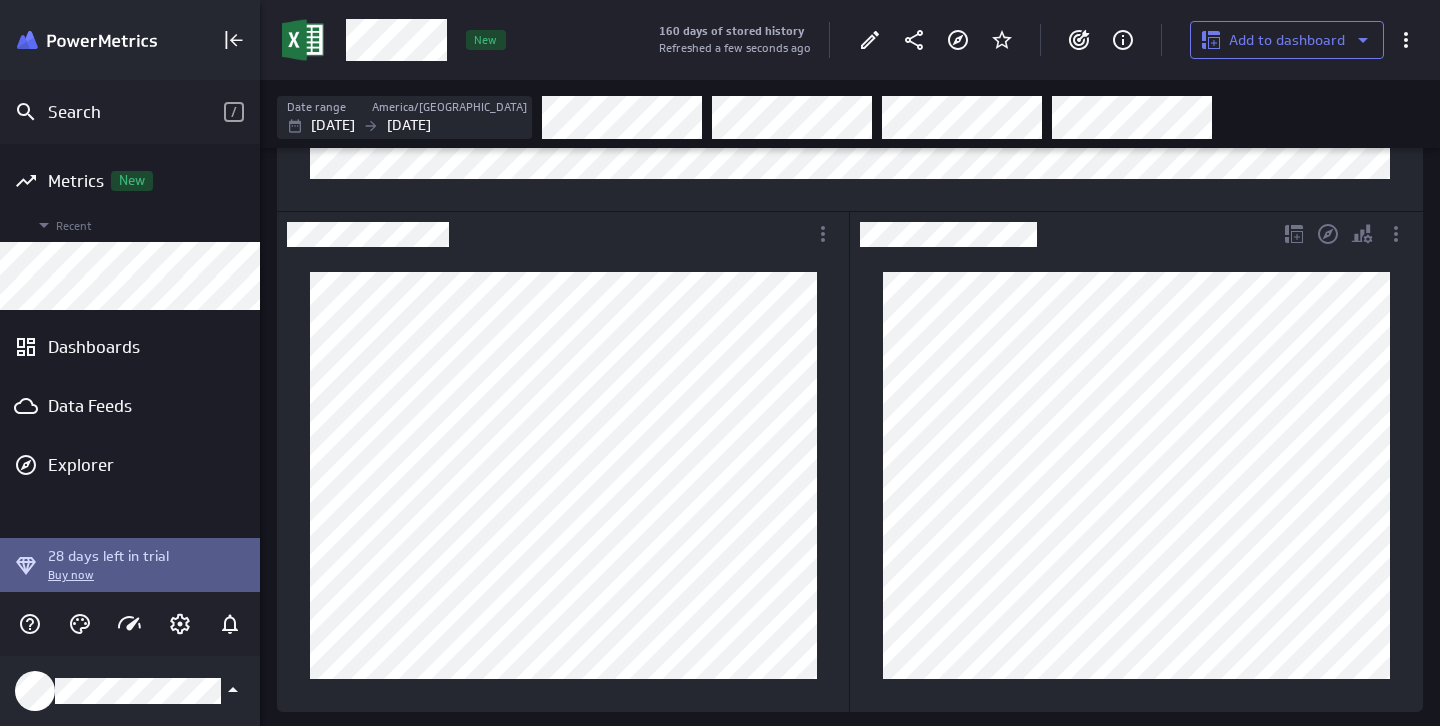 click 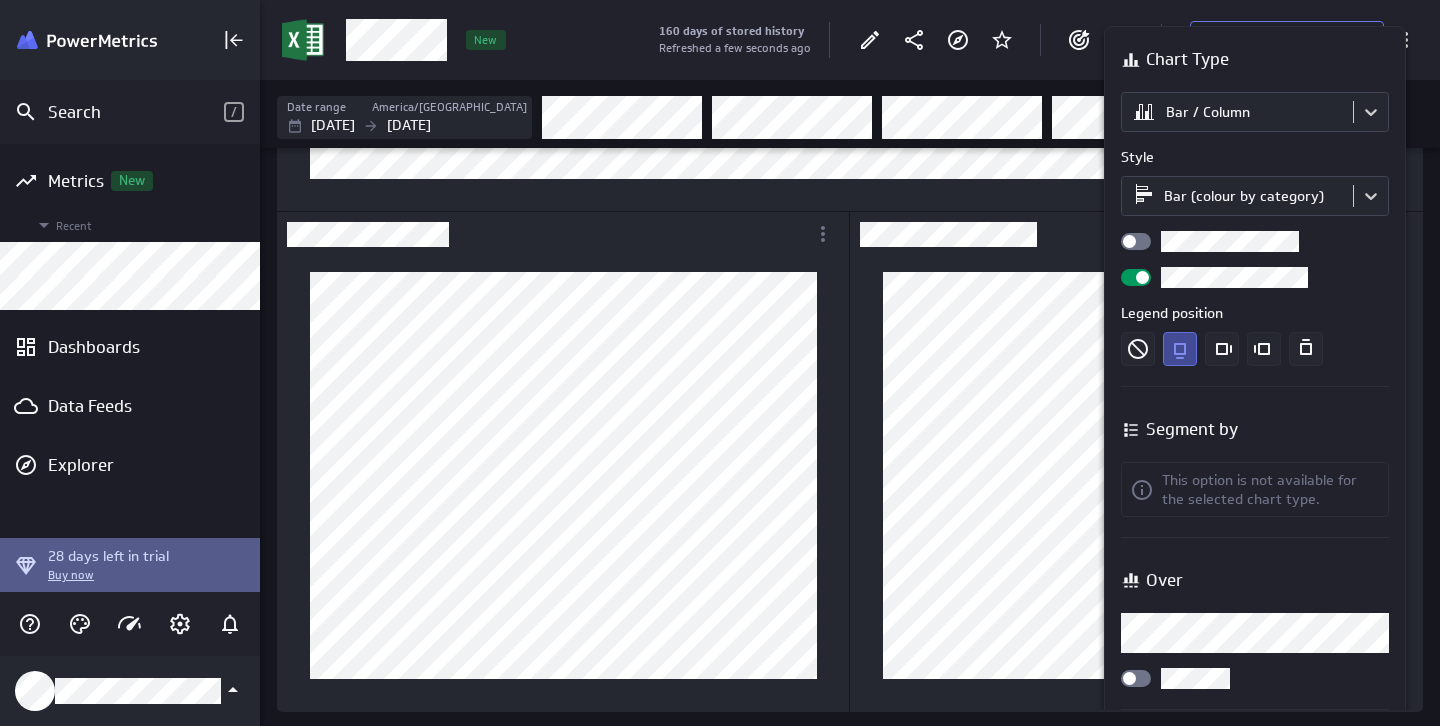 click on "Search / Metrics New Recent Dashboards Data Feeds Explorer 28 days left in trial Buy now 160 days of stored history Refreshed a few seconds ago Add to dashboard New Date range [GEOGRAPHIC_DATA]/[GEOGRAPHIC_DATA] [DATE] [DATE] Includes:  Normal range Goals About Be notified of changes by setting threshold, range, and recurring target goals New goal (no message) PowerMetrics Assistant Hey [PERSON_NAME] [PERSON_NAME]. I’m your PowerMetrics Assistant. If I can’t answer your question, try searching in our  Help Center  (that’s what I do!) You can also contact the  Support Team . How can I help you [DATE]?
Created with Highcharts 9.0.1   Chart Type   Bar / Column Style Bar (colour by category) Legend position   Segment by   This option is not available for the selected chart type.   Over   Over   Horizontal axis   Axis label None Range Include zero (default)   Comparison   Comparison None   Analyses   No analysis Show current values only" at bounding box center [720, 363] 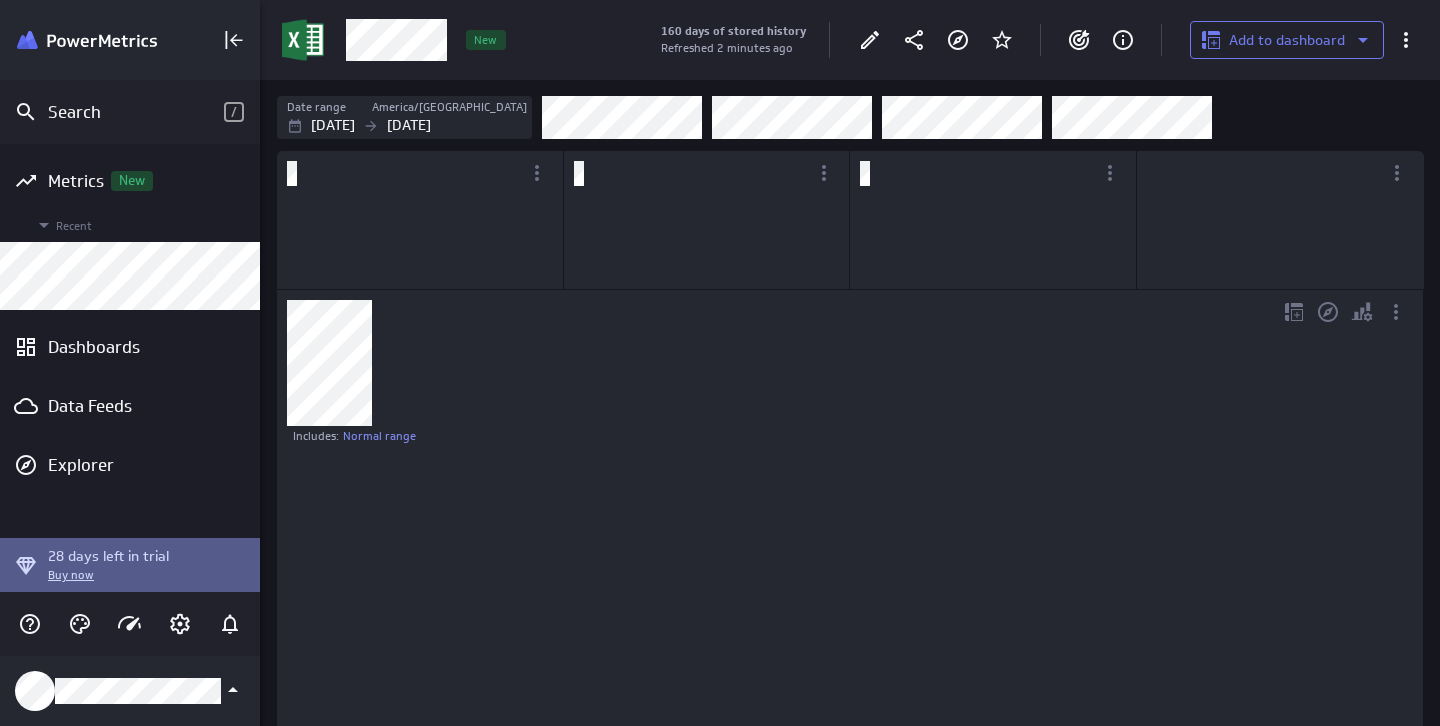 scroll, scrollTop: 10, scrollLeft: 10, axis: both 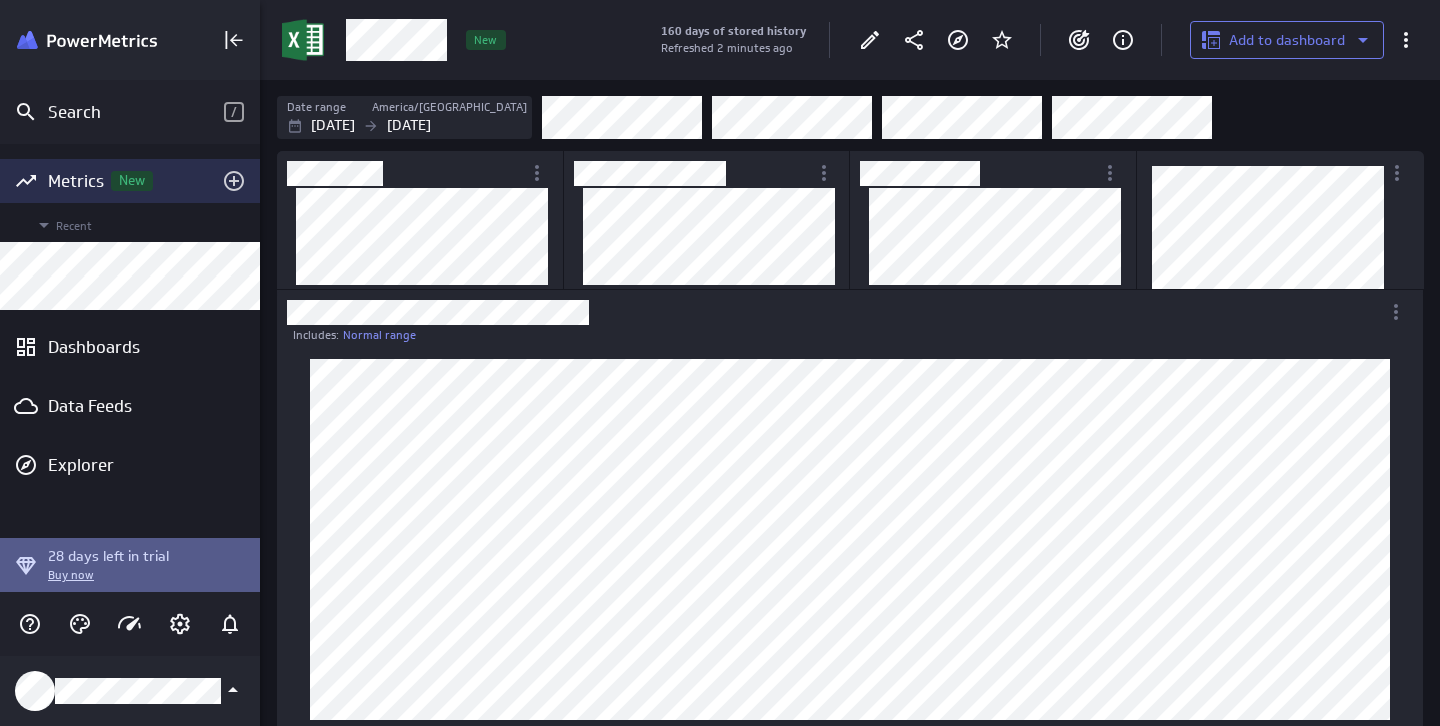 click on "Metrics New" at bounding box center (130, 181) 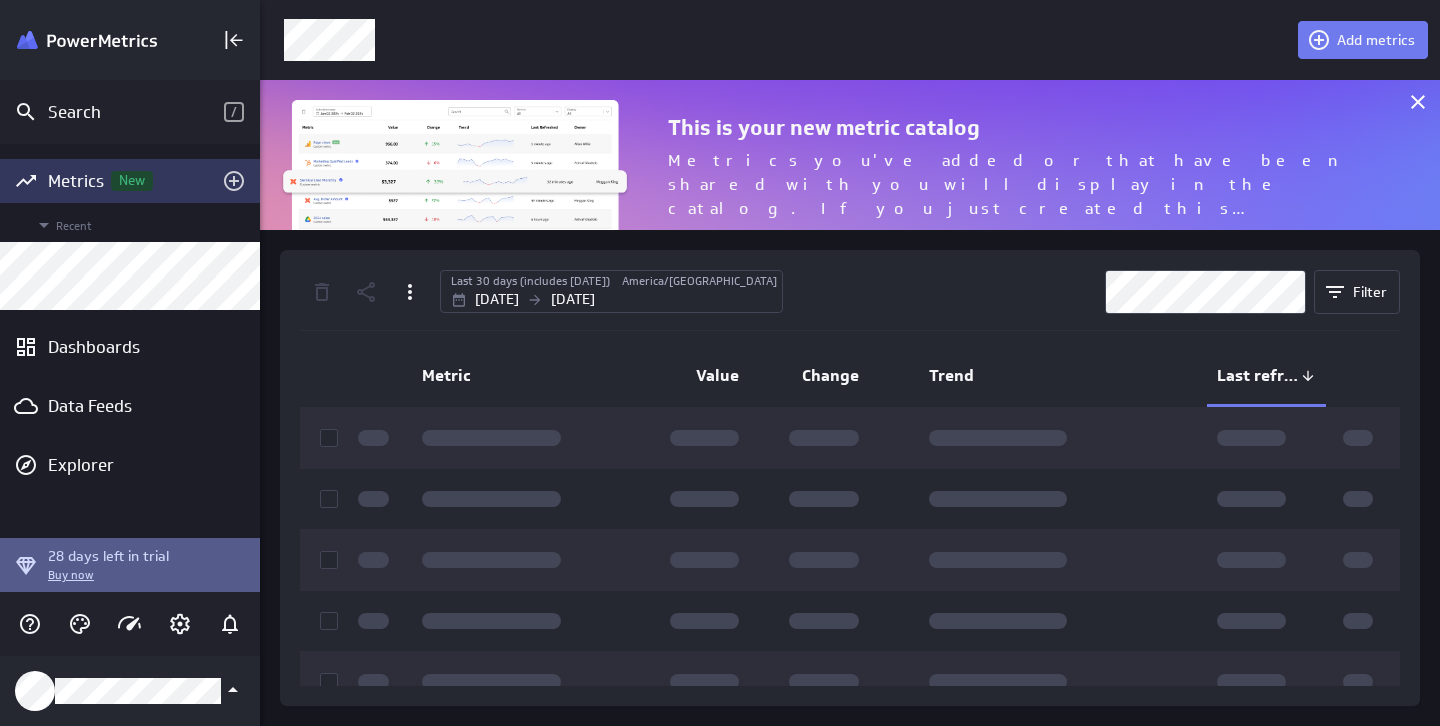 scroll, scrollTop: 10, scrollLeft: 10, axis: both 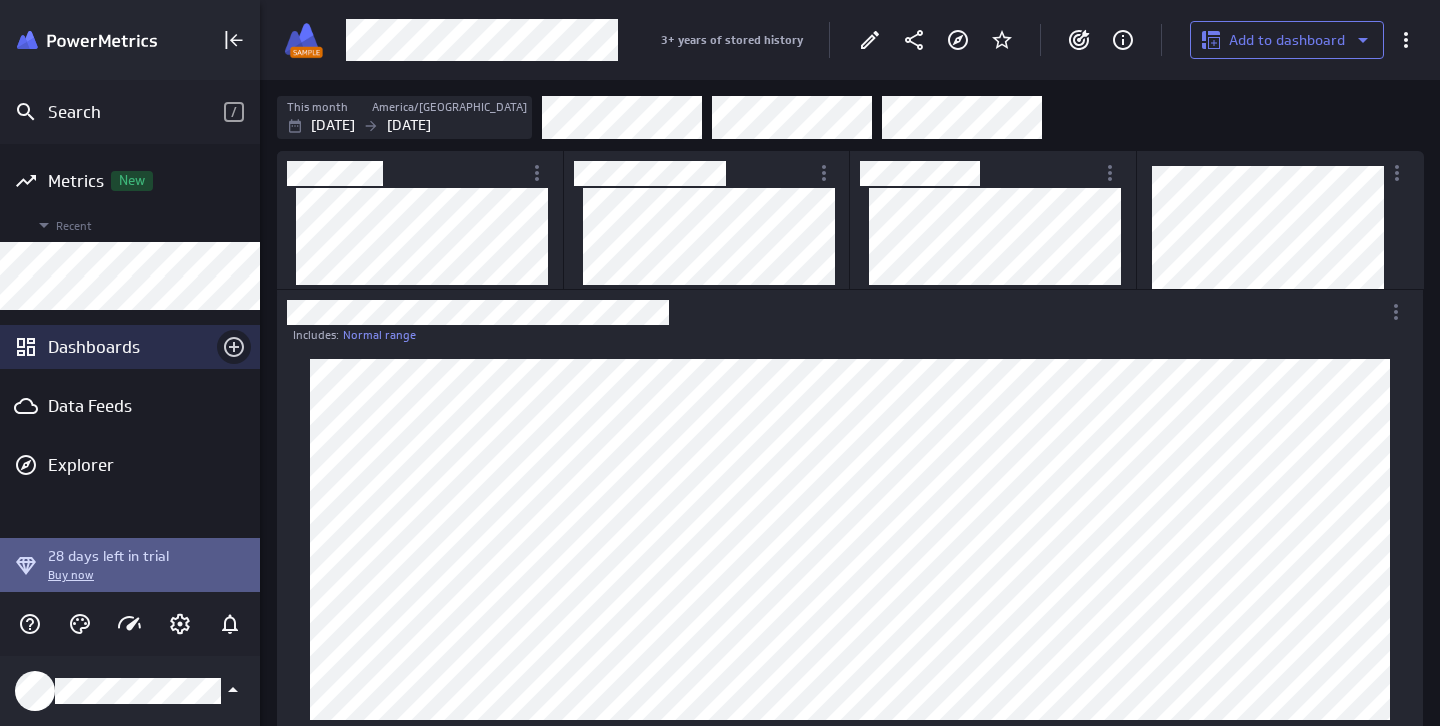 click 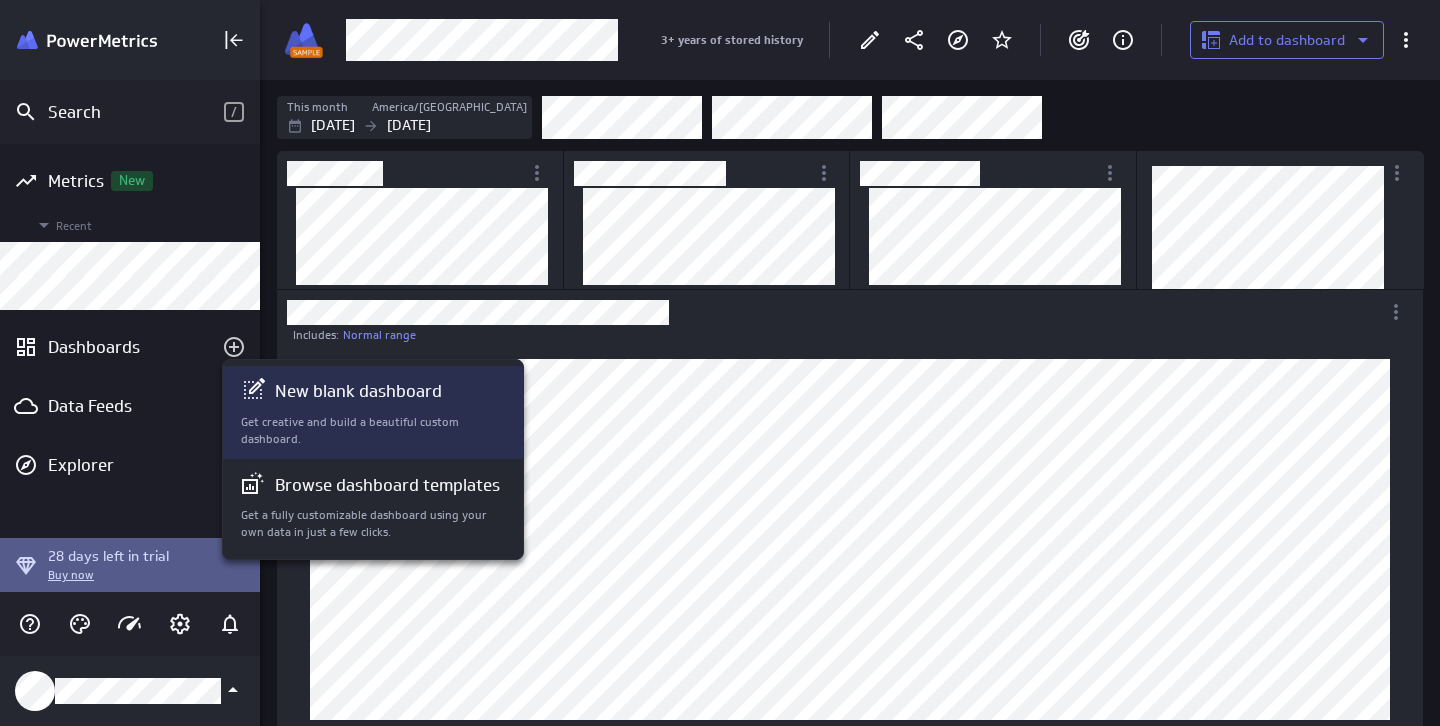 click on "Get creative and build a beautiful custom dashboard." at bounding box center [374, 431] 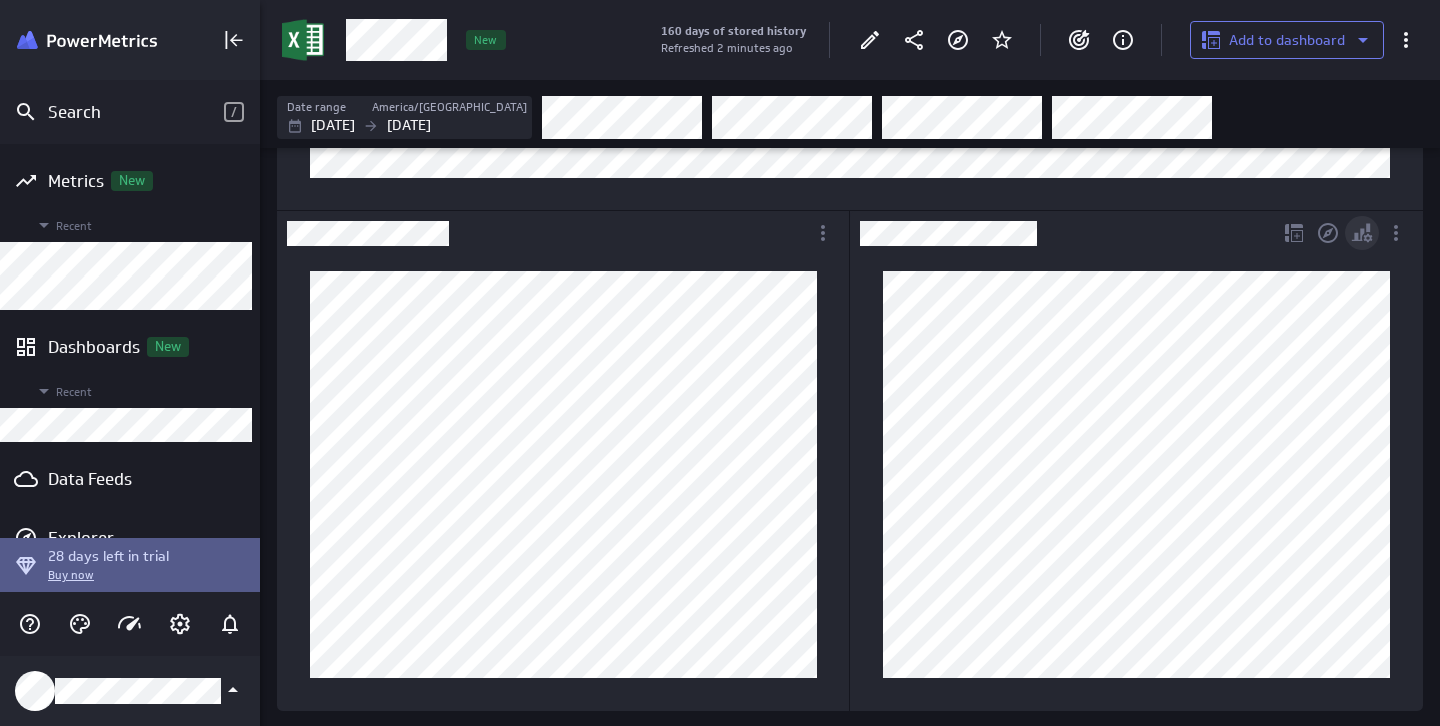 click 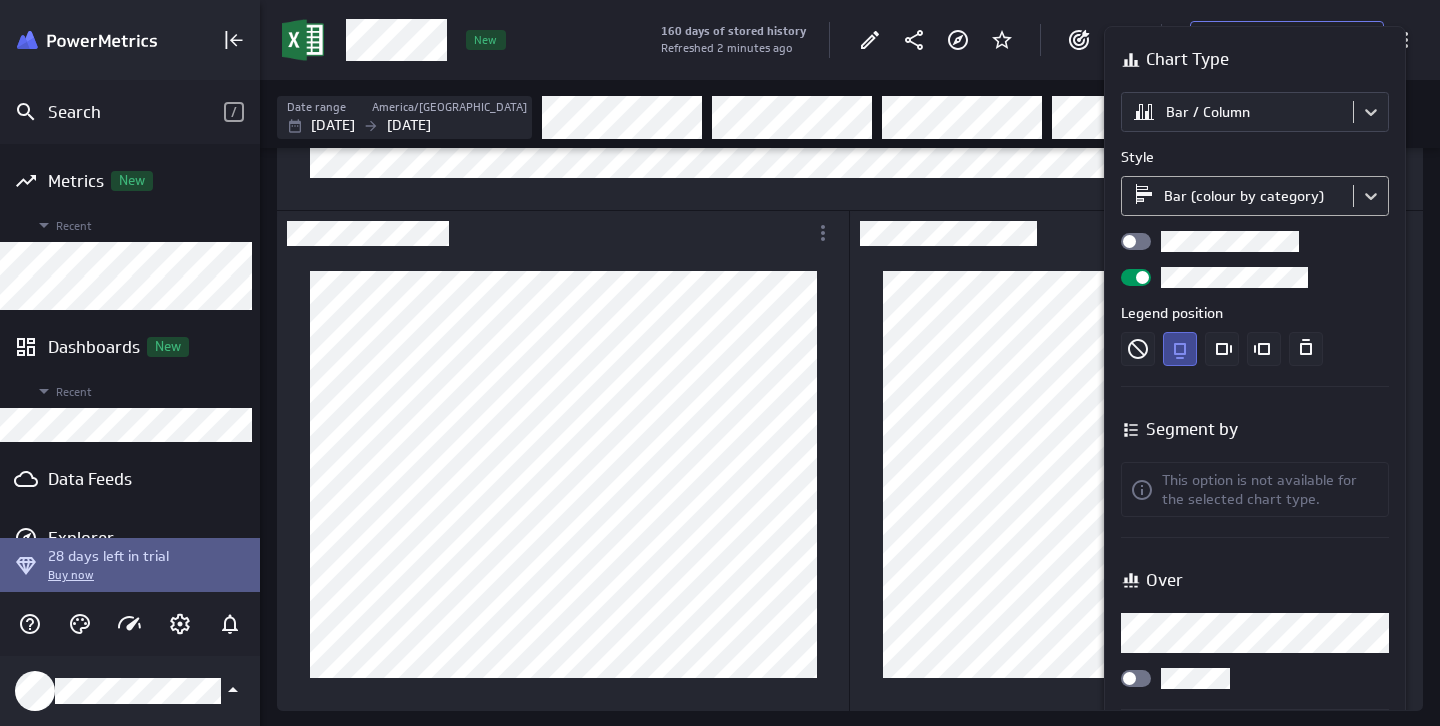click on "Search / Metrics New Recent Dashboards New Recent Data Feeds Explorer 28 days left in trial Buy now 160 days of stored history Refreshed 2 minutes ago Add to dashboard New Date range [GEOGRAPHIC_DATA]/[GEOGRAPHIC_DATA] [DATE] [DATE] Includes:  Normal range Goals About Be notified of changes by setting threshold, range, and recurring target goals New goal (no message) PowerMetrics Assistant Hey [PERSON_NAME] [PERSON_NAME]. I’m your PowerMetrics Assistant. If I can’t answer your question, try searching in our  Help Center  (that’s what I do!) You can also contact the  Support Team . How can I help you [DATE]?
Created with Highcharts 9.0.1 Created with Highcharts 9.0.1   Chart Type   Bar / Column Style Bar (colour by category) Legend position   Segment by   This option is not available for the selected chart type.   Over   Over   Horizontal axis   Axis label None Range Include zero (default)   Comparison   Comparison None   Analyses   No analysis Show current values only" at bounding box center [720, 363] 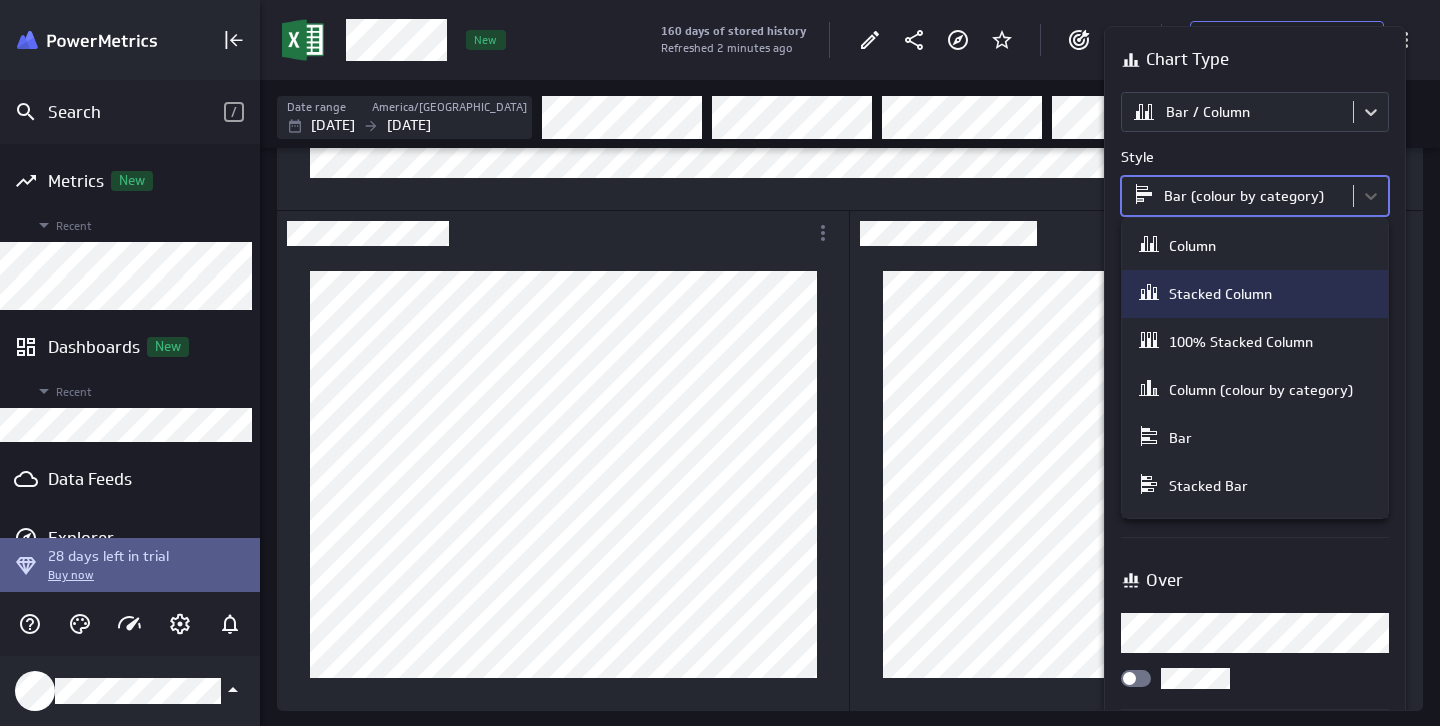 click on "Column" at bounding box center (1255, 246) 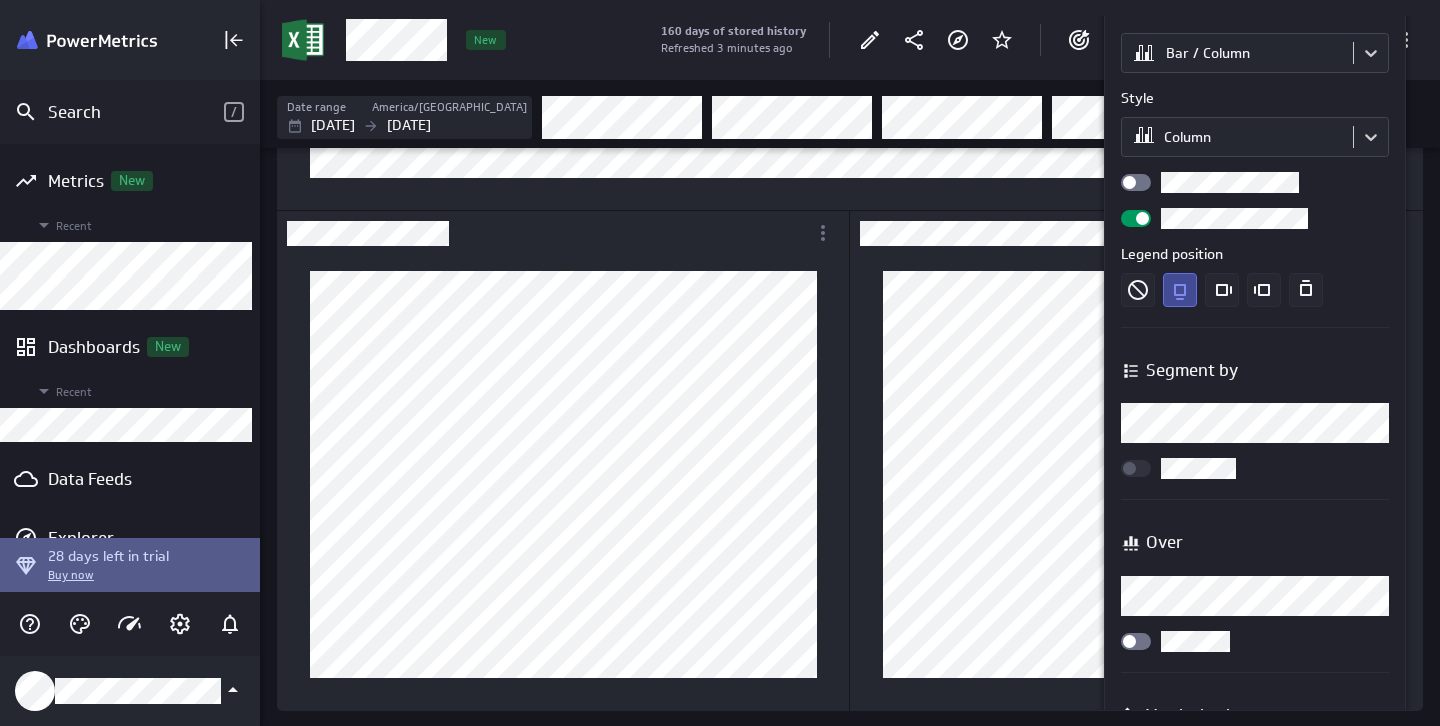 click at bounding box center (1136, 182) 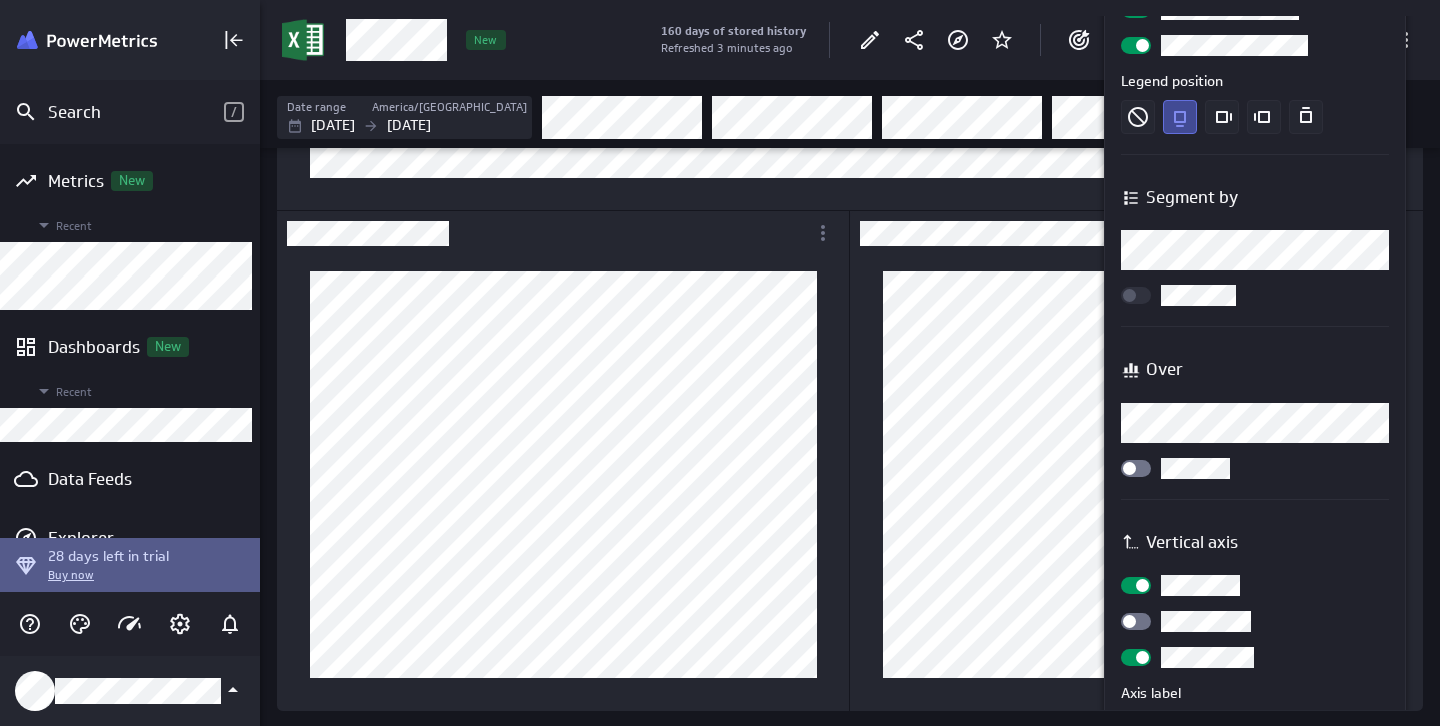 click at bounding box center [1136, 621] 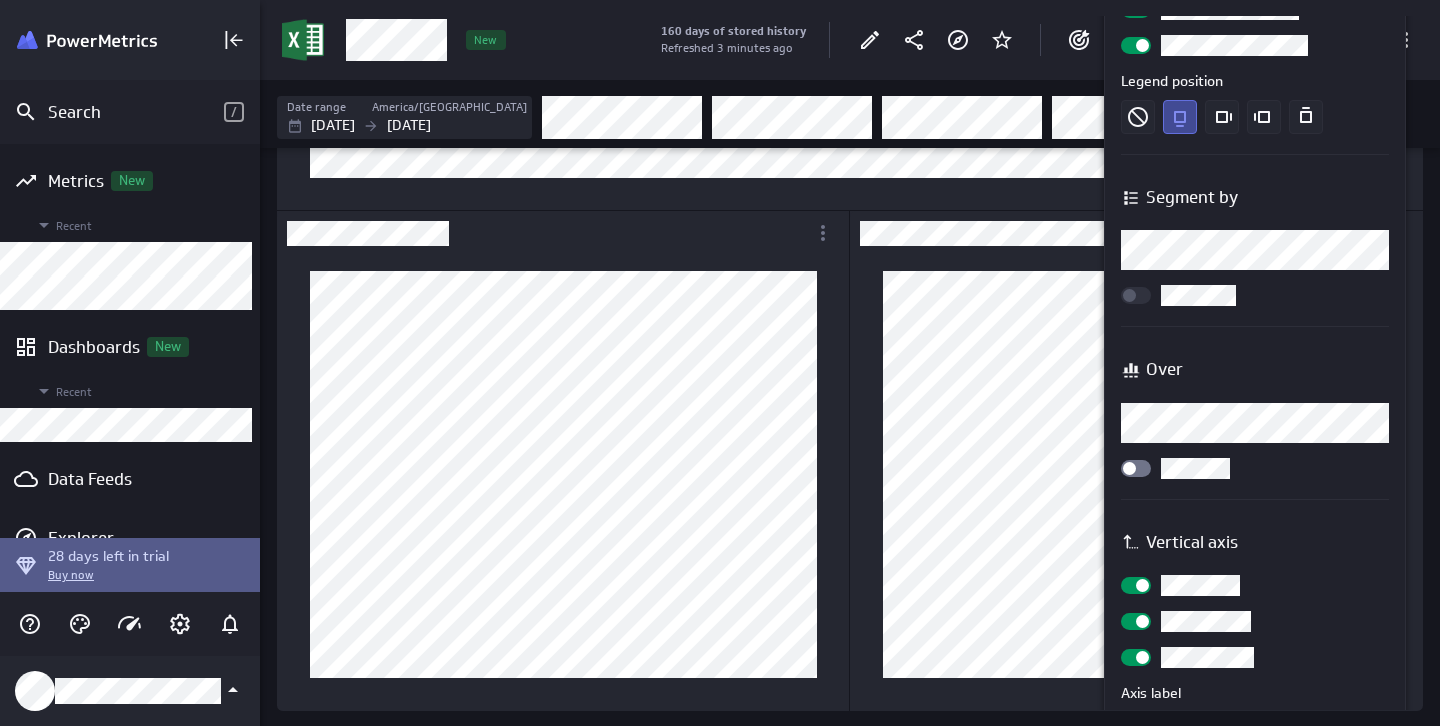 click on "Over   Over" at bounding box center (1255, 412) 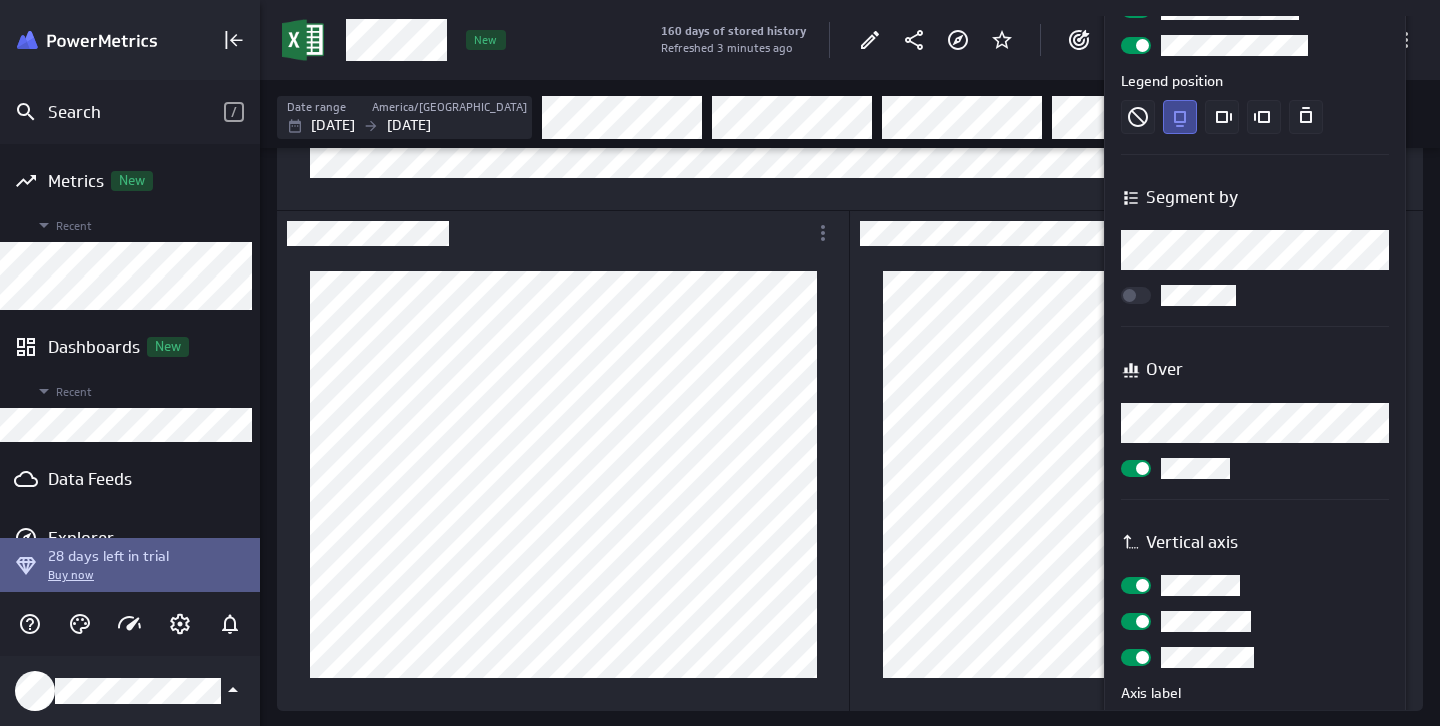 click at bounding box center (1136, 468) 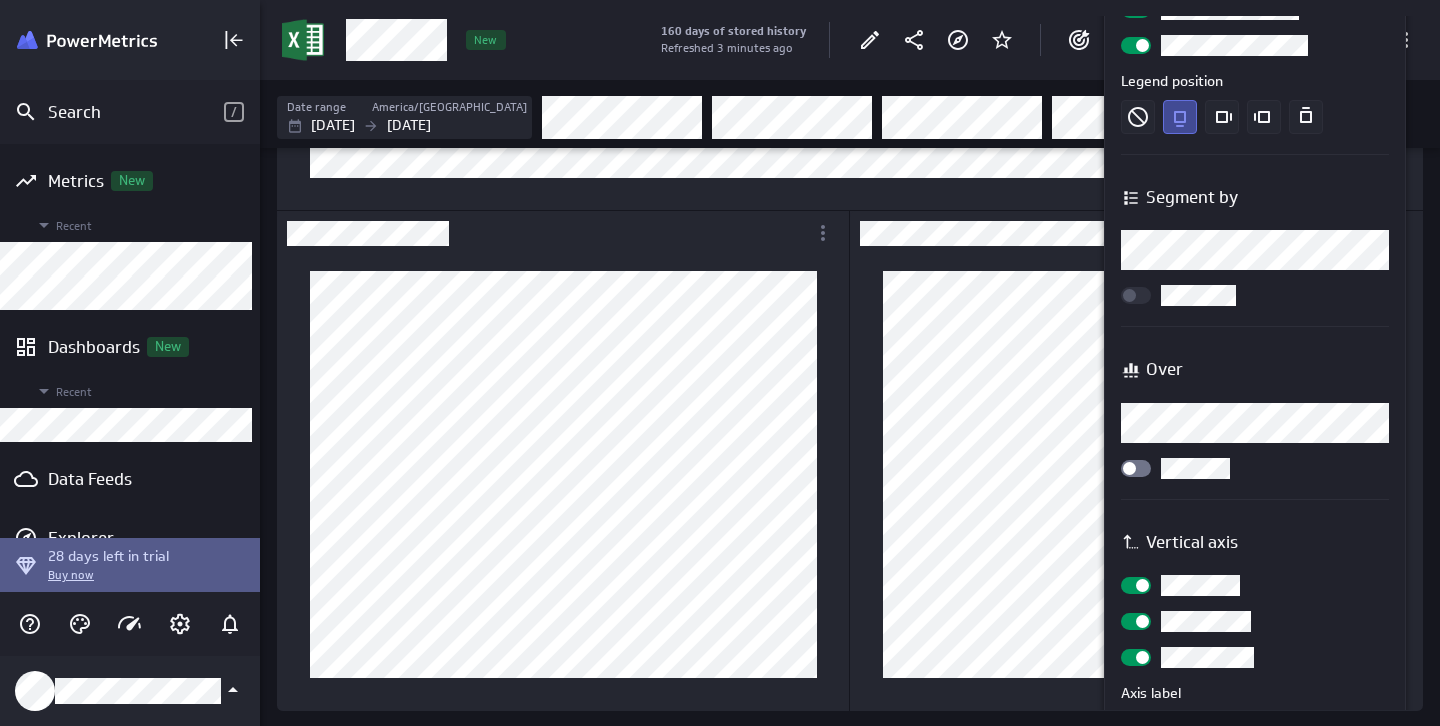click on "Search / Metrics New Recent Dashboards New Recent Data Feeds Explorer 28 days left in trial Buy now 160 days of stored history Refreshed 3 minutes ago Add to dashboard New Date range [GEOGRAPHIC_DATA]/[GEOGRAPHIC_DATA] [DATE] [DATE] Includes:  Normal range Goals About Be notified of changes by setting threshold, range, and recurring target goals New goal (no message) PowerMetrics Assistant Hey [PERSON_NAME] [PERSON_NAME]. I’m your PowerMetrics Assistant. If I can’t answer your question, try searching in our  Help Center  (that’s what I do!) You can also contact the  Support Team . How can I help you [DATE]?
Created with Highcharts 9.0.1   Chart Type   Bar / Column Style Column Legend position   Segment by   Segment by   Over   Over   Vertical axis   Axis label None Range Include zero (default)   Comparison   Comparison None   Analyses   No analysis Show current values only" at bounding box center (720, 363) 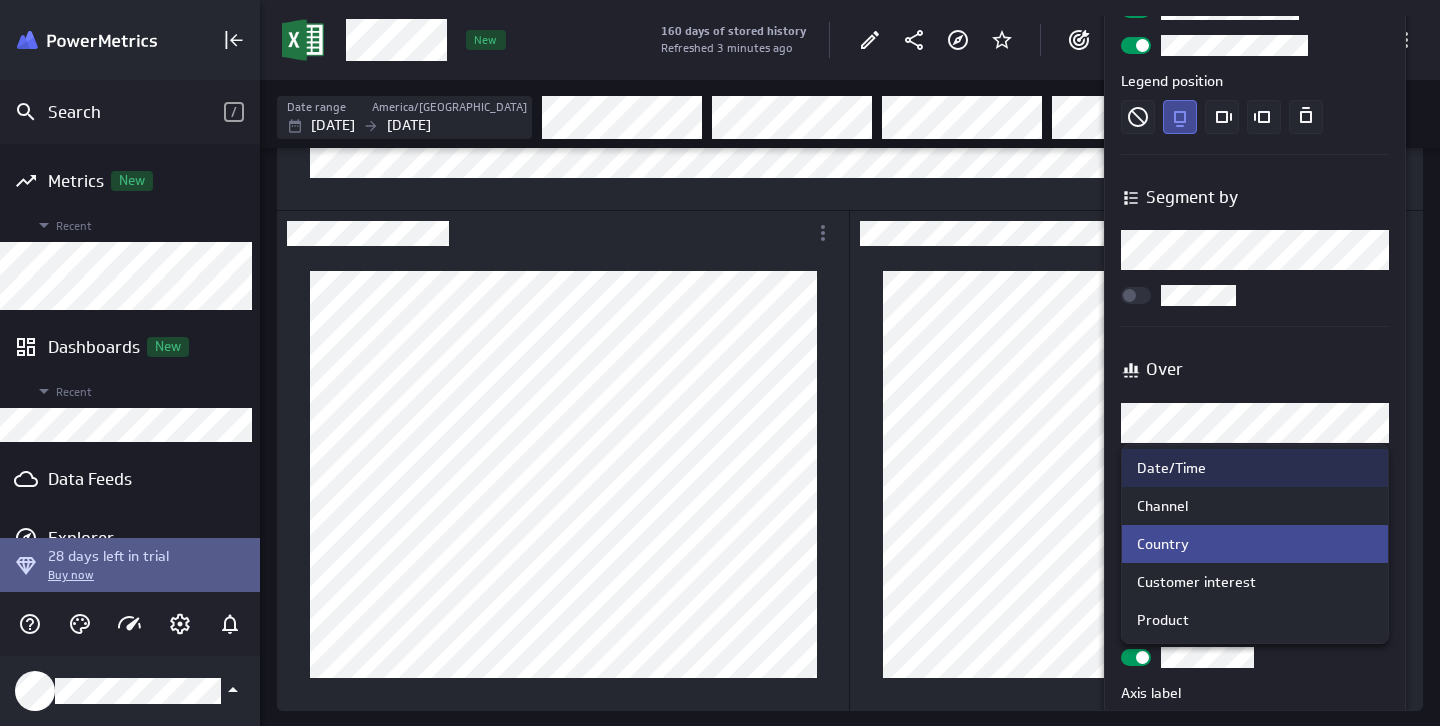 click on "Date/Time" at bounding box center (1171, 468) 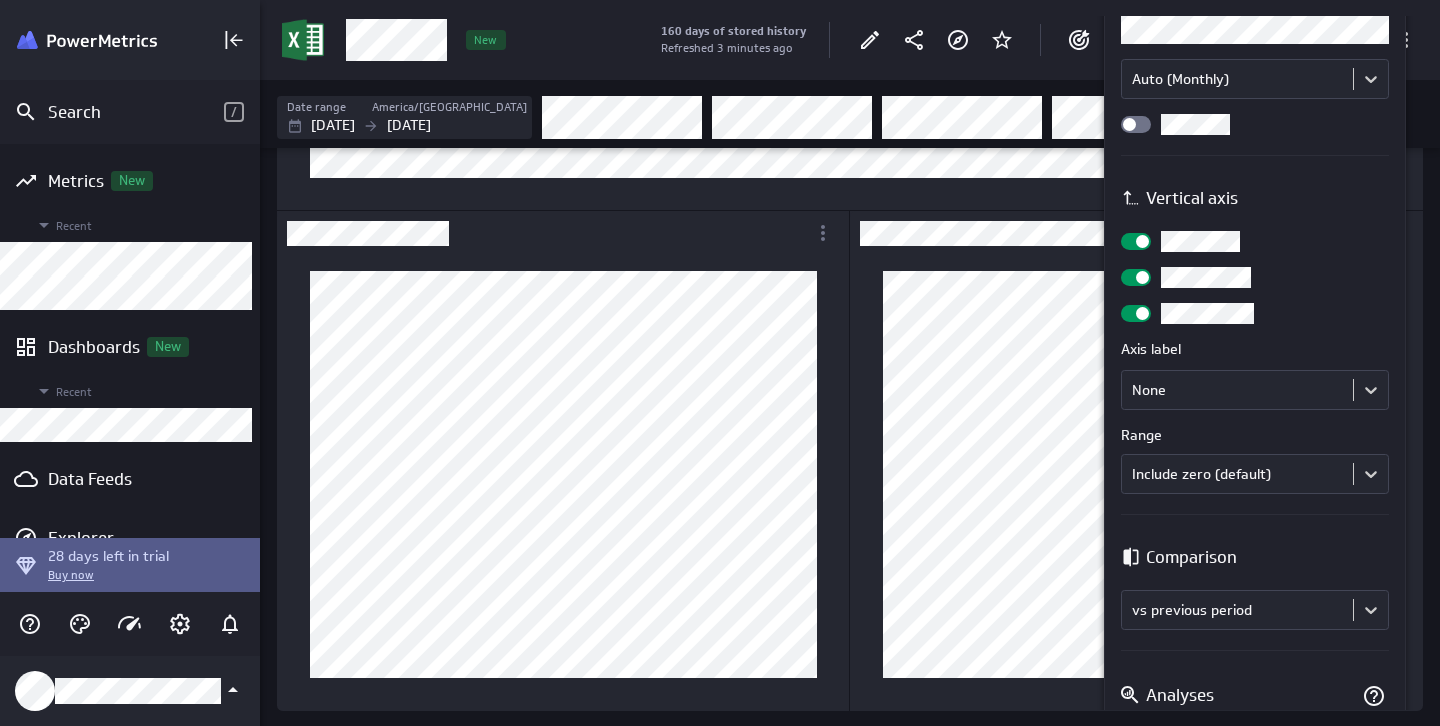 scroll, scrollTop: 776, scrollLeft: 0, axis: vertical 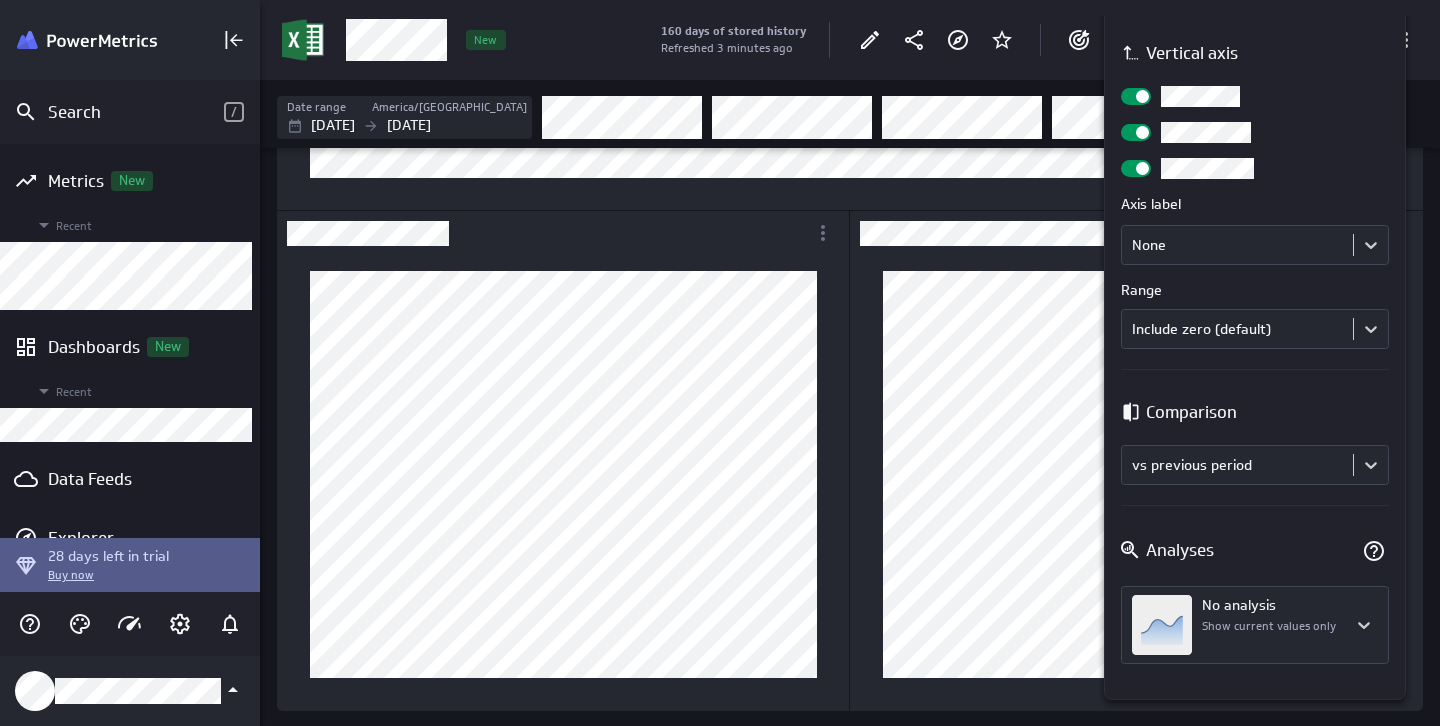 click at bounding box center [720, 363] 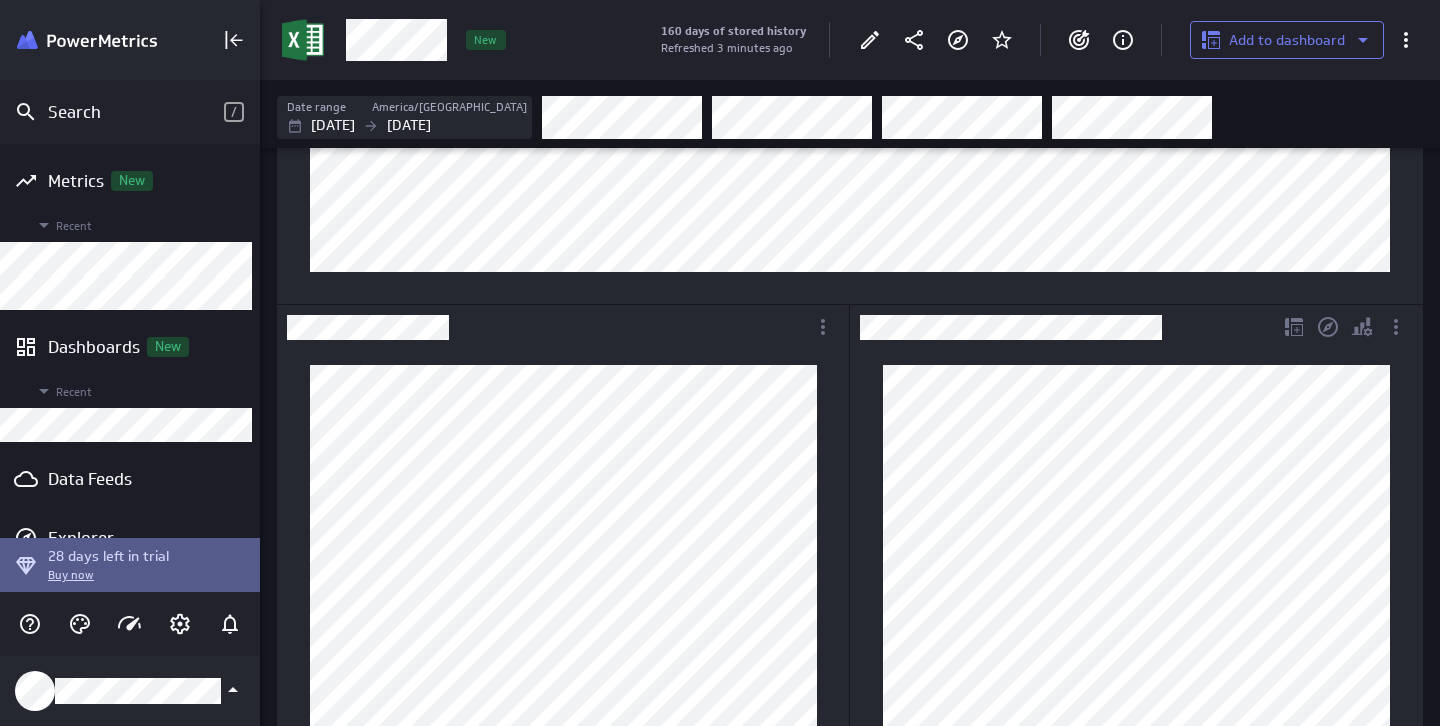 scroll, scrollTop: 460, scrollLeft: 0, axis: vertical 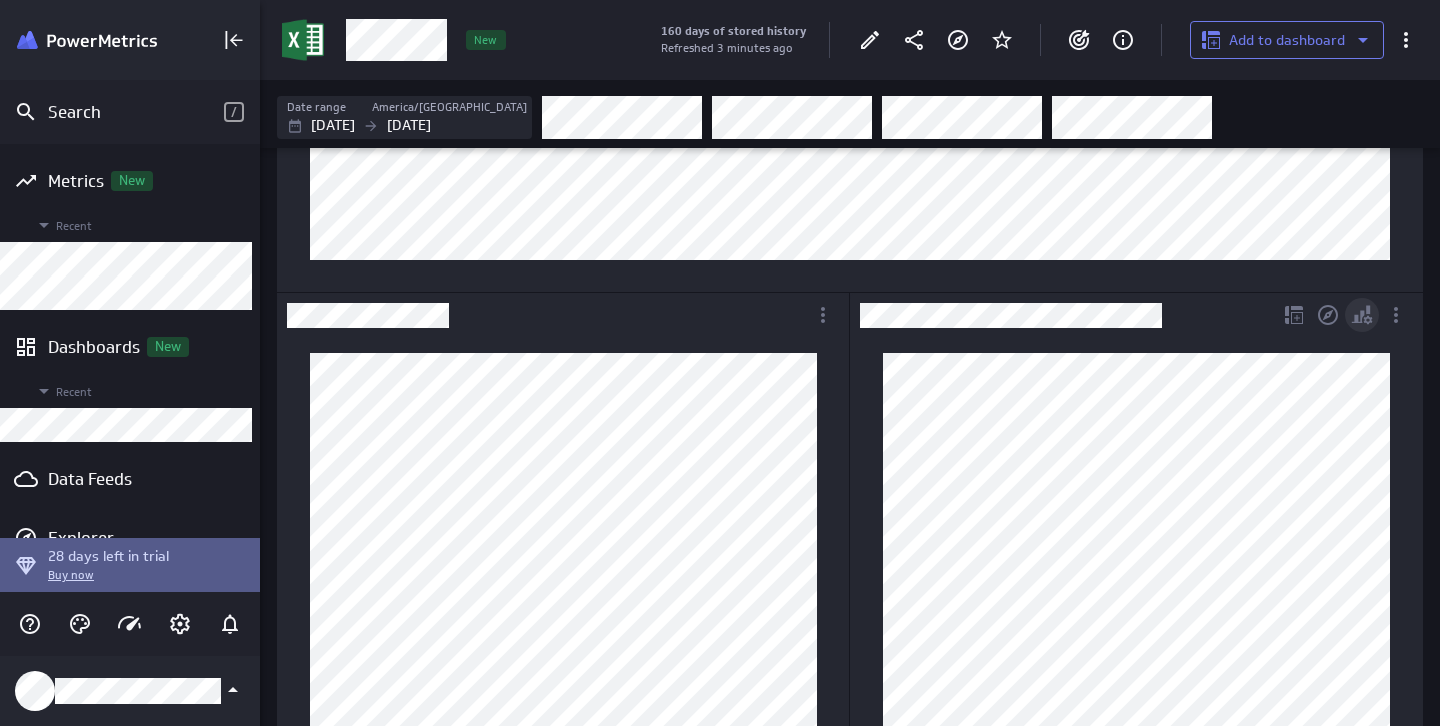 click 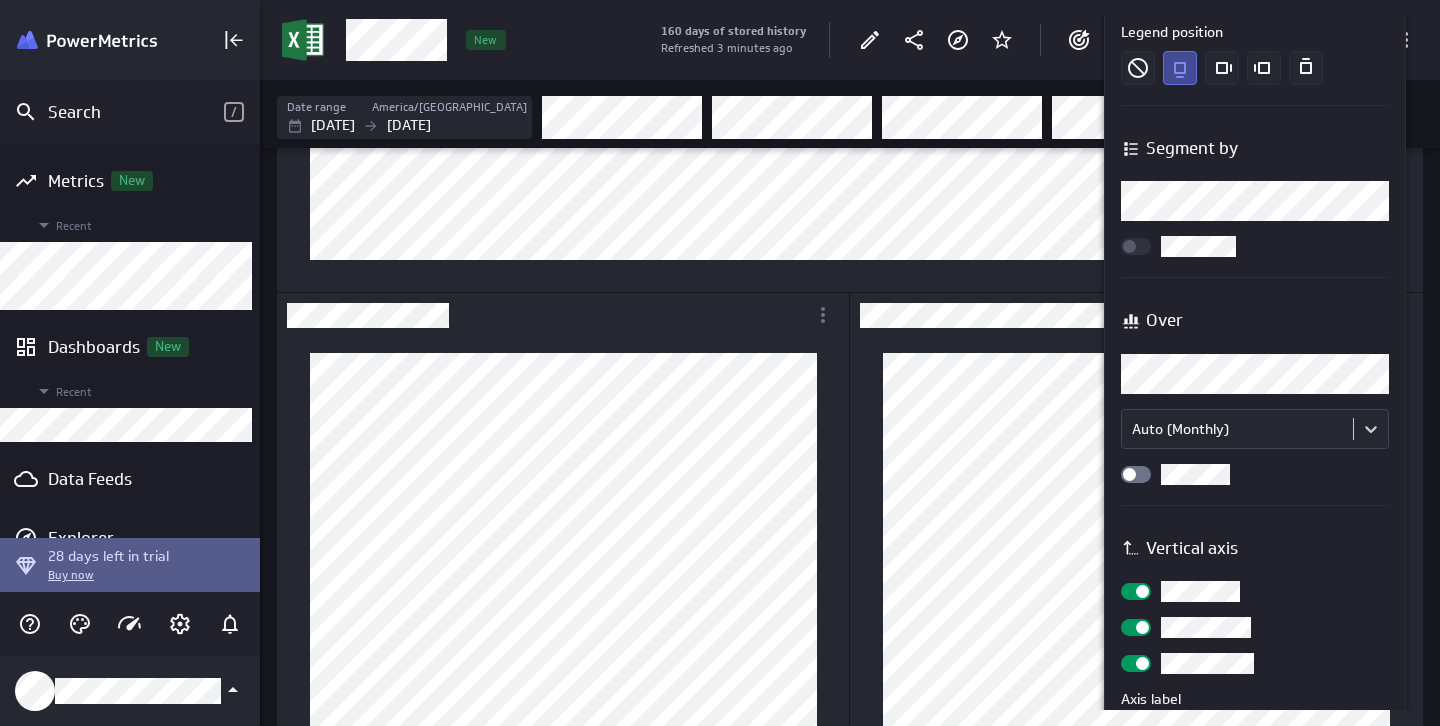 scroll, scrollTop: 315, scrollLeft: 0, axis: vertical 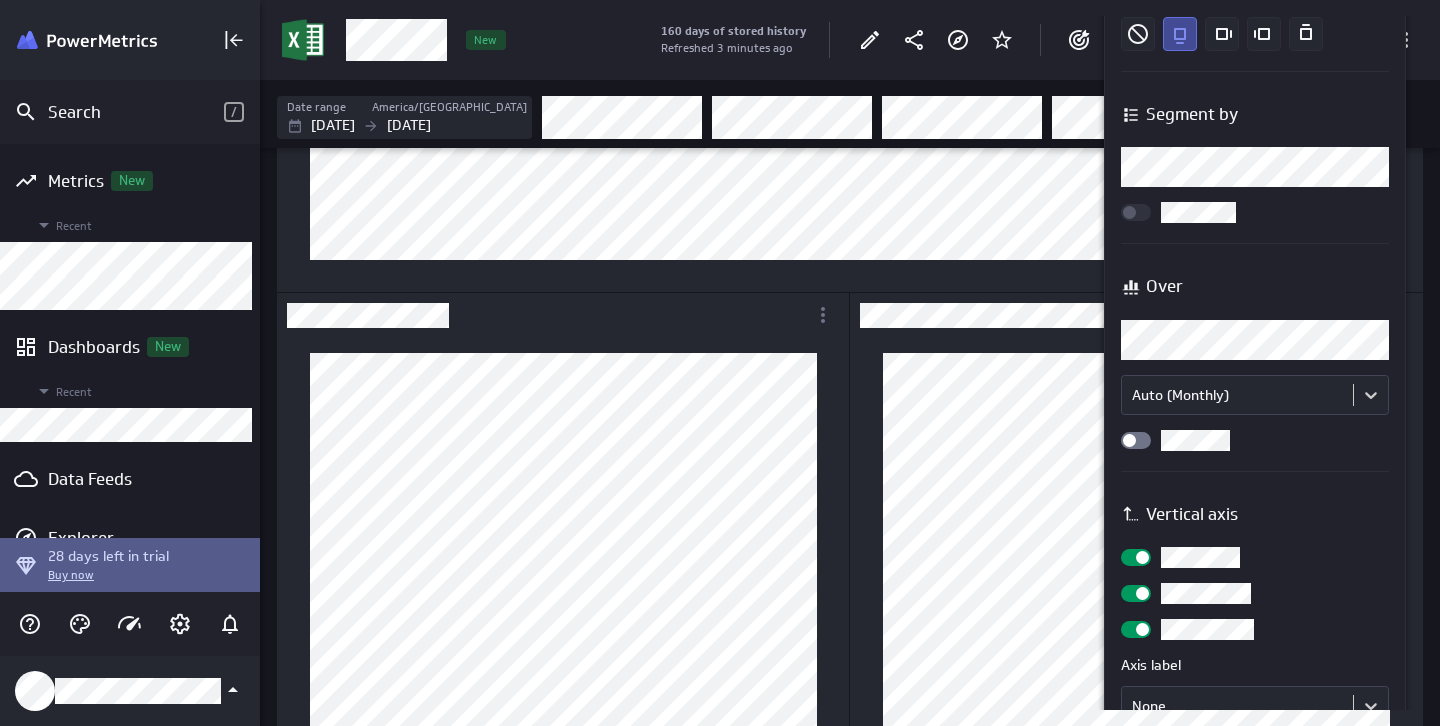 click on "Search / Metrics New Recent Dashboards New Recent Data Feeds Explorer 28 days left in trial Buy now 160 days of stored history Refreshed 3 minutes ago Add to dashboard New Date range [GEOGRAPHIC_DATA]/[GEOGRAPHIC_DATA] [DATE] [DATE] Includes:  Normal range Goals About Be notified of changes by setting threshold, range, and recurring target goals New goal (no message) PowerMetrics Assistant Hey [PERSON_NAME] [PERSON_NAME]. I’m your PowerMetrics Assistant. If I can’t answer your question, try searching in our  Help Center  (that’s what I do!) You can also contact the  Support Team . How can I help you [DATE]?
Created with Highcharts 9.0.1 Created with Highcharts 9.0.1   Chart Type   Bar / Column Style Column Legend position   Segment by   Segment by   Over   Over Auto (Monthly)   Vertical axis   Axis label None Range Include zero (default)   Comparison   Comparison vs previous period   Analyses   No analysis Show current values only" at bounding box center (720, 363) 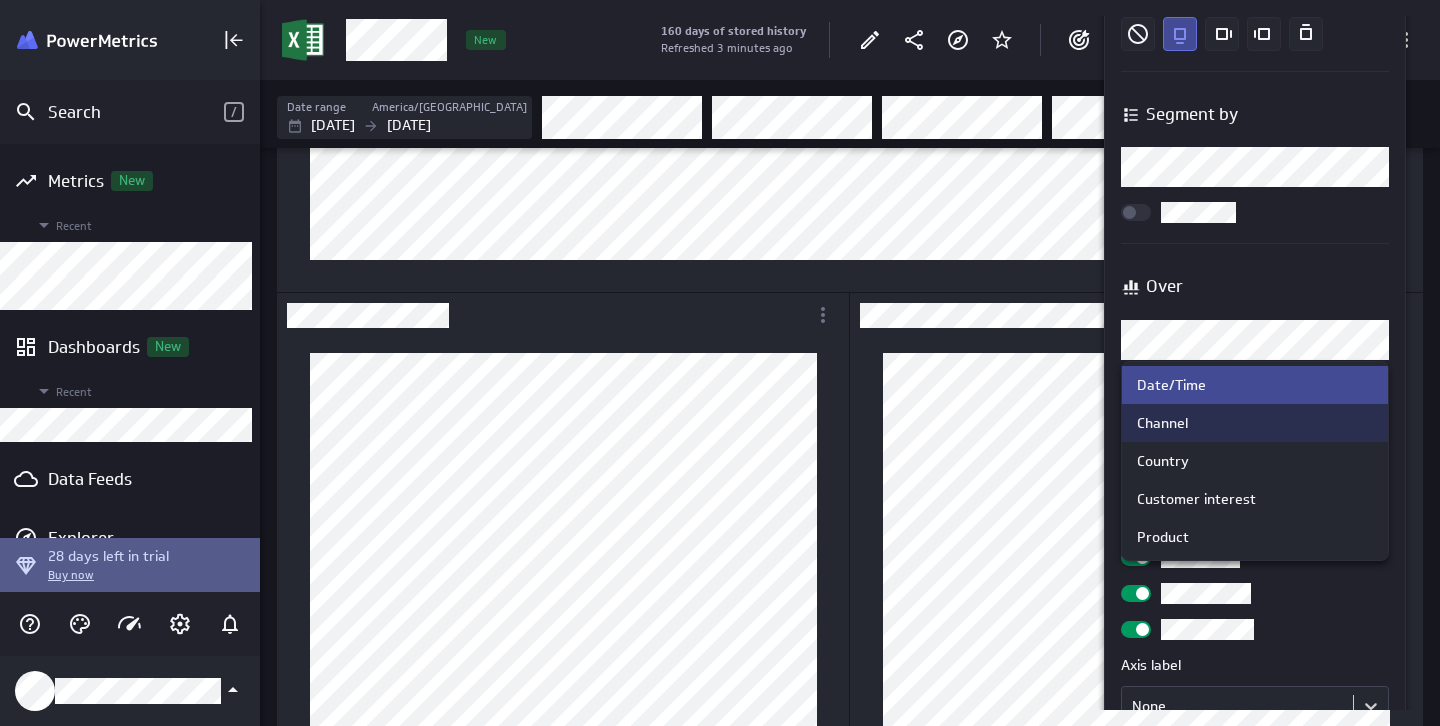 click on "Channel" at bounding box center (1255, 423) 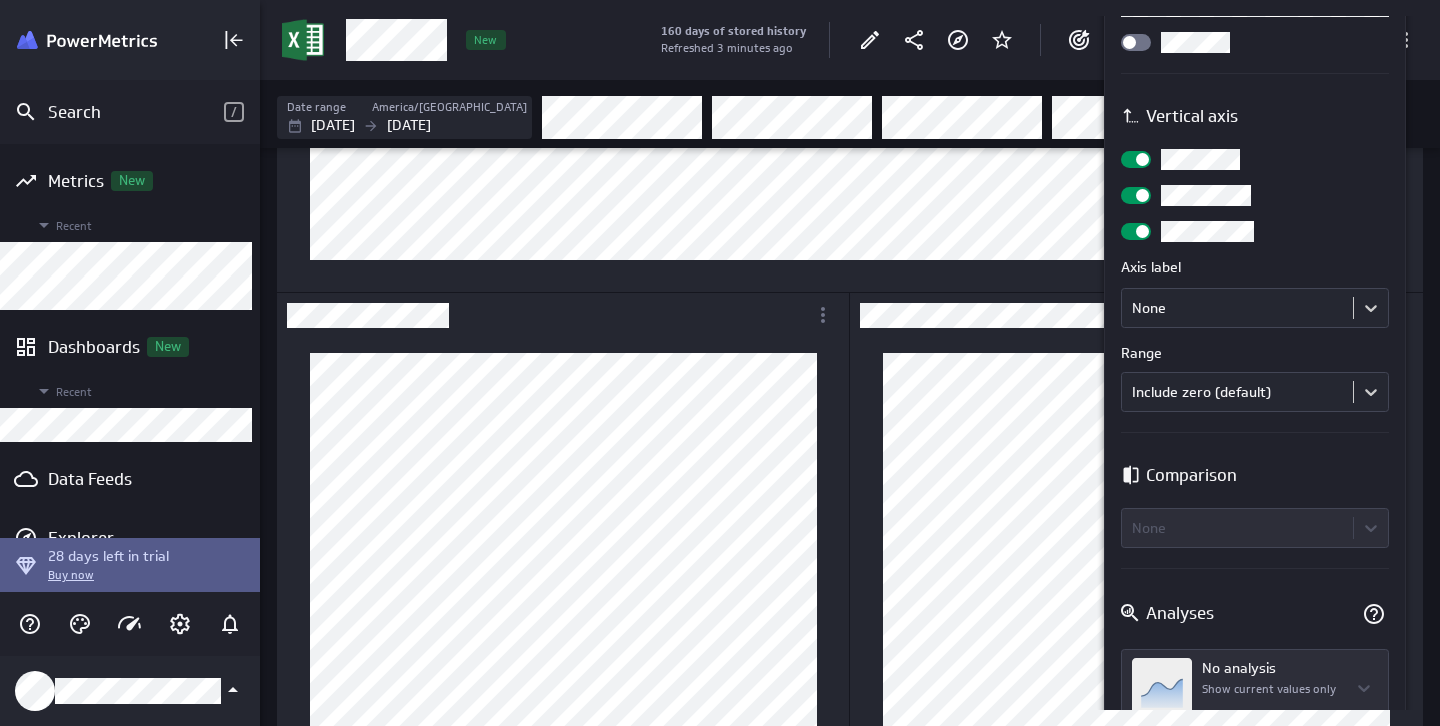 scroll, scrollTop: 721, scrollLeft: 0, axis: vertical 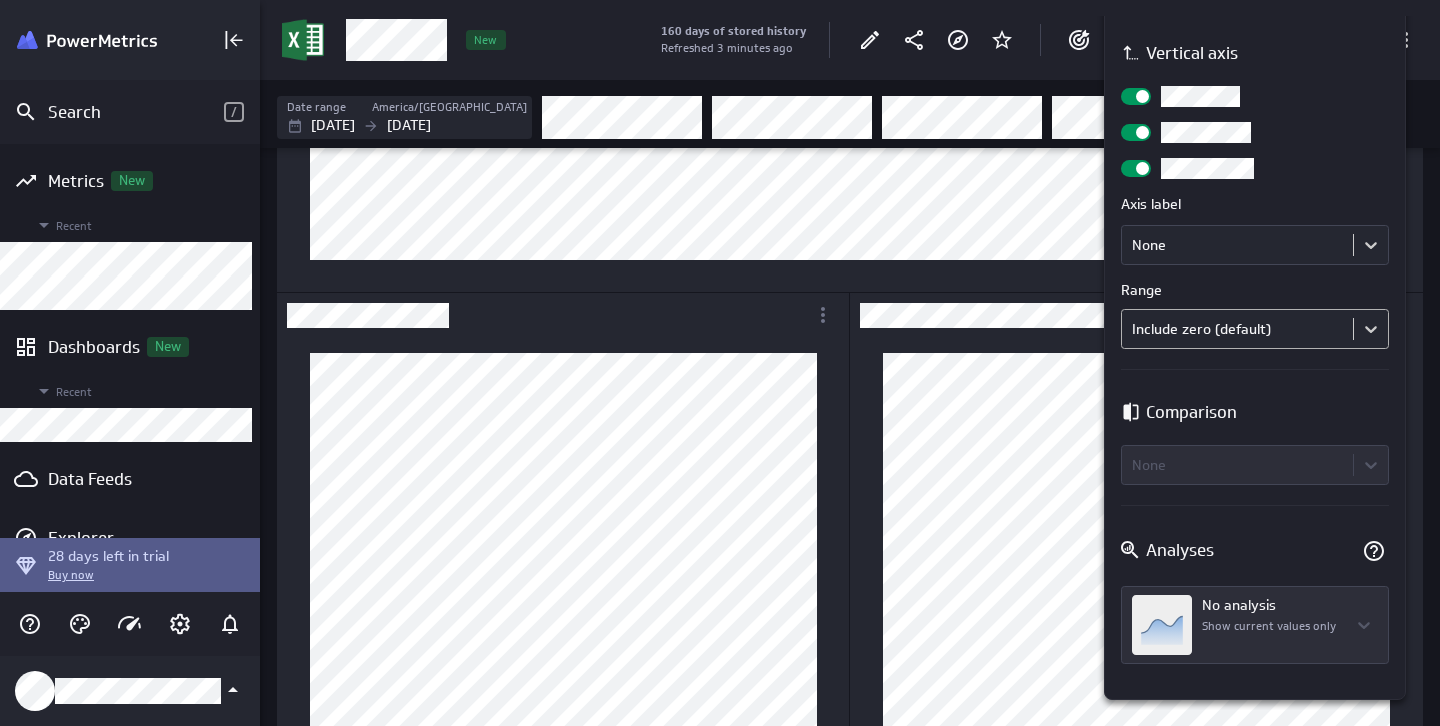 click on "Search / Metrics New Recent Dashboards New Recent Data Feeds Explorer 28 days left in trial Buy now 160 days of stored history Refreshed 3 minutes ago Add to dashboard New Date range [GEOGRAPHIC_DATA]/[GEOGRAPHIC_DATA] [DATE] [DATE] Includes:  Normal range Goals About Be notified of changes by setting threshold, range, and recurring target goals New goal (no message) PowerMetrics Assistant Hey [PERSON_NAME] [PERSON_NAME]. I’m your PowerMetrics Assistant. If I can’t answer your question, try searching in our  Help Center  (that’s what I do!) You can also contact the  Support Team . How can I help you [DATE]?
Created with Highcharts 9.0.1   Chart Type   Bar / Column Style Column Legend position   Segment by   Segment by   Over   Over   Vertical axis   Axis label None Range Include zero (default)   Comparison   Comparison None   Analyses   No analysis Show current values only" at bounding box center (720, 363) 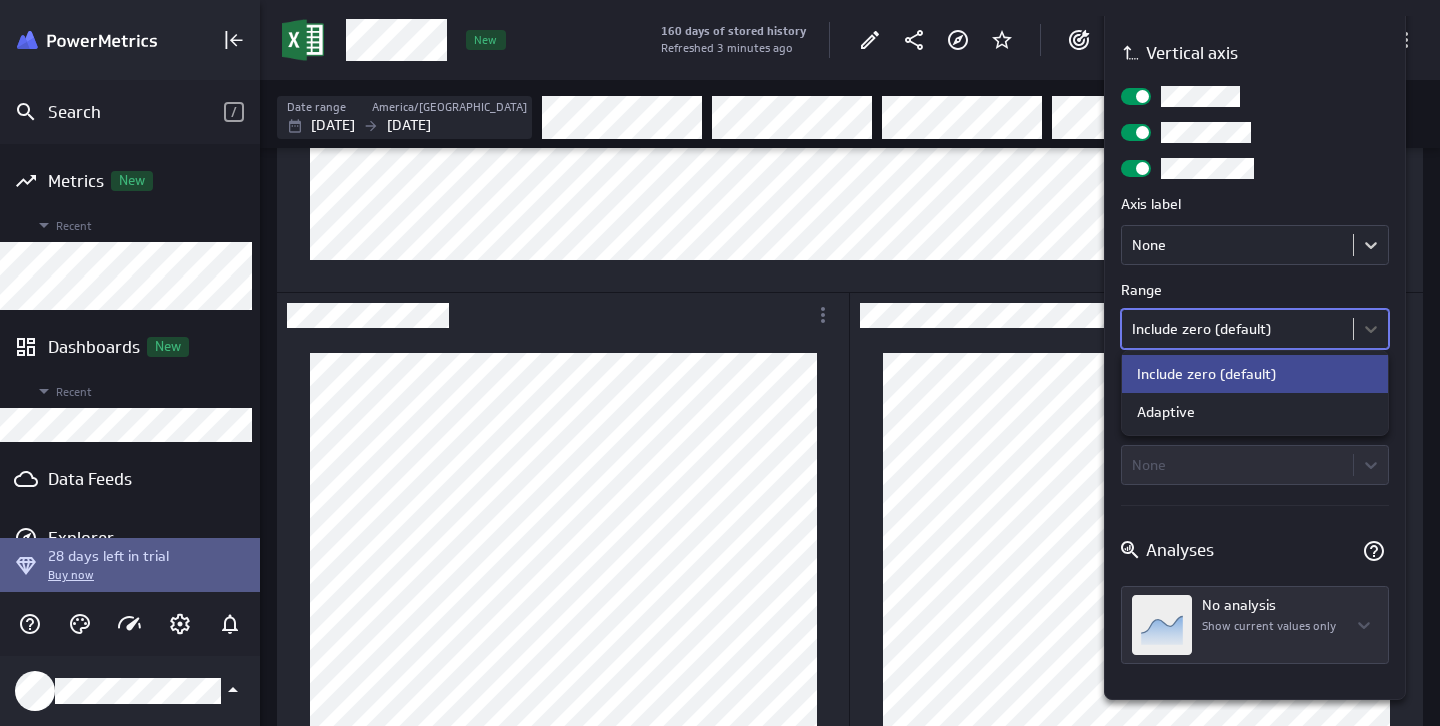 click at bounding box center (720, 363) 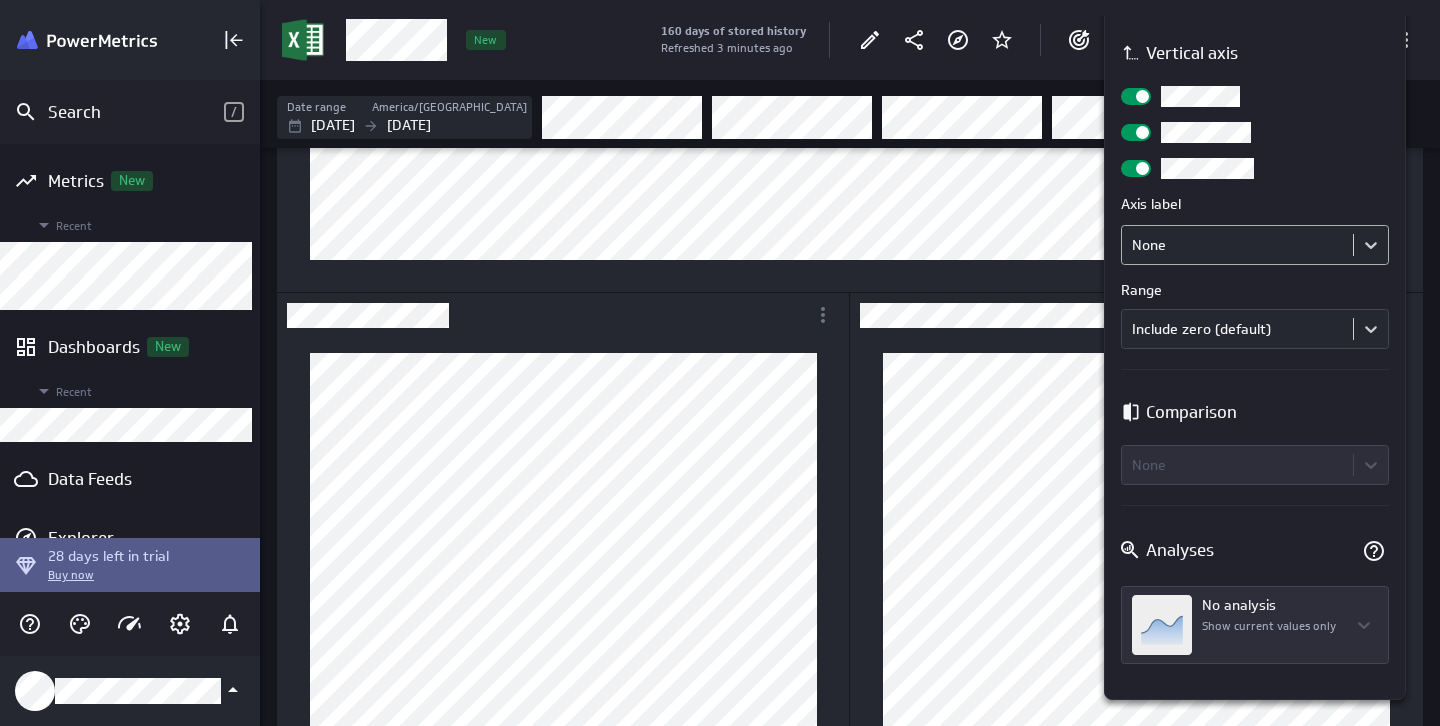 click on "Search / Metrics New Recent Dashboards New Recent Data Feeds Explorer 28 days left in trial Buy now 160 days of stored history Refreshed 3 minutes ago Add to dashboard New Date range [GEOGRAPHIC_DATA]/[GEOGRAPHIC_DATA] [DATE] [DATE] Includes:  Normal range Goals About Be notified of changes by setting threshold, range, and recurring target goals New goal (no message) PowerMetrics Assistant Hey [PERSON_NAME] [PERSON_NAME]. I’m your PowerMetrics Assistant. If I can’t answer your question, try searching in our  Help Center  (that’s what I do!) You can also contact the  Support Team . How can I help you [DATE]?
Created with Highcharts 9.0.1   Chart Type   Bar / Column Style Column Legend position   Segment by   Segment by   Over   Over   Vertical axis   Axis label None Range Include zero (default)   Comparison   Comparison None   Analyses   No analysis Show current values only" at bounding box center [720, 363] 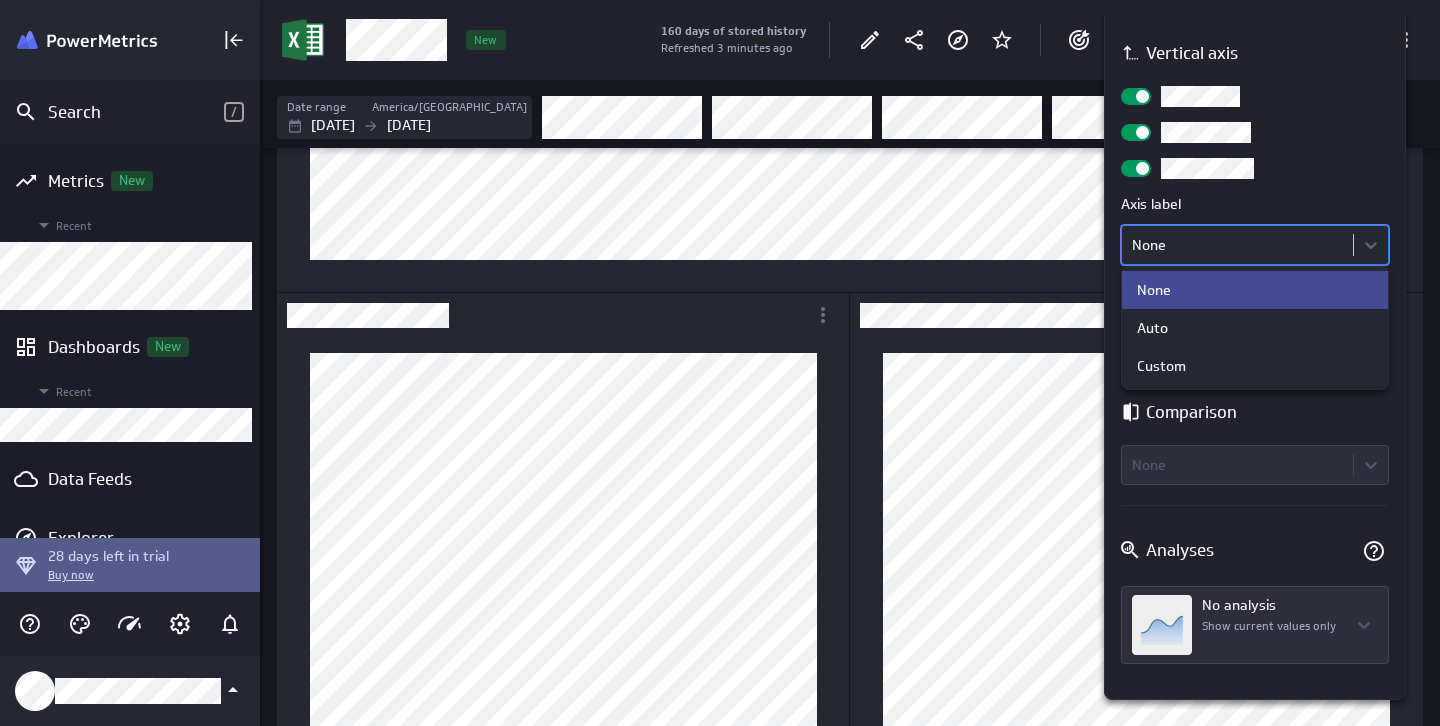 click at bounding box center [720, 363] 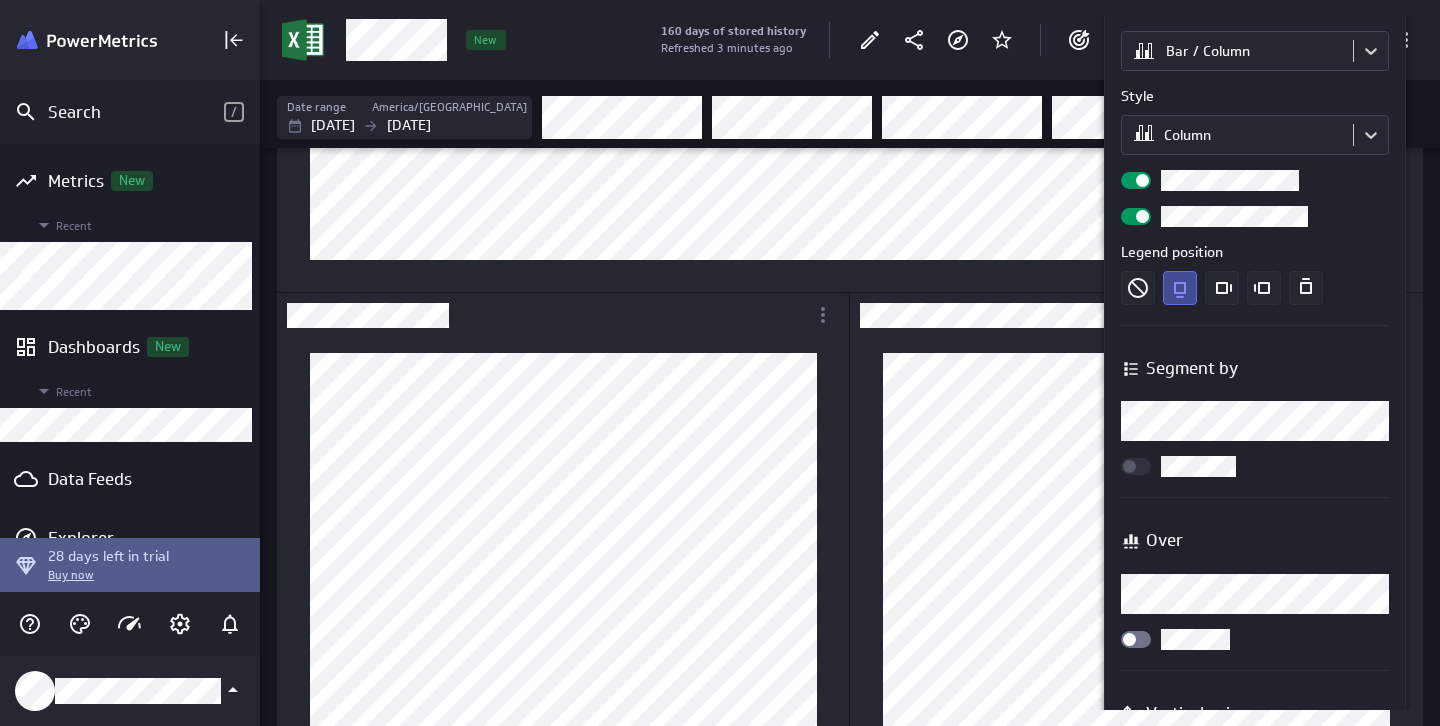 scroll, scrollTop: 182, scrollLeft: 0, axis: vertical 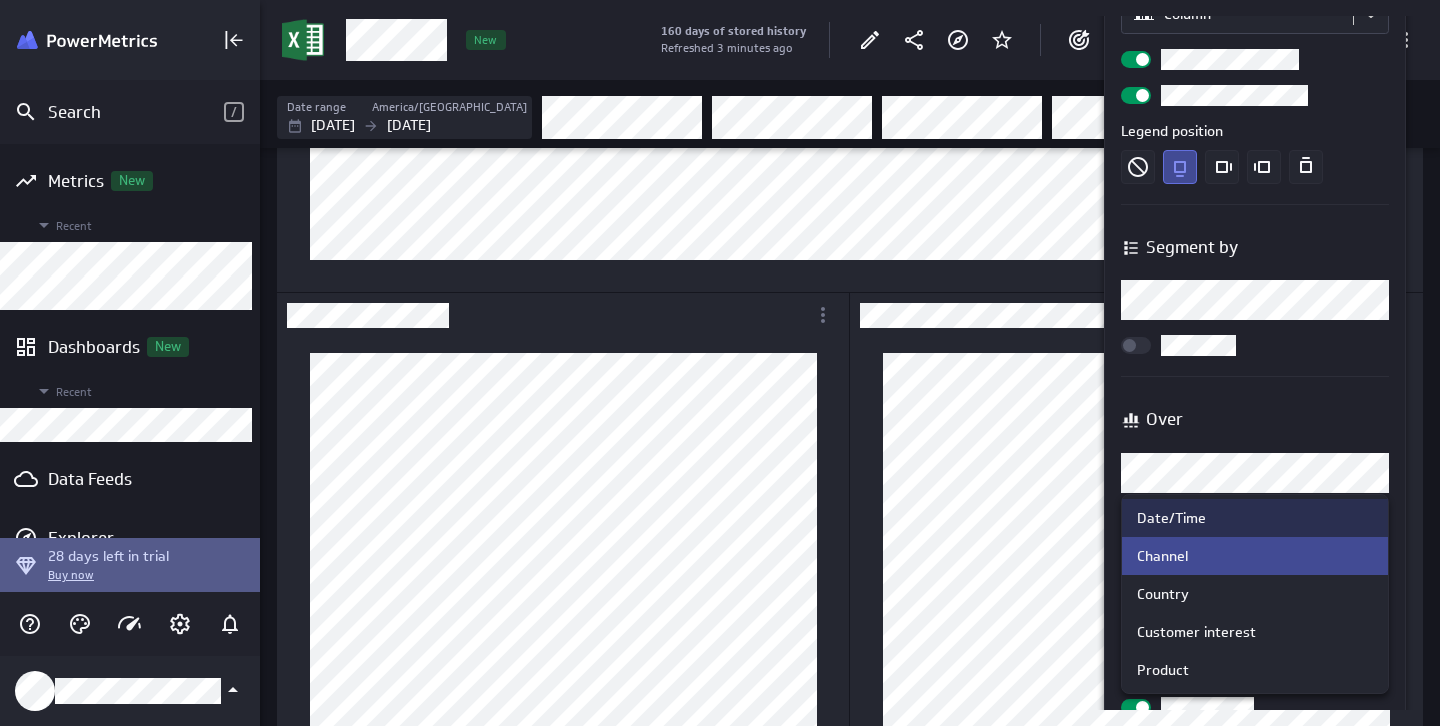 click on "Search / Metrics New Recent Dashboards New Recent Data Feeds Explorer 28 days left in trial Buy now 160 days of stored history Refreshed 3 minutes ago Add to dashboard New Date range [GEOGRAPHIC_DATA]/[GEOGRAPHIC_DATA] [DATE] [DATE] Includes:  Normal range Goals About Be notified of changes by setting threshold, range, and recurring target goals New goal (no message) PowerMetrics Assistant Hey [PERSON_NAME] [PERSON_NAME]. I’m your PowerMetrics Assistant. If I can’t answer your question, try searching in our  Help Center  (that’s what I do!) You can also contact the  Support Team . How can I help you [DATE]?
Created with Highcharts 9.0.1   Chart Type   Bar / Column Style Column Legend position   Segment by   Segment by   Over   Over   Vertical axis   Axis label None Range Include zero (default)   Comparison   Comparison None   Analyses   No analysis Show current values only Date/Time Channel Country Customer interest Product" at bounding box center (720, 363) 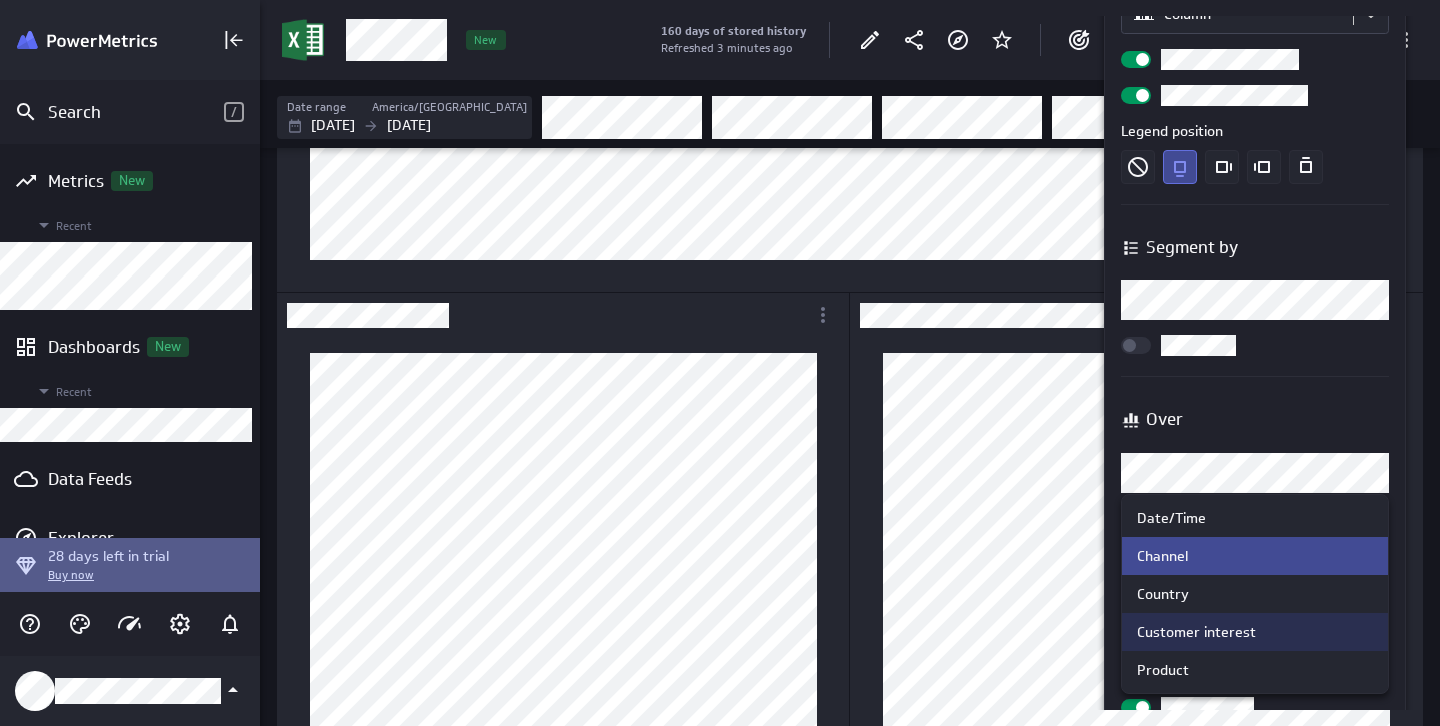click on "Customer interest" at bounding box center [1196, 632] 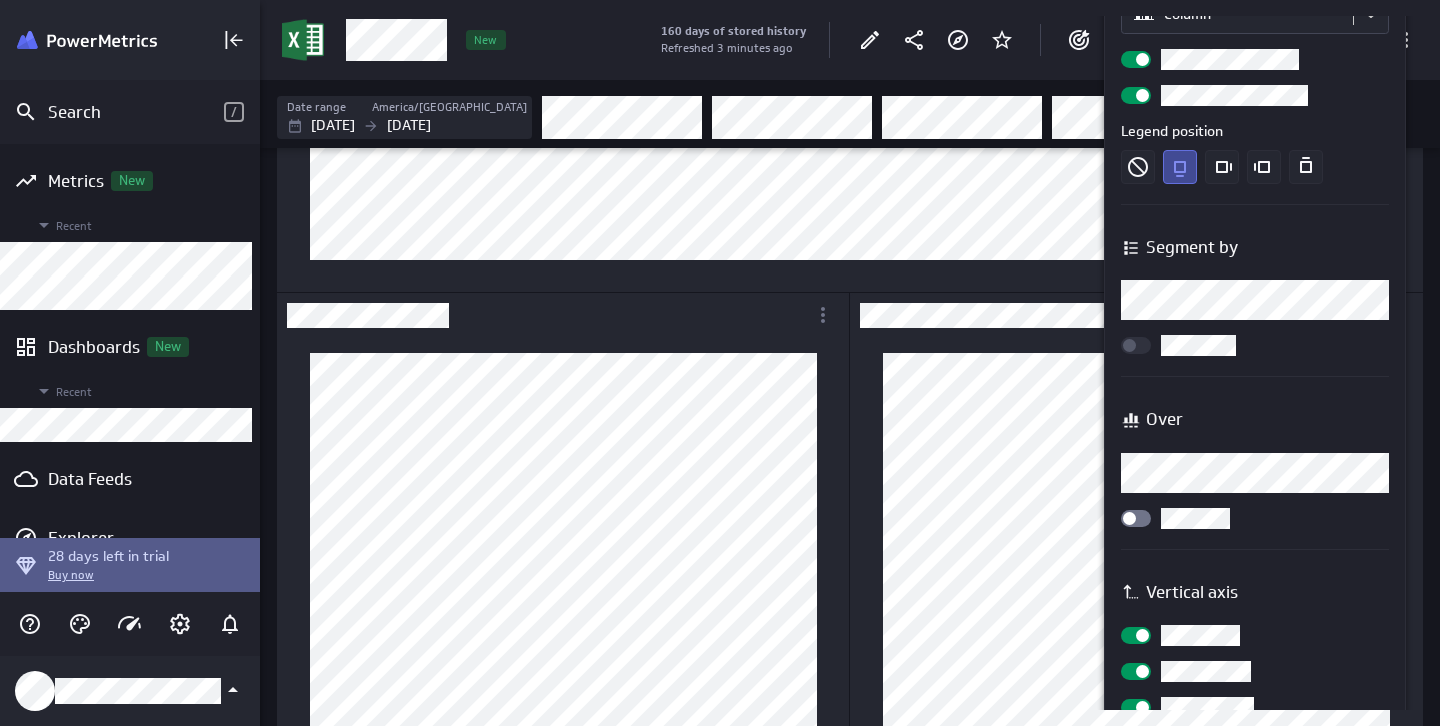 scroll, scrollTop: 0, scrollLeft: 0, axis: both 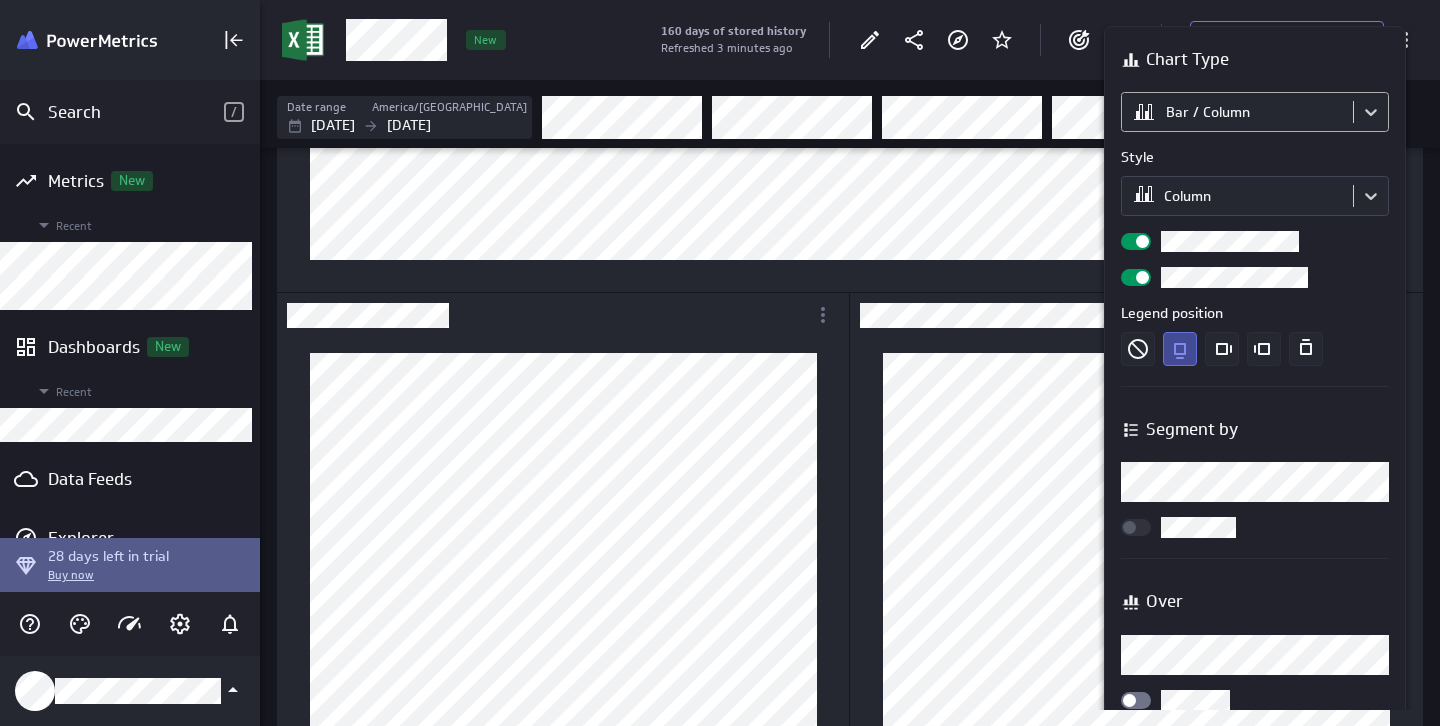 click on "Search / Metrics New Recent Dashboards New Recent Data Feeds Explorer 28 days left in trial Buy now 160 days of stored history Refreshed 3 minutes ago Add to dashboard New Date range [GEOGRAPHIC_DATA]/[GEOGRAPHIC_DATA] [DATE] [DATE] Includes:  Normal range Goals About Be notified of changes by setting threshold, range, and recurring target goals New goal (no message) PowerMetrics Assistant Hey [PERSON_NAME] [PERSON_NAME]. I’m your PowerMetrics Assistant. If I can’t answer your question, try searching in our  Help Center  (that’s what I do!) You can also contact the  Support Team . How can I help you [DATE]?
Created with Highcharts 9.0.1   Chart Type   Bar / Column Style Column Legend position   Segment by   Segment by   Over   Over   Vertical axis   Axis label None Range Include zero (default)   Comparison   Comparison None   Analyses   No analysis Show current values only" at bounding box center [720, 363] 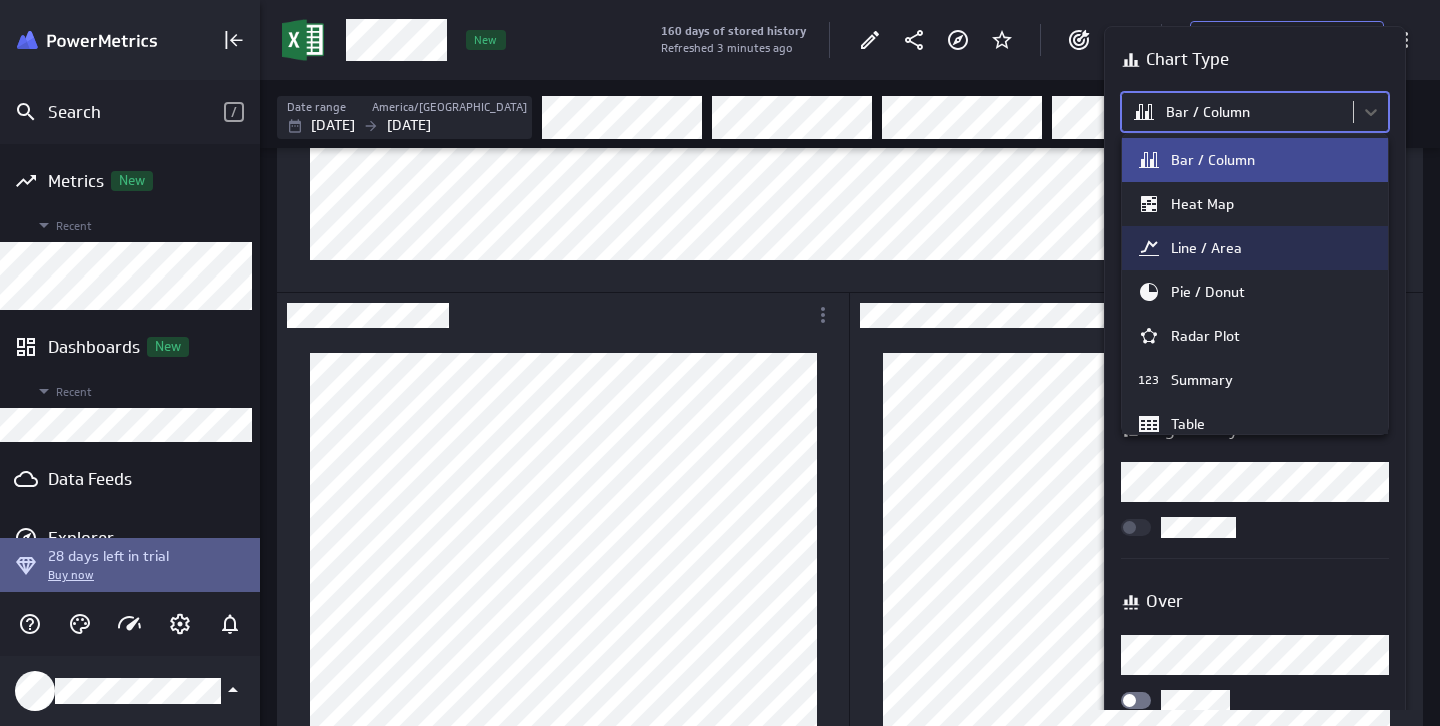click on "Line / Area" at bounding box center [1206, 248] 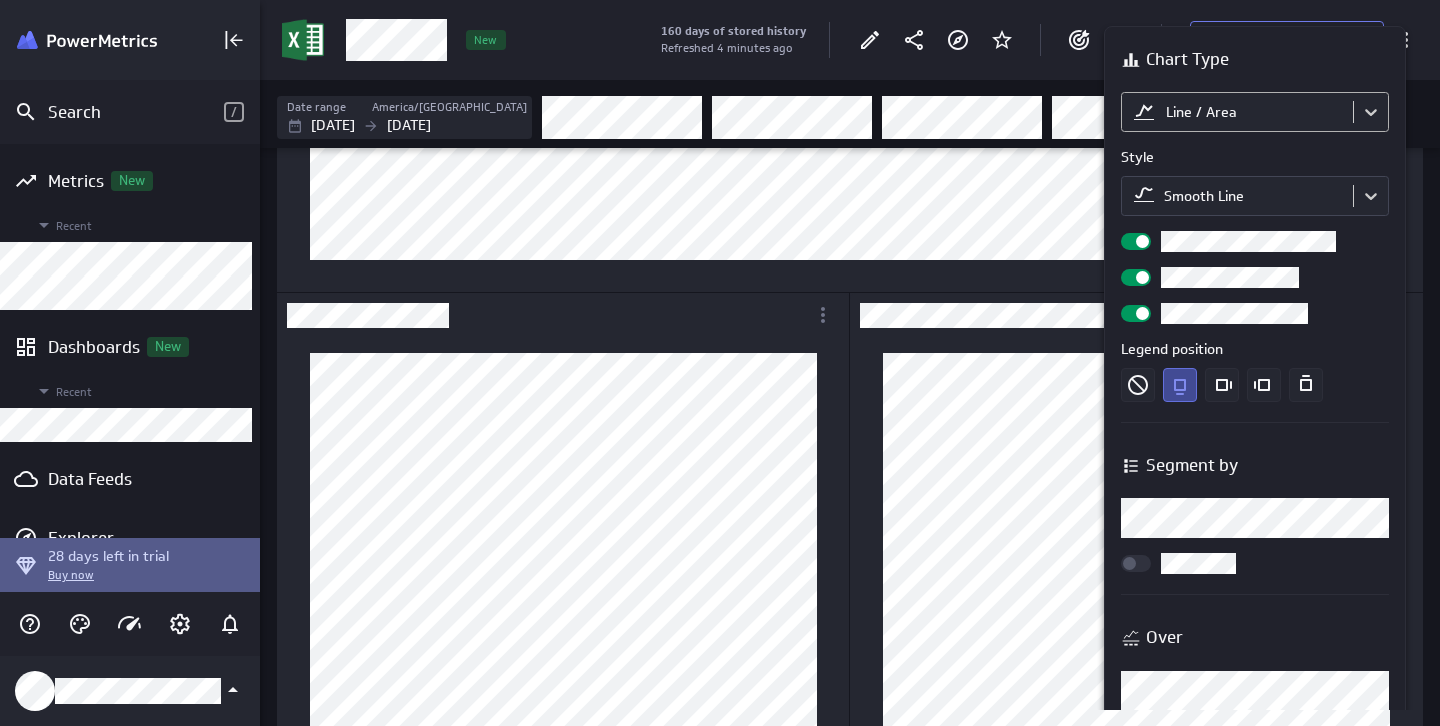 click on "Search / Metrics New Recent Dashboards New Recent Data Feeds Explorer 28 days left in trial Buy now 160 days of stored history Refreshed 4 minutes ago Add to dashboard New Date range [GEOGRAPHIC_DATA]/[GEOGRAPHIC_DATA] [DATE] [DATE] Includes:  Normal range Goals About Be notified of changes by setting threshold, range, and recurring target goals New goal (no message) PowerMetrics Assistant Hey [PERSON_NAME] [PERSON_NAME]. I’m your PowerMetrics Assistant. If I can’t answer your question, try searching in our  Help Center  (that’s what I do!) You can also contact the  Support Team . How can I help you [DATE]?
Created with Highcharts 9.0.1   Chart Type   Line / Area Style Smooth Line Legend position   Segment by   Segment by   Over   Over Auto (Monthly)   Series   Line thickness Line style   Vertical axis   Axis label None Range Include zero (default)   Values     Comparison   Comparison vs previous period   Analyses   No analysis Show current values only" at bounding box center [720, 363] 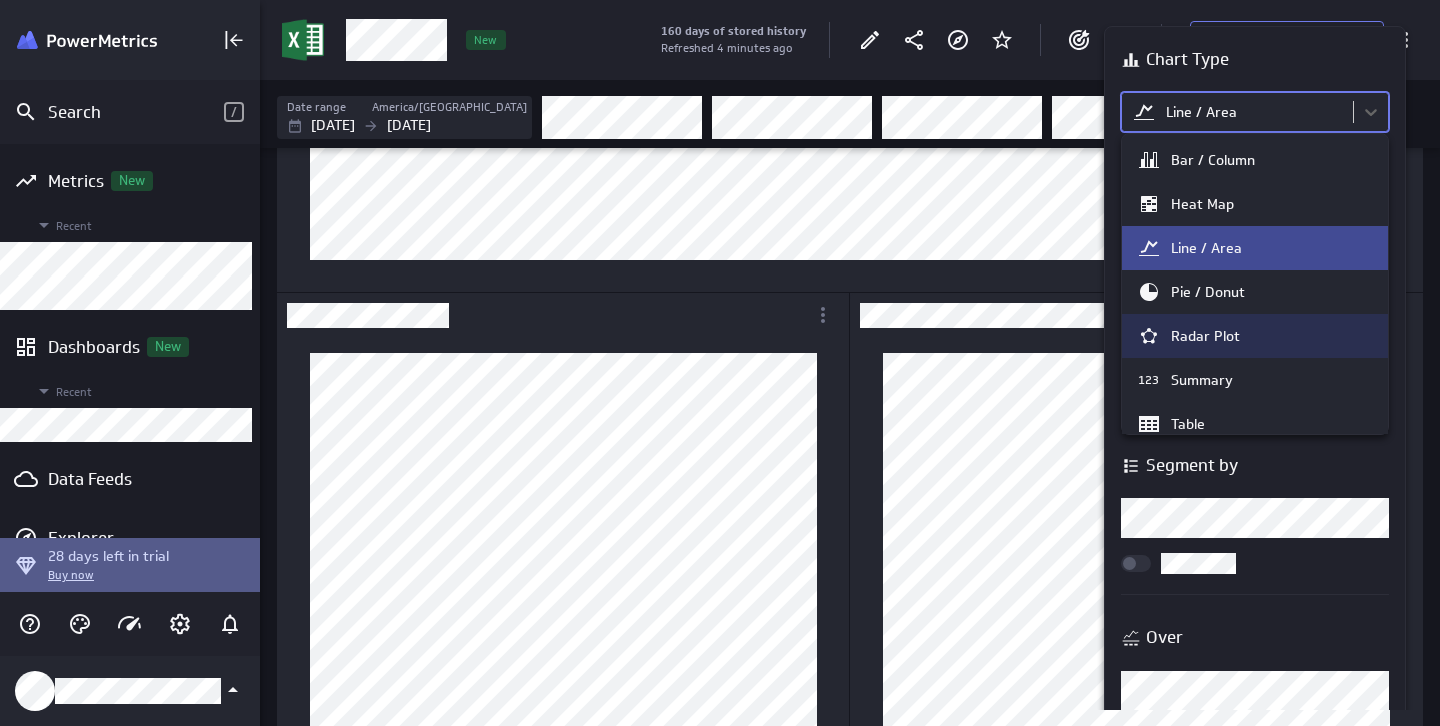 click on "Pie / Donut" at bounding box center [1255, 292] 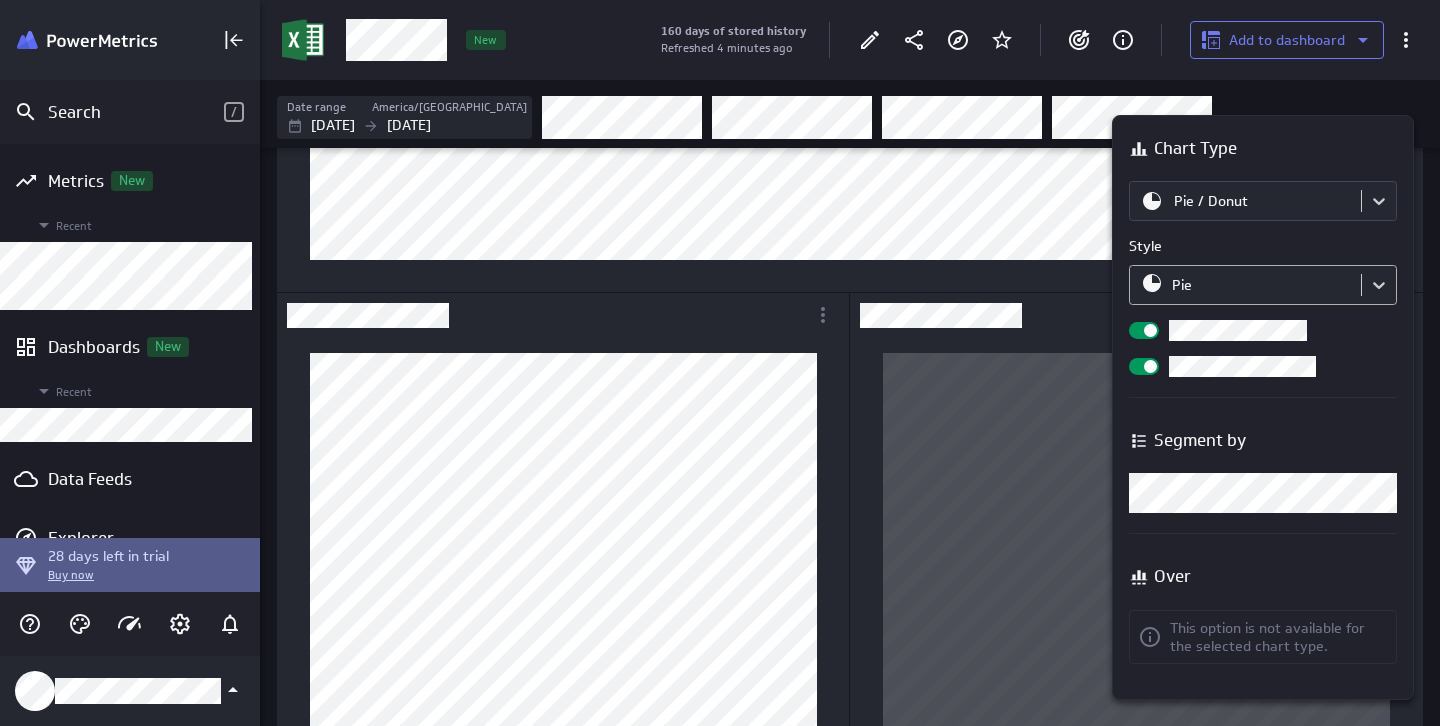 click on "Search / Metrics New Recent Dashboards New Recent Data Feeds Explorer 28 days left in trial Buy now 160 days of stored history Refreshed 4 minutes ago Add to dashboard New Date range [GEOGRAPHIC_DATA]/[GEOGRAPHIC_DATA] [DATE] [DATE] Includes:  Normal range Goals About Be notified of changes by setting threshold, range, and recurring target goals New goal (no message) PowerMetrics Assistant Hey [PERSON_NAME] [PERSON_NAME]. I’m your PowerMetrics Assistant. If I can’t answer your question, try searching in our  Help Center  (that’s what I do!) You can also contact the  Support Team . How can I help you [DATE]?
Created with Highcharts 9.0.1   Chart Type   Pie / Donut Style Pie   Segment by   Segment by   Over   This option is not available for the selected chart type." at bounding box center (720, 363) 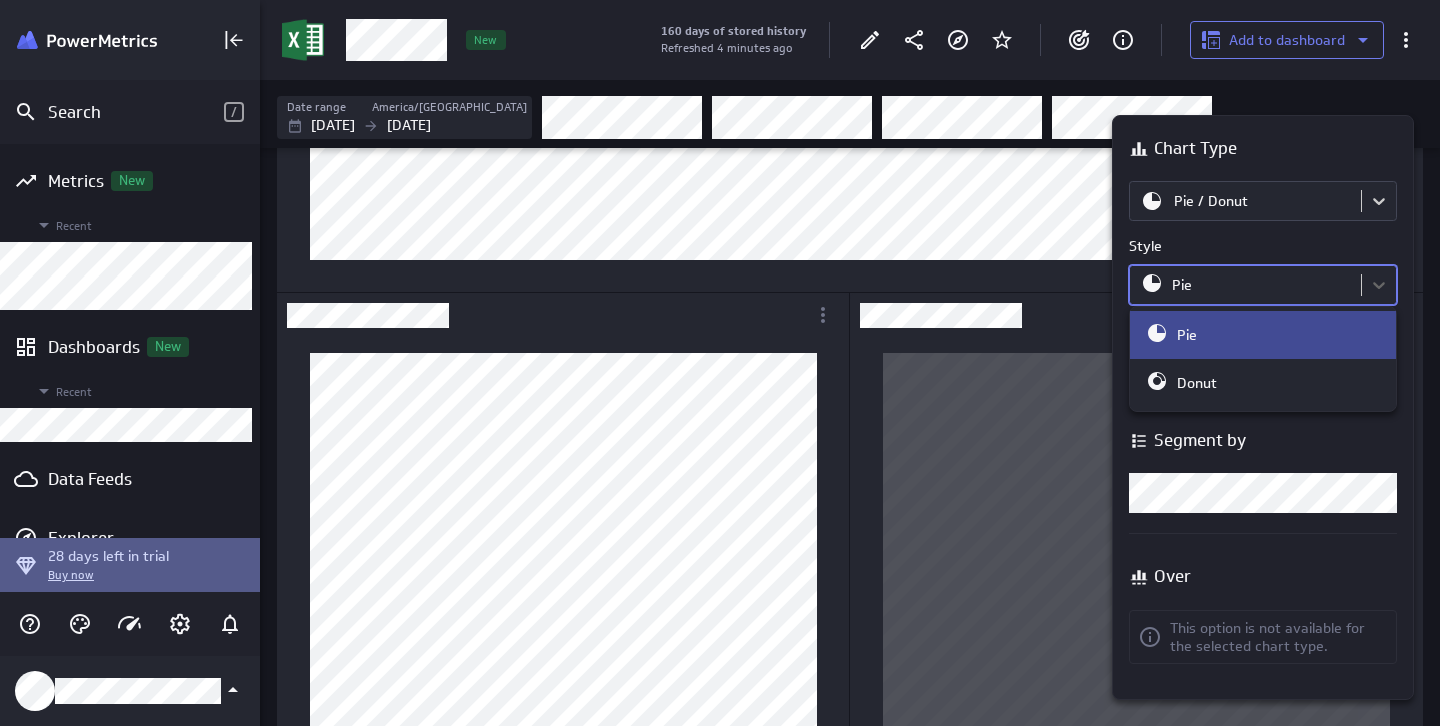 click at bounding box center (720, 363) 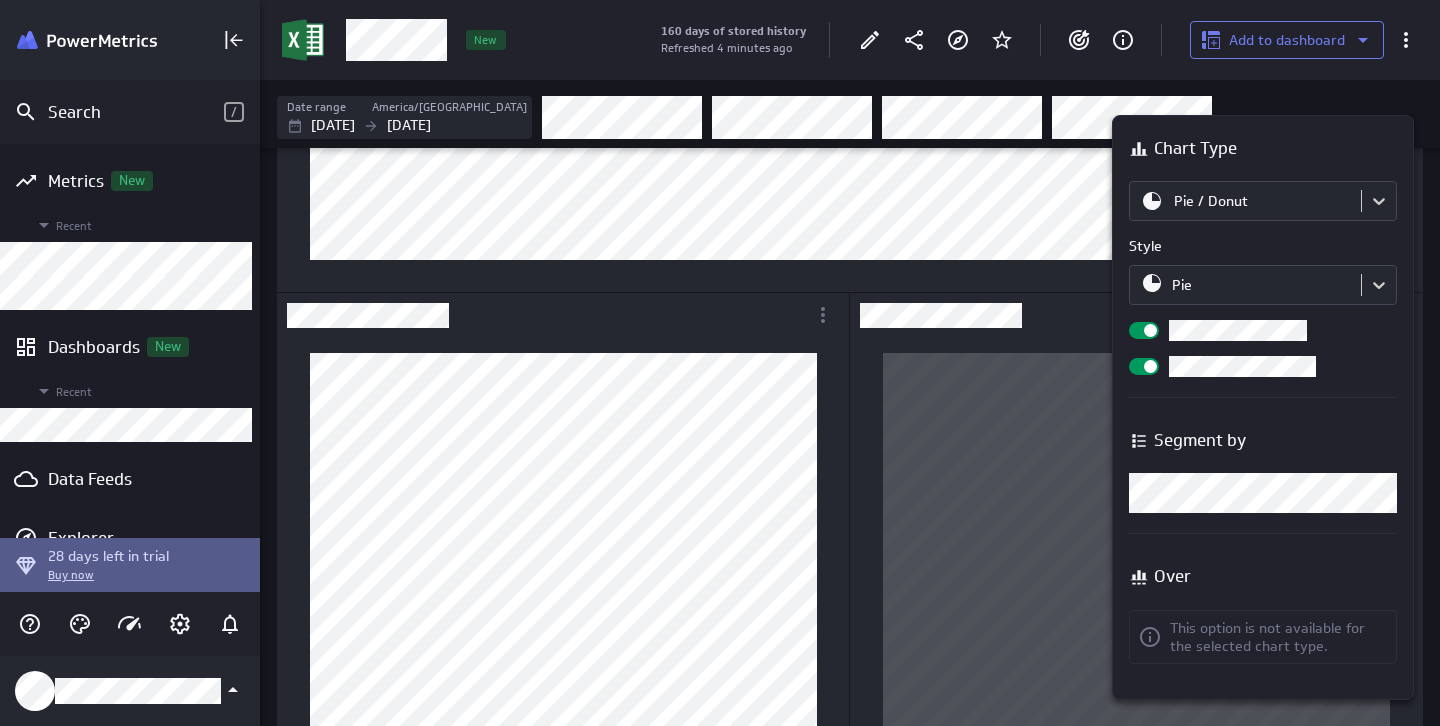 click on "Search / Metrics New Recent Dashboards New Recent Data Feeds Explorer 28 days left in trial Buy now 160 days of stored history Refreshed 4 minutes ago Add to dashboard New Date range [GEOGRAPHIC_DATA]/[GEOGRAPHIC_DATA] [DATE] [DATE] Includes:  Normal range Goals About Be notified of changes by setting threshold, range, and recurring target goals New goal (no message) PowerMetrics Assistant Hey [PERSON_NAME] [PERSON_NAME]. I’m your PowerMetrics Assistant. If I can’t answer your question, try searching in our  Help Center  (that’s what I do!) You can also contact the  Support Team . How can I help you [DATE]?
Created with Highcharts 9.0.1   Chart Type   Pie / Donut Style Pie   Segment by   Segment by   Over   This option is not available for the selected chart type." at bounding box center [720, 363] 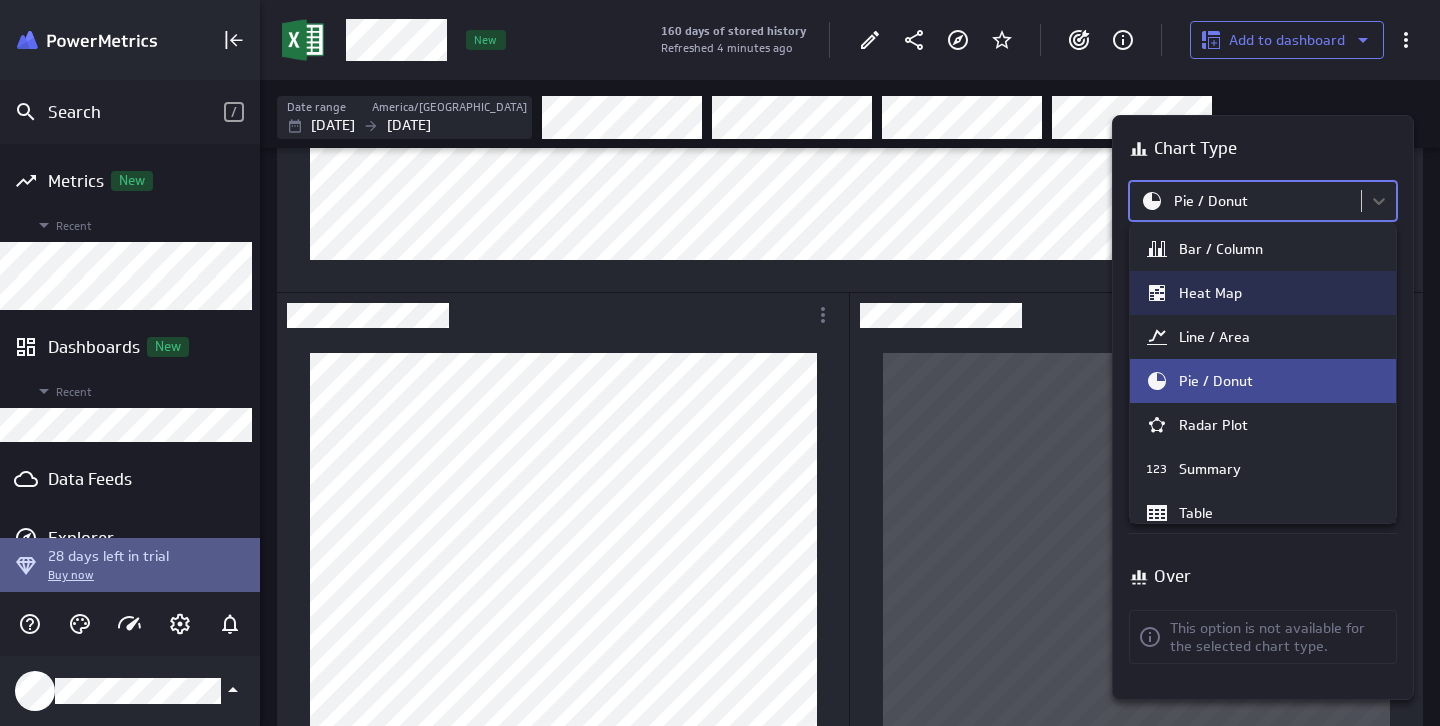 click on "Bar / Column" at bounding box center (1221, 249) 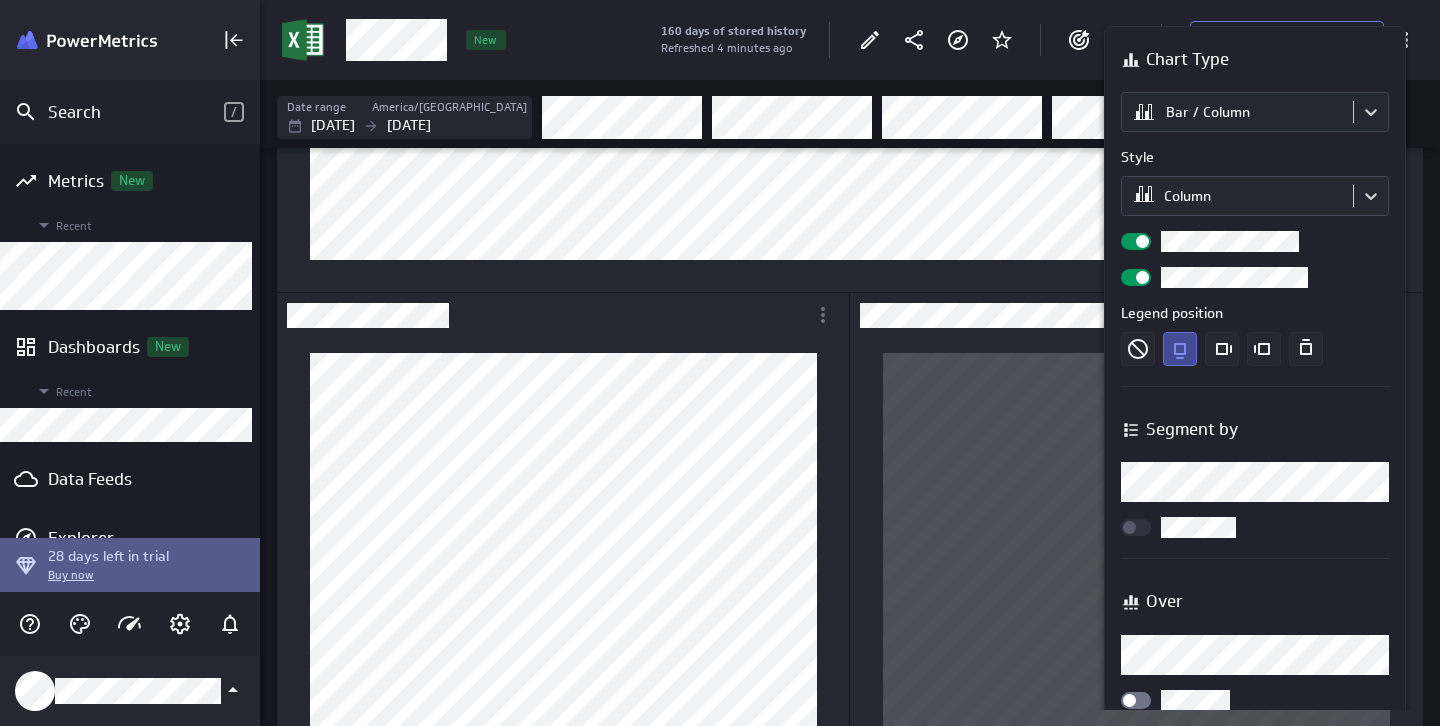 click at bounding box center (720, 363) 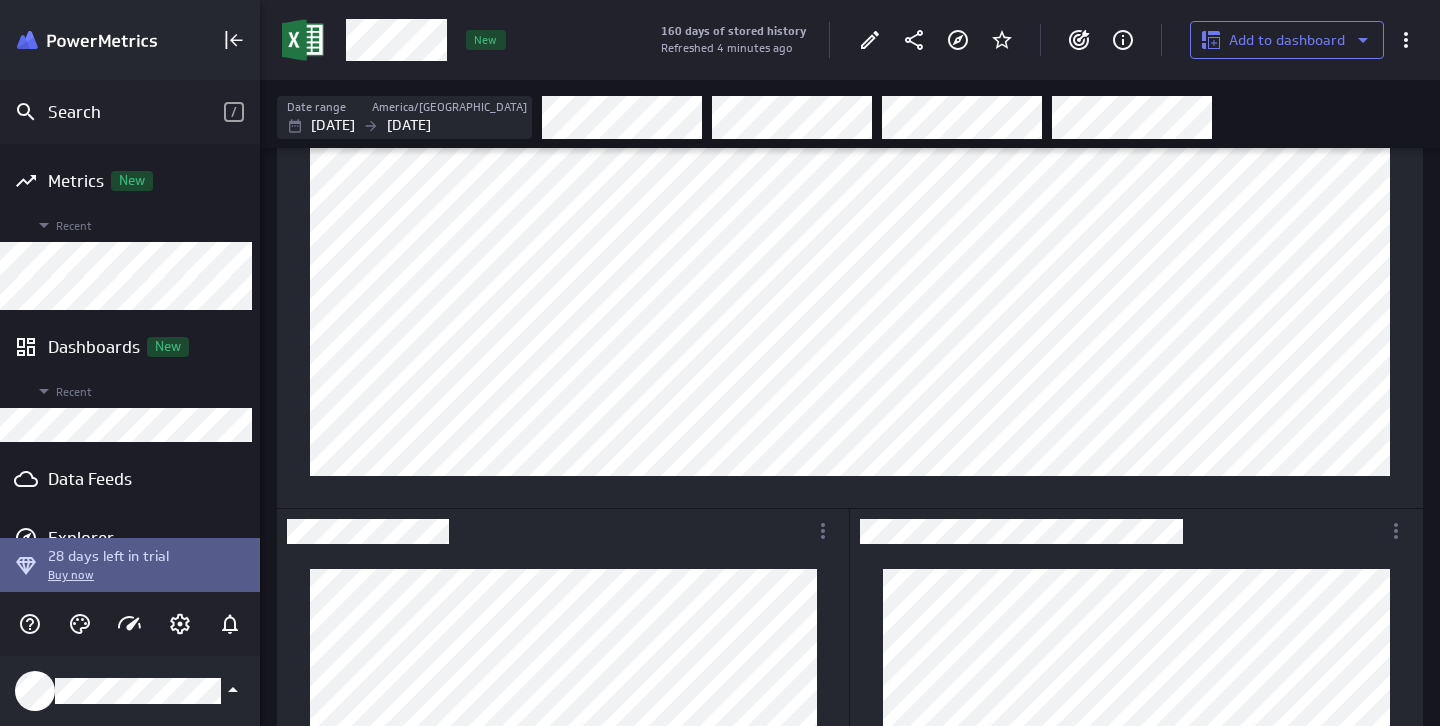 scroll, scrollTop: 0, scrollLeft: 0, axis: both 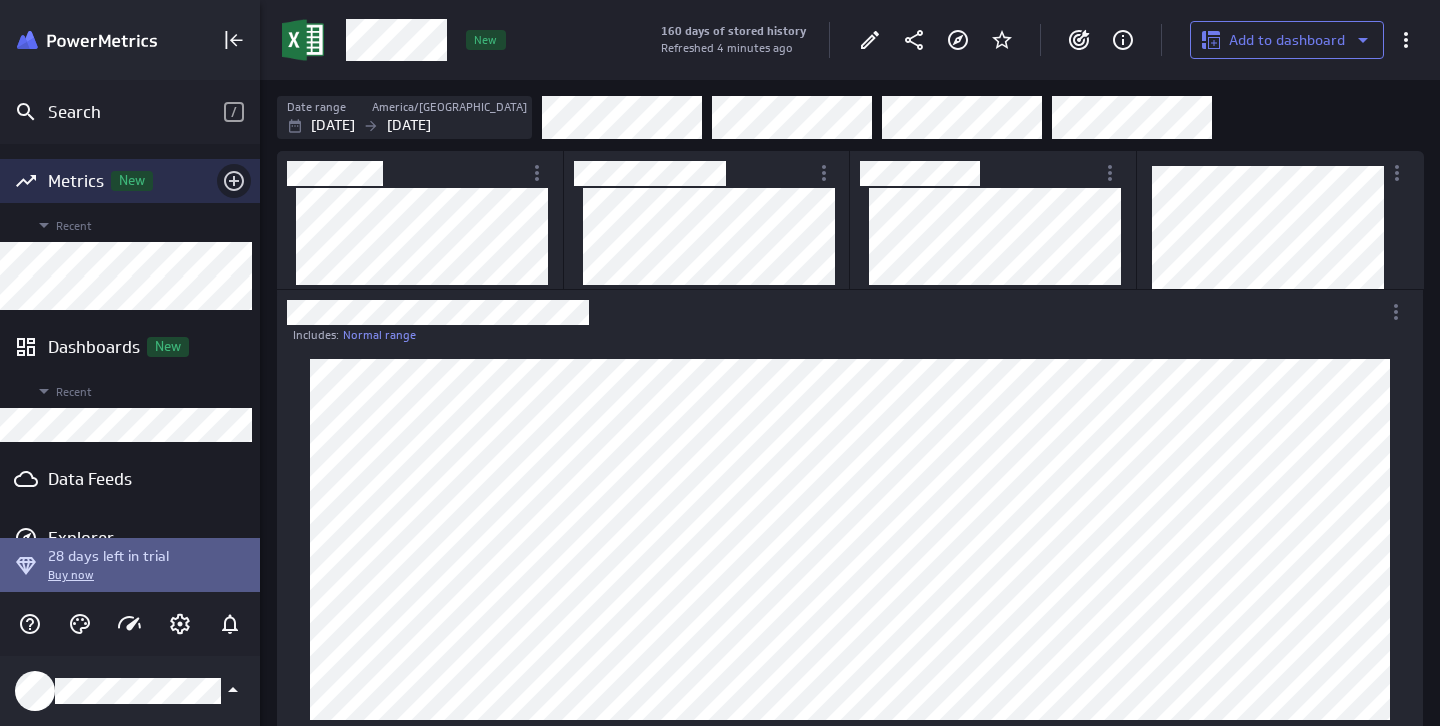 click 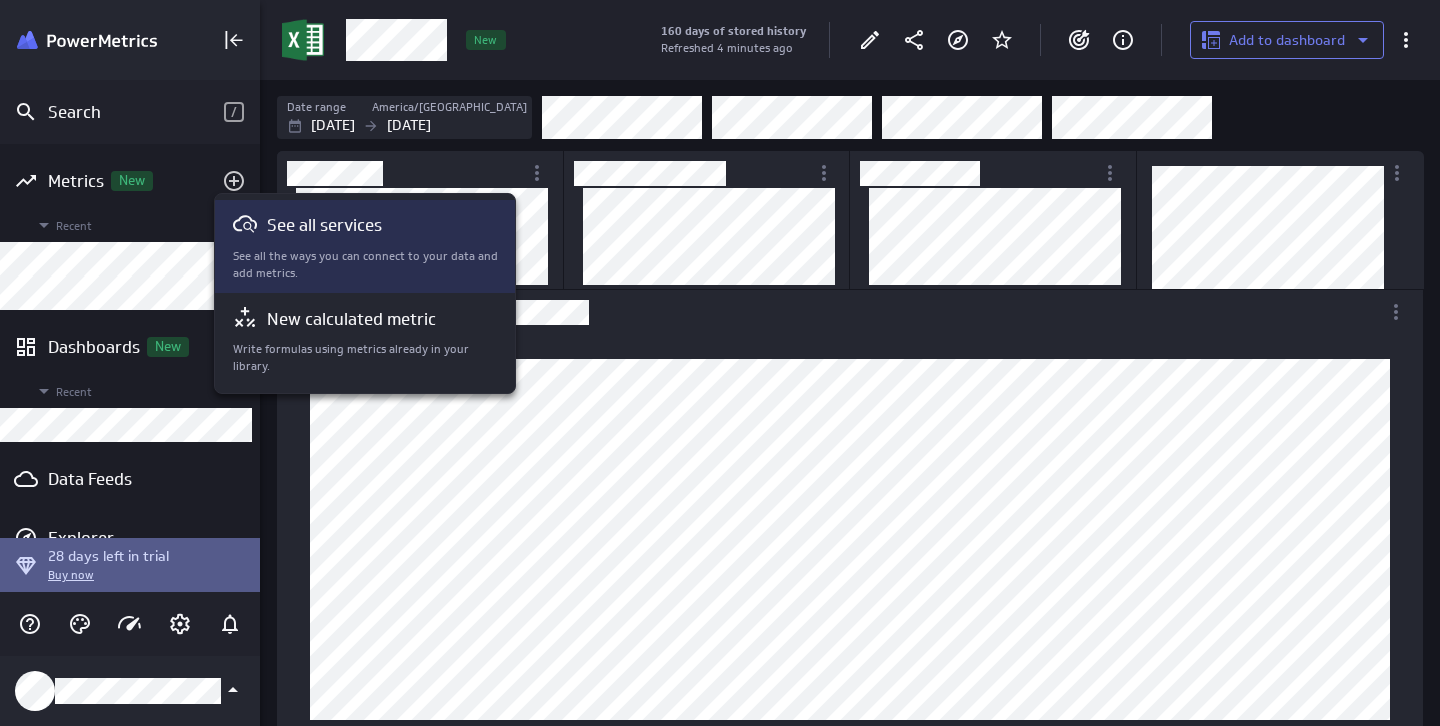click on "See all services See all the ways you can connect to your data and add metrics." at bounding box center (366, 246) 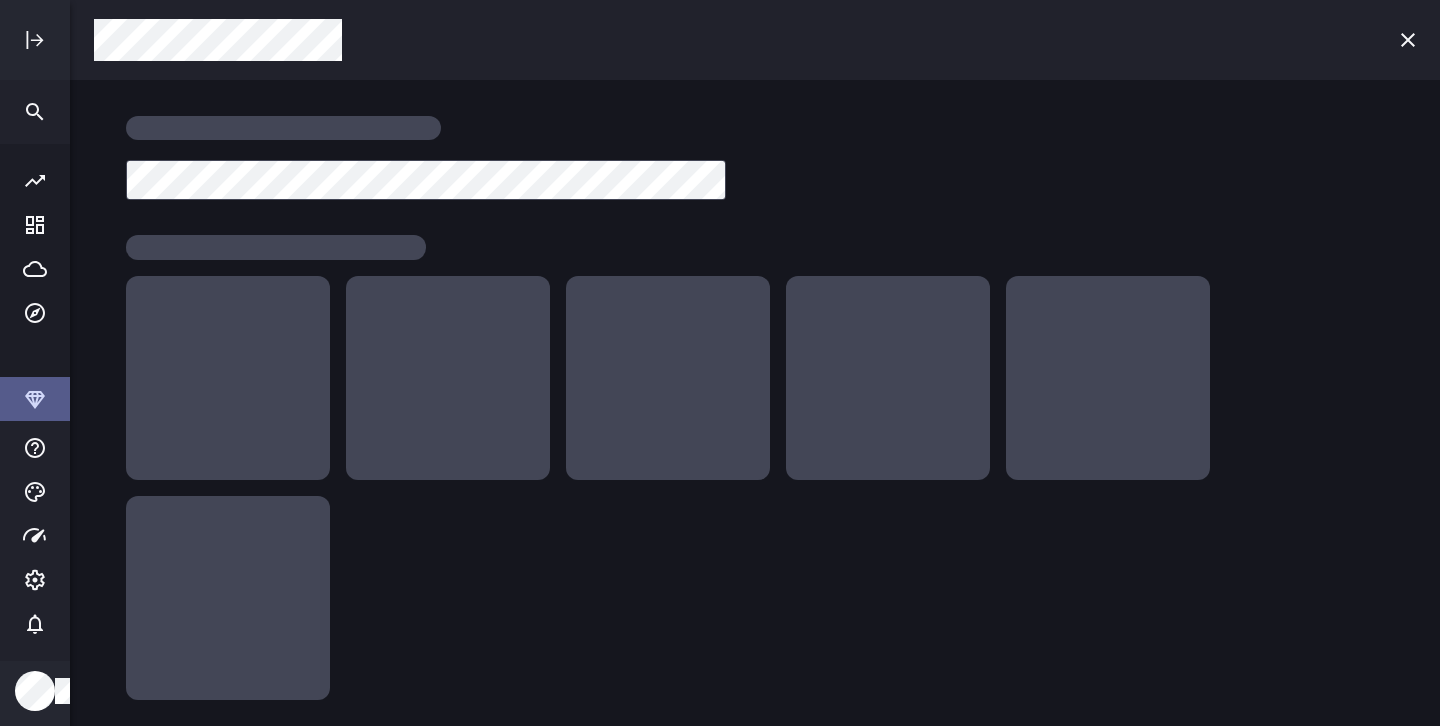 scroll, scrollTop: 10, scrollLeft: 10, axis: both 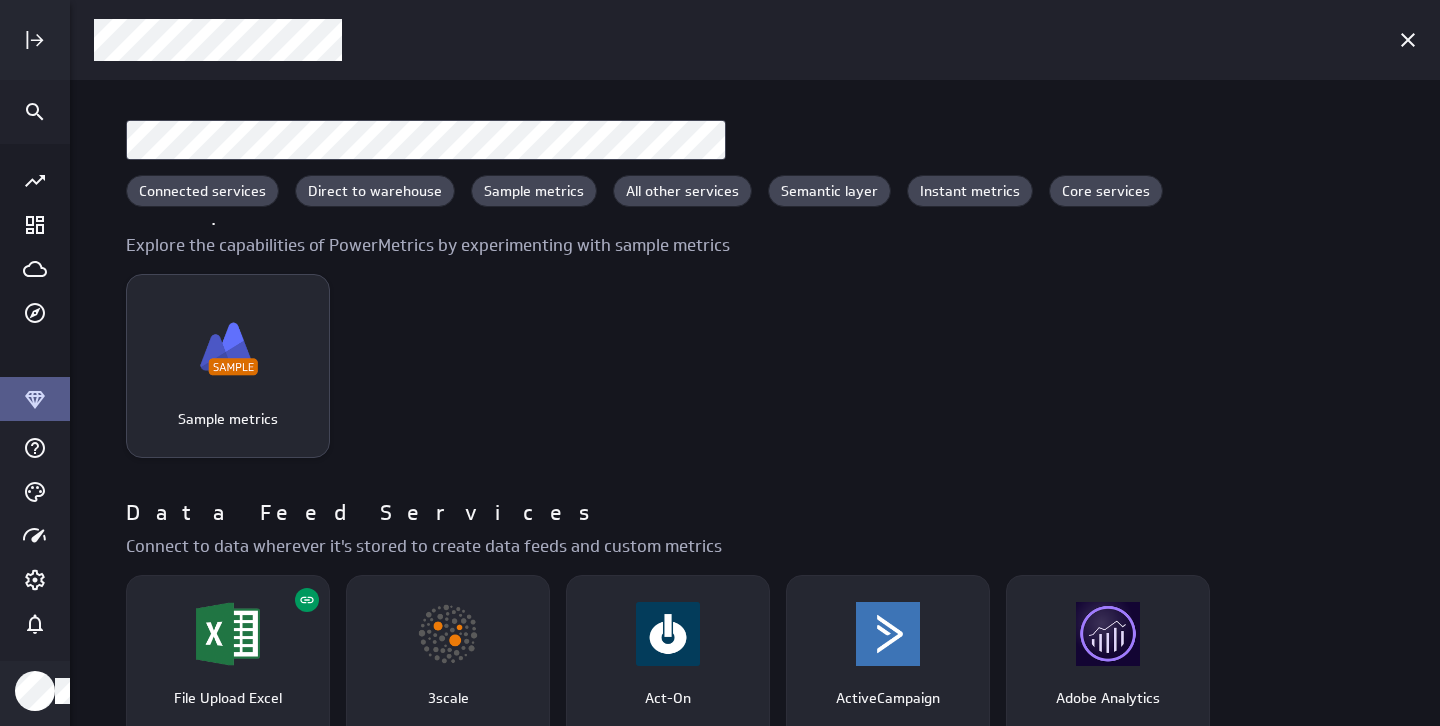 click at bounding box center (228, 347) 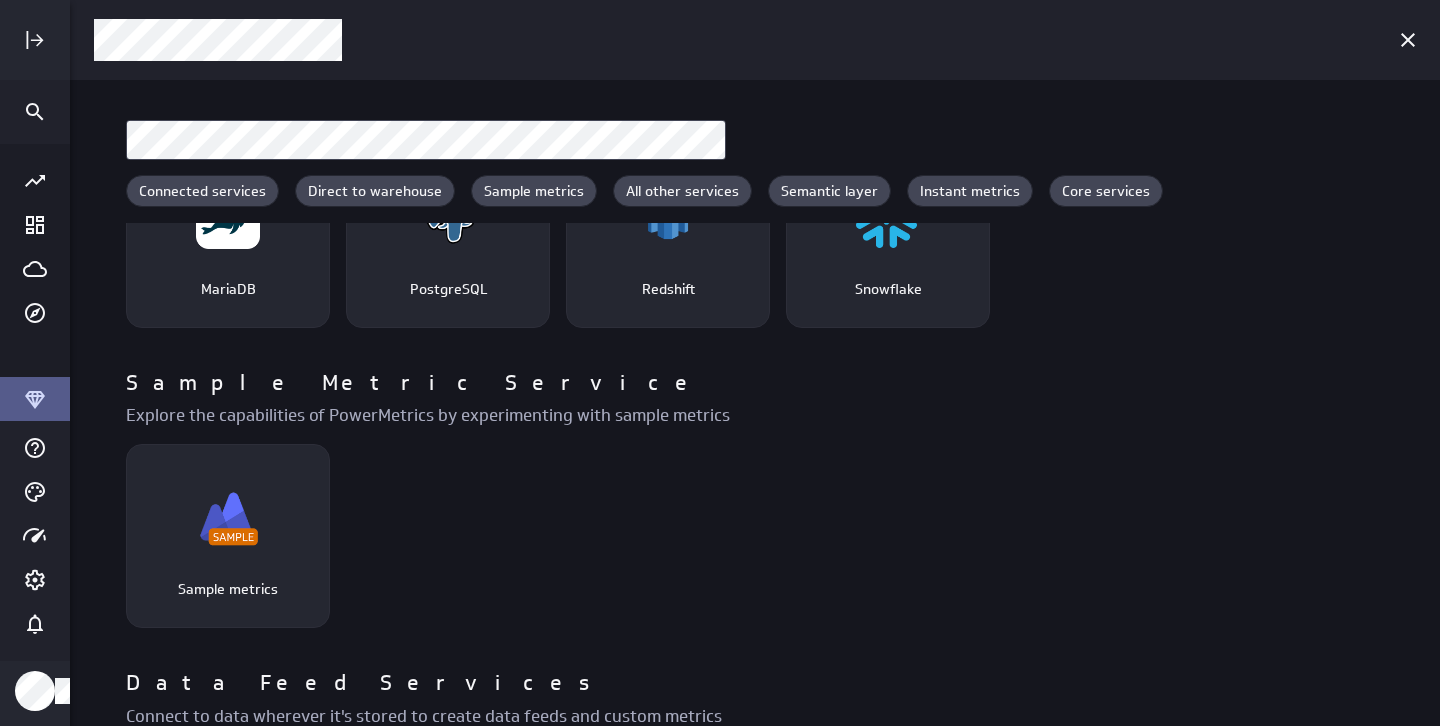 scroll, scrollTop: 876, scrollLeft: 0, axis: vertical 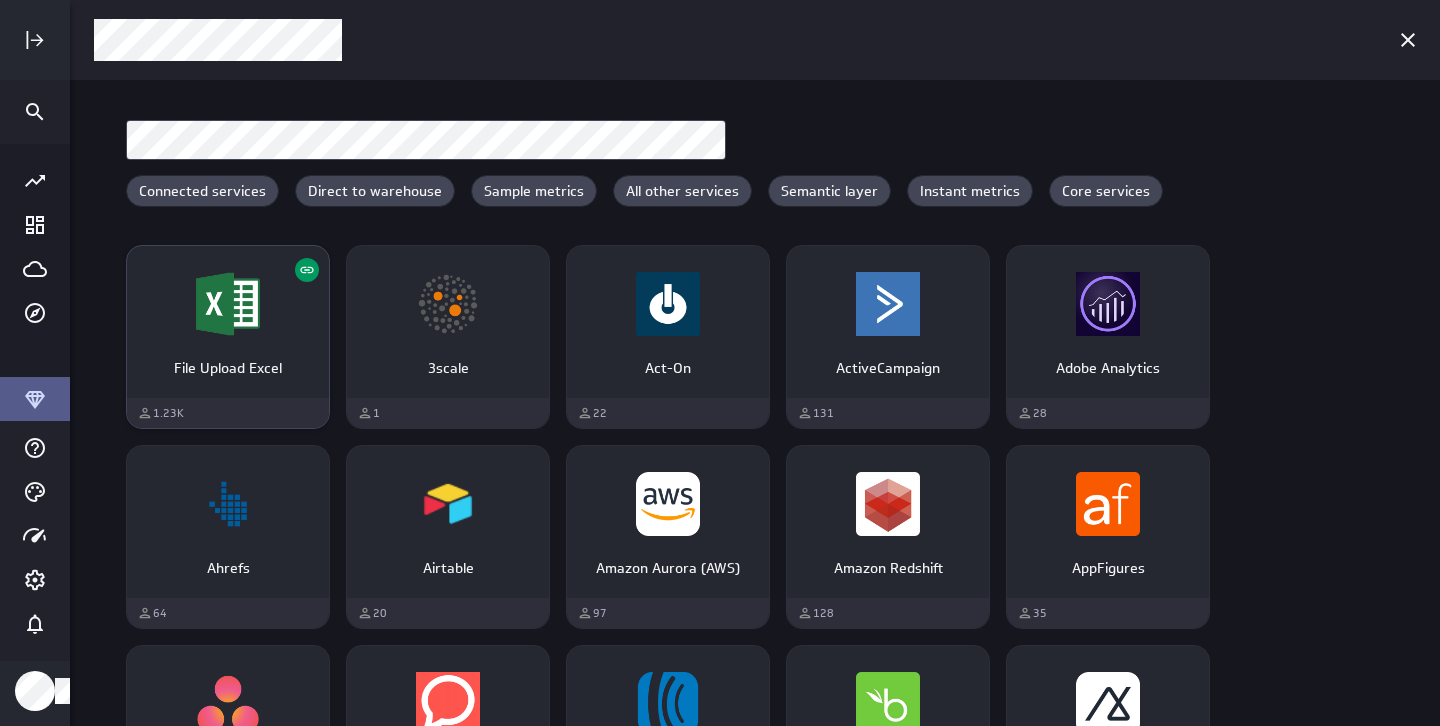 click at bounding box center (228, 304) 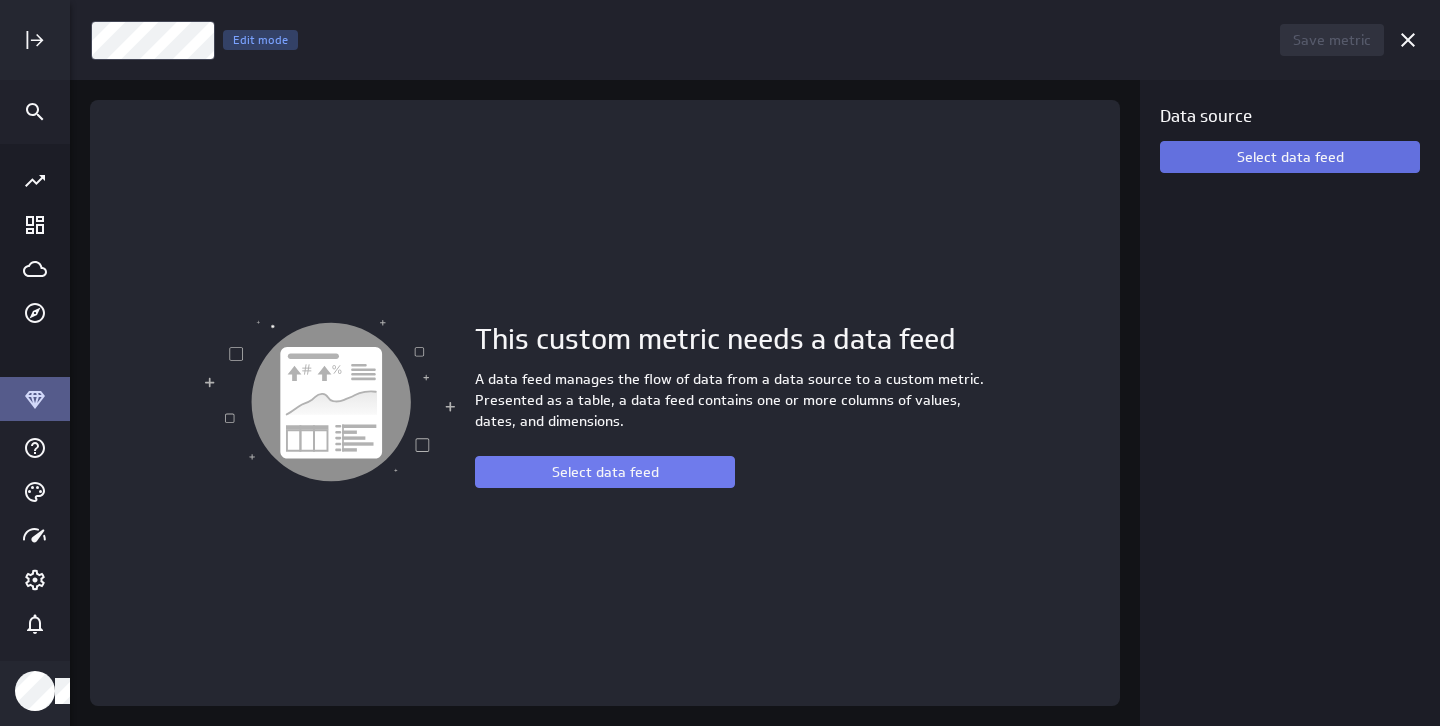 click on "Select data feed" at bounding box center [1290, 157] 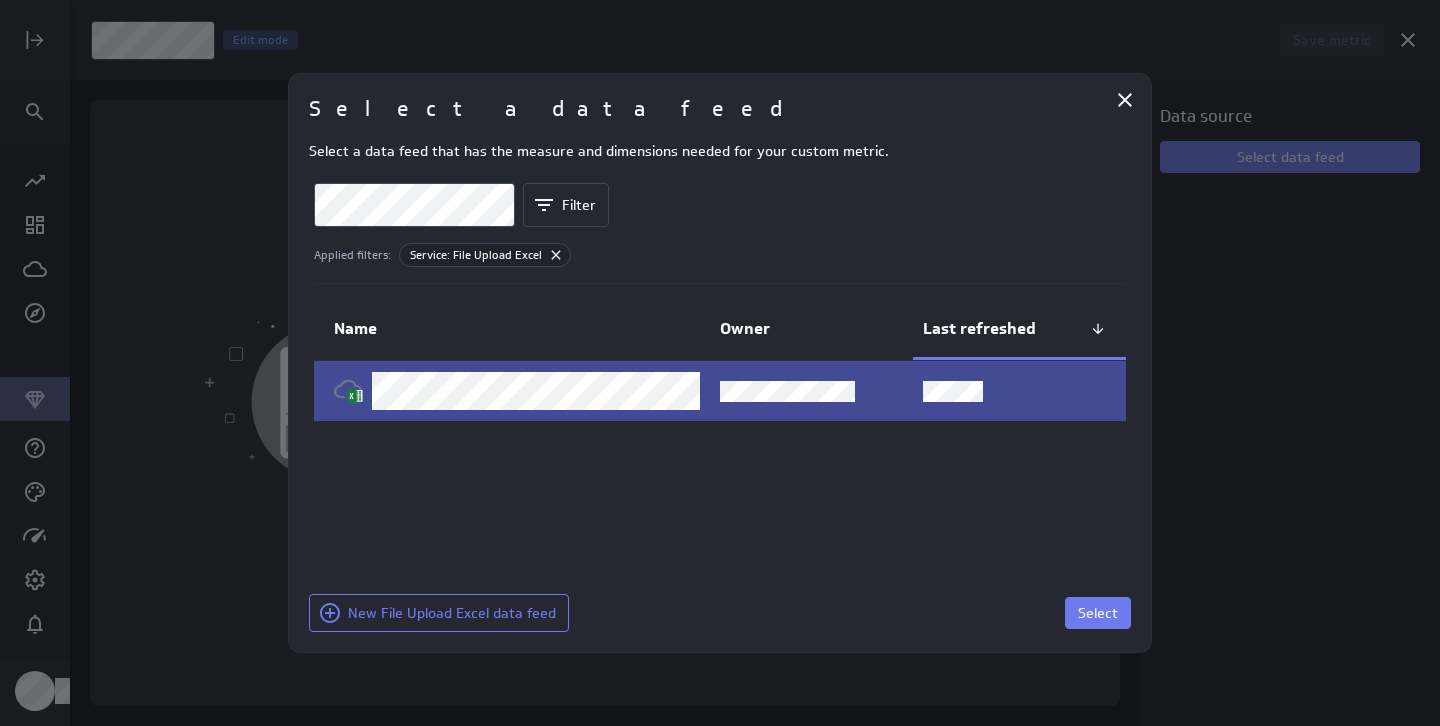 click on "Select a data feed Select a data feed that has the measure and dimensions needed for your custom metric. Filter Applied filters : Service: File Upload Excel Name Owner Last refreshed New File Upload Excel data feed Select" at bounding box center [720, 363] 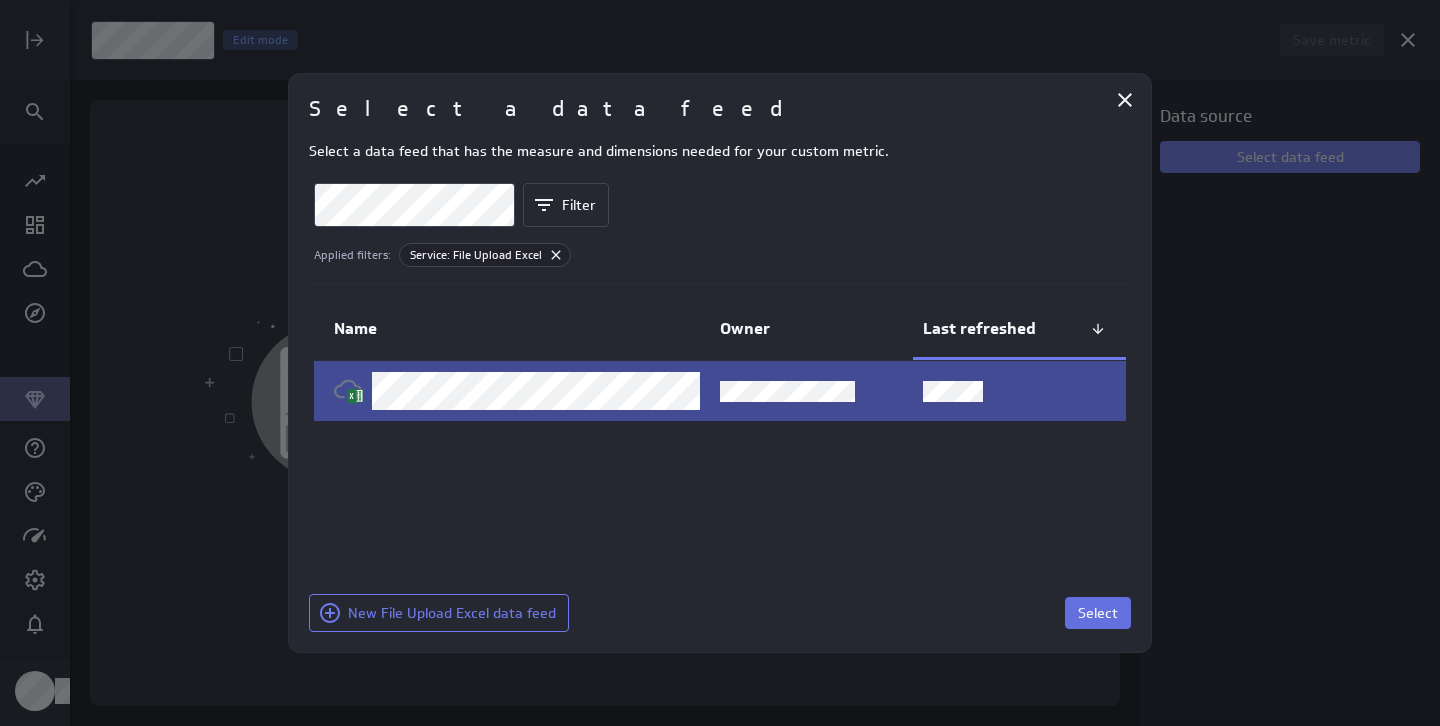 click on "Select" at bounding box center (1098, 613) 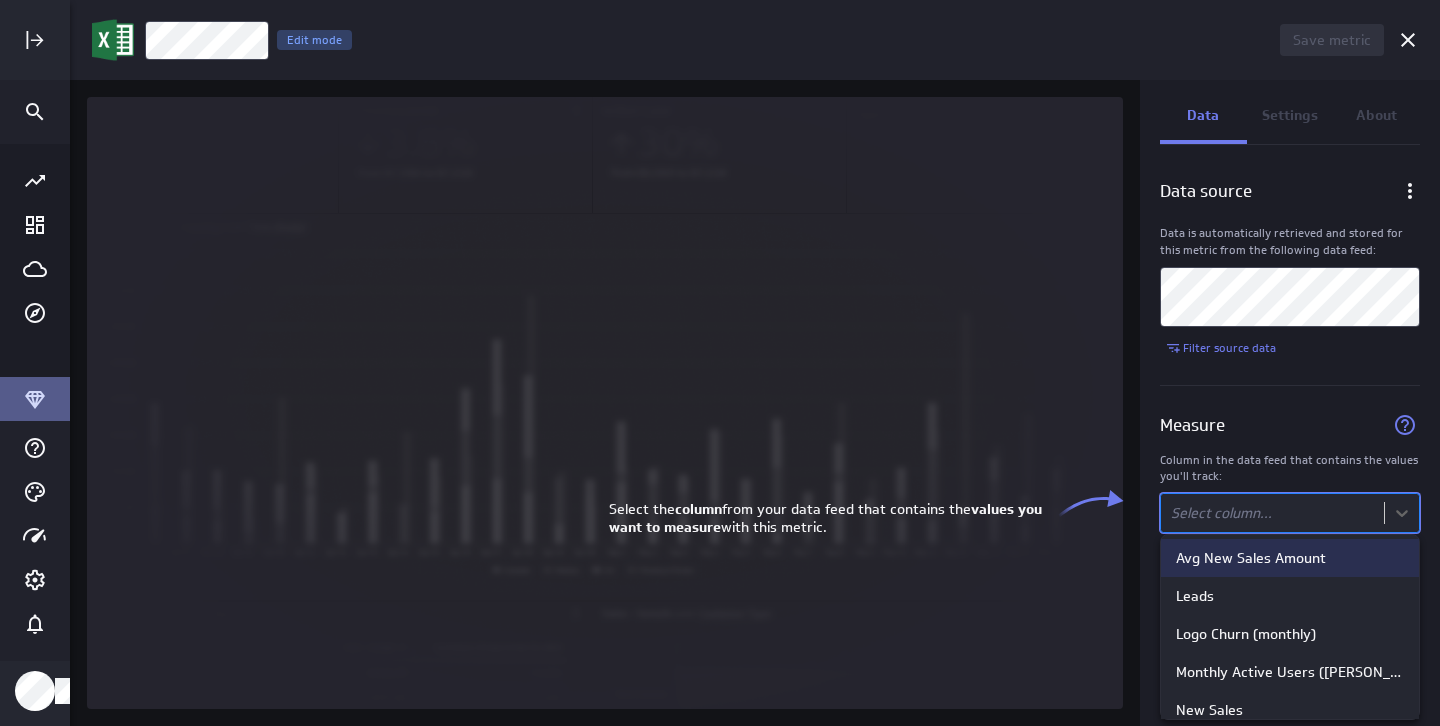 click on "Save metric Untitled Edit mode Data Settings About Data source Data is automatically retrieved and stored for this metric from the following data feed: Filter source data Measure Column in the data feed that contains the values you'll track: option Avg New Sales Amount focused, 1 of 12. 12 results available. Use Up and Down to choose options, press Enter to select the currently focused option, press Escape to exit the menu, press Tab to select the option and exit the menu. Select column... (no message) PowerMetrics Assistant Hey [PERSON_NAME] [PERSON_NAME]. I’m your PowerMetrics Assistant. If I can’t answer your question, try searching in our  Help Center  (that’s what I do!) You can also contact the  Support Team . How can I help you [DATE]?
Select the  column  from your data feed that contains the  values you want to measure  with this metric. Avg New Sales Amount Leads Logo Churn (monthly) Monthly Active Users ([PERSON_NAME]) New Sales NRR (monthly) Web to Signup Rate" at bounding box center (720, 363) 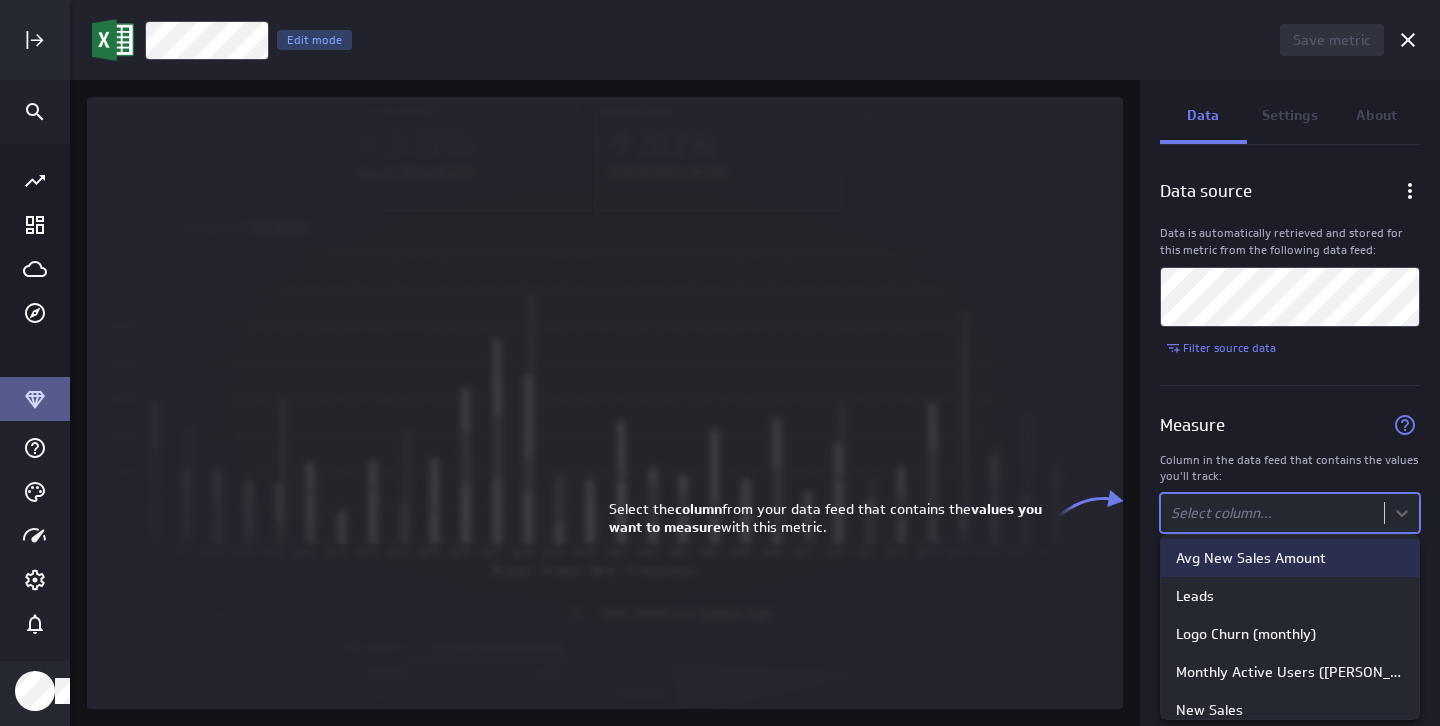 click on "Avg New Sales Amount" at bounding box center [1290, 558] 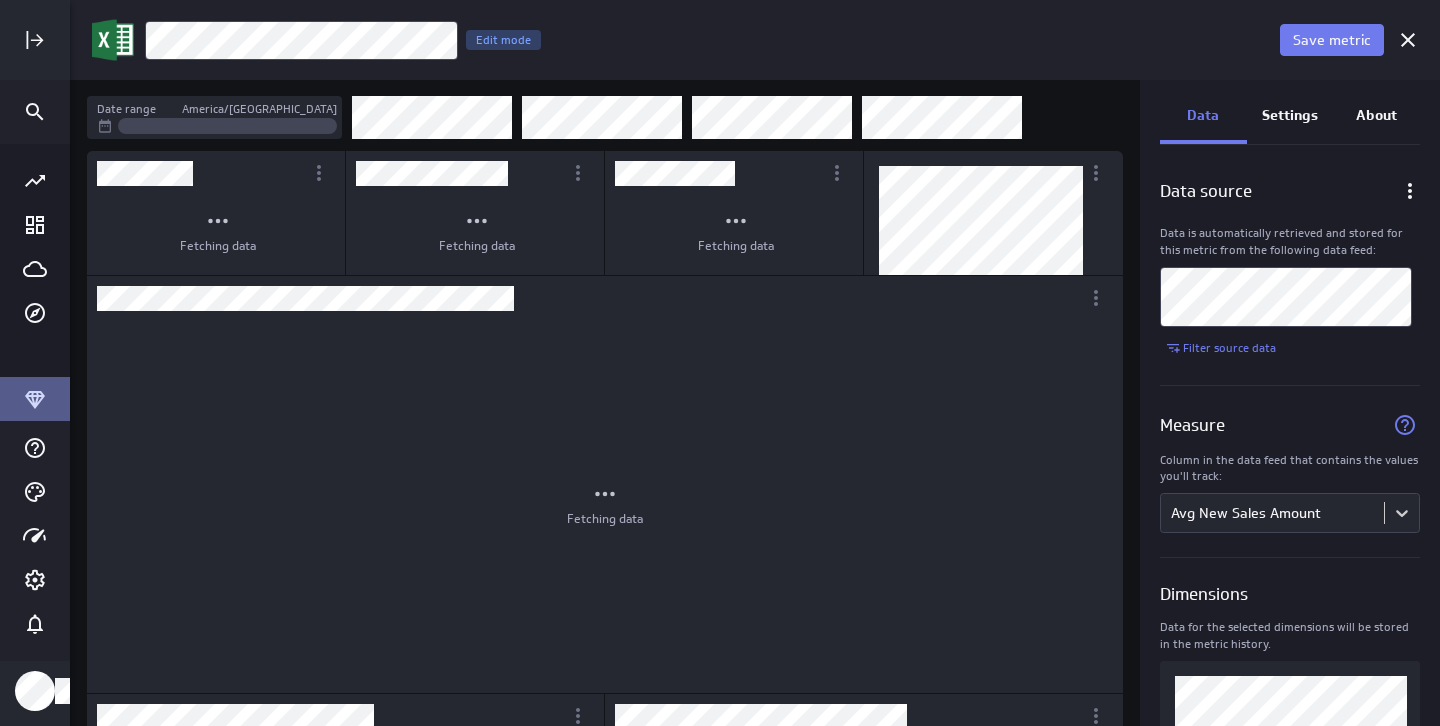 scroll, scrollTop: 10, scrollLeft: 10, axis: both 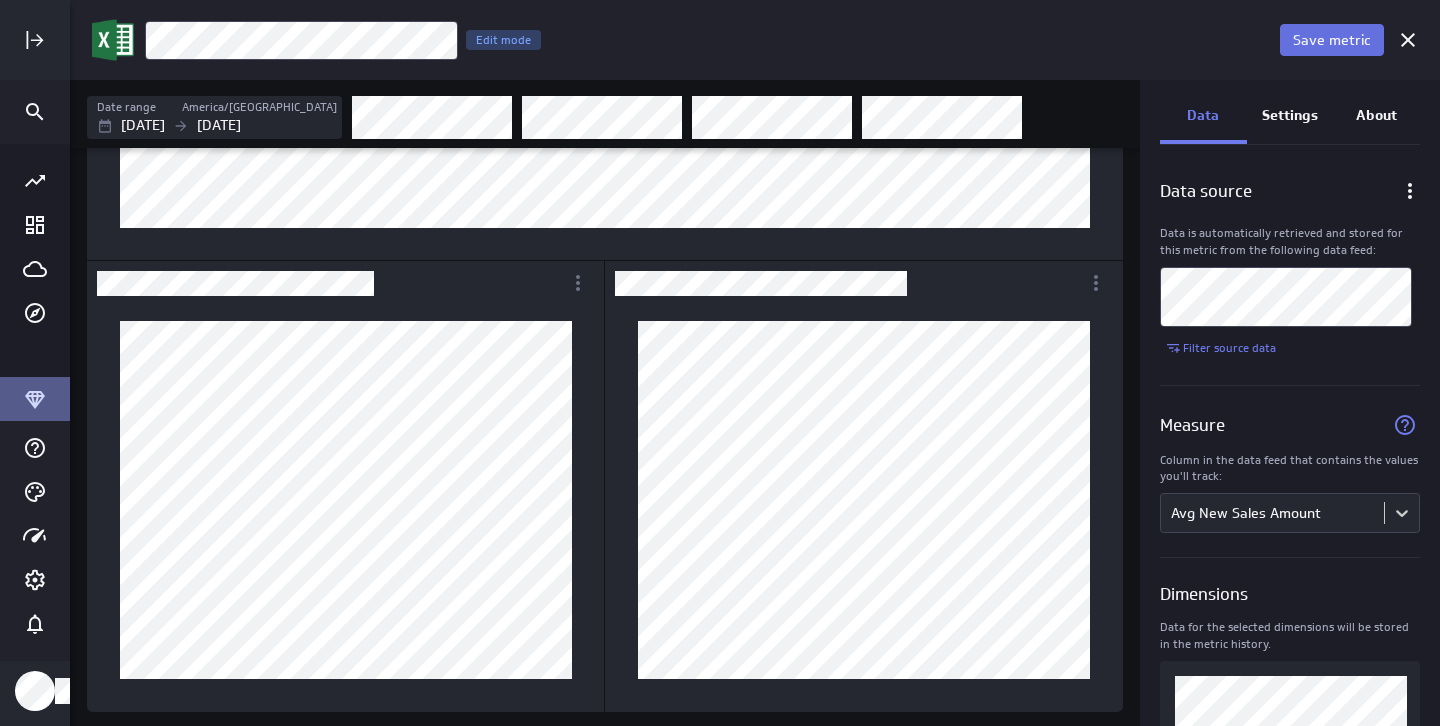 click on "Save metric" at bounding box center [1332, 40] 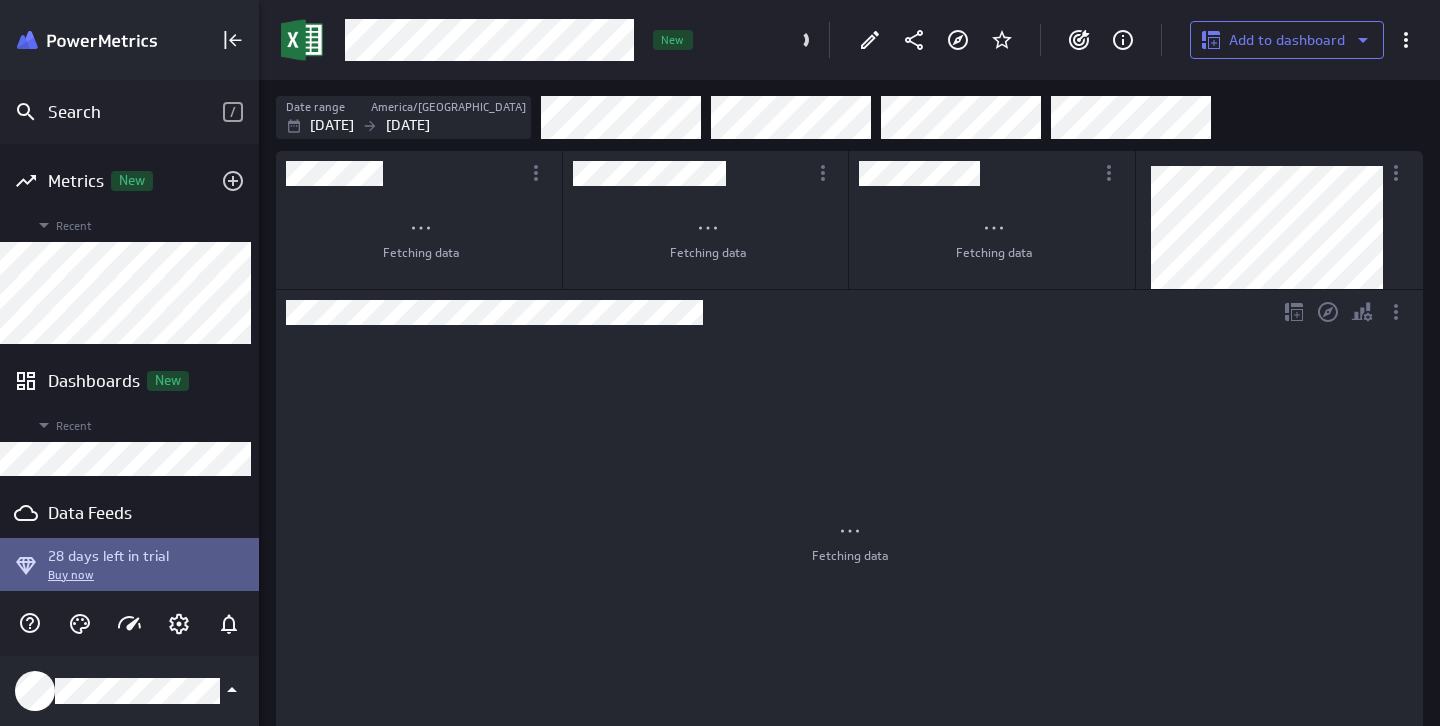 scroll, scrollTop: 727, scrollLeft: 1181, axis: both 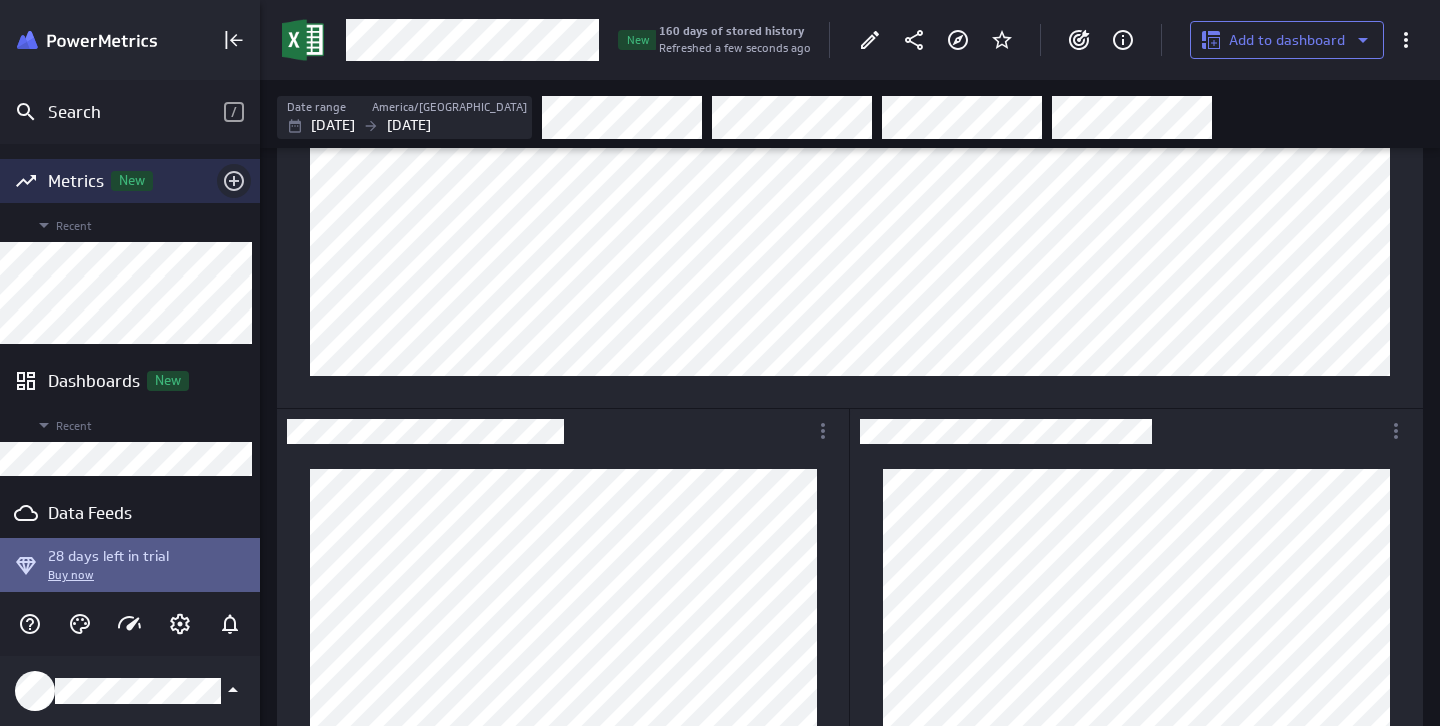 click 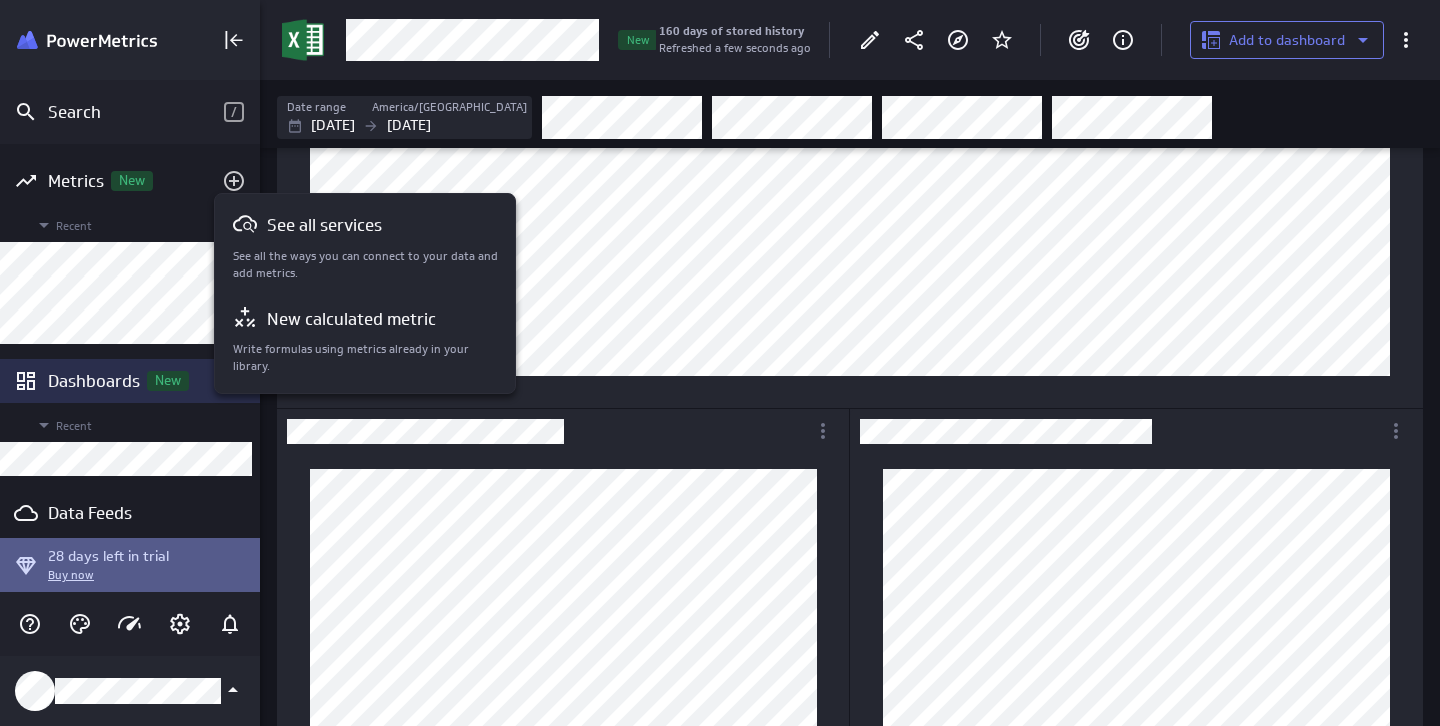 click on "See all services" at bounding box center [324, 225] 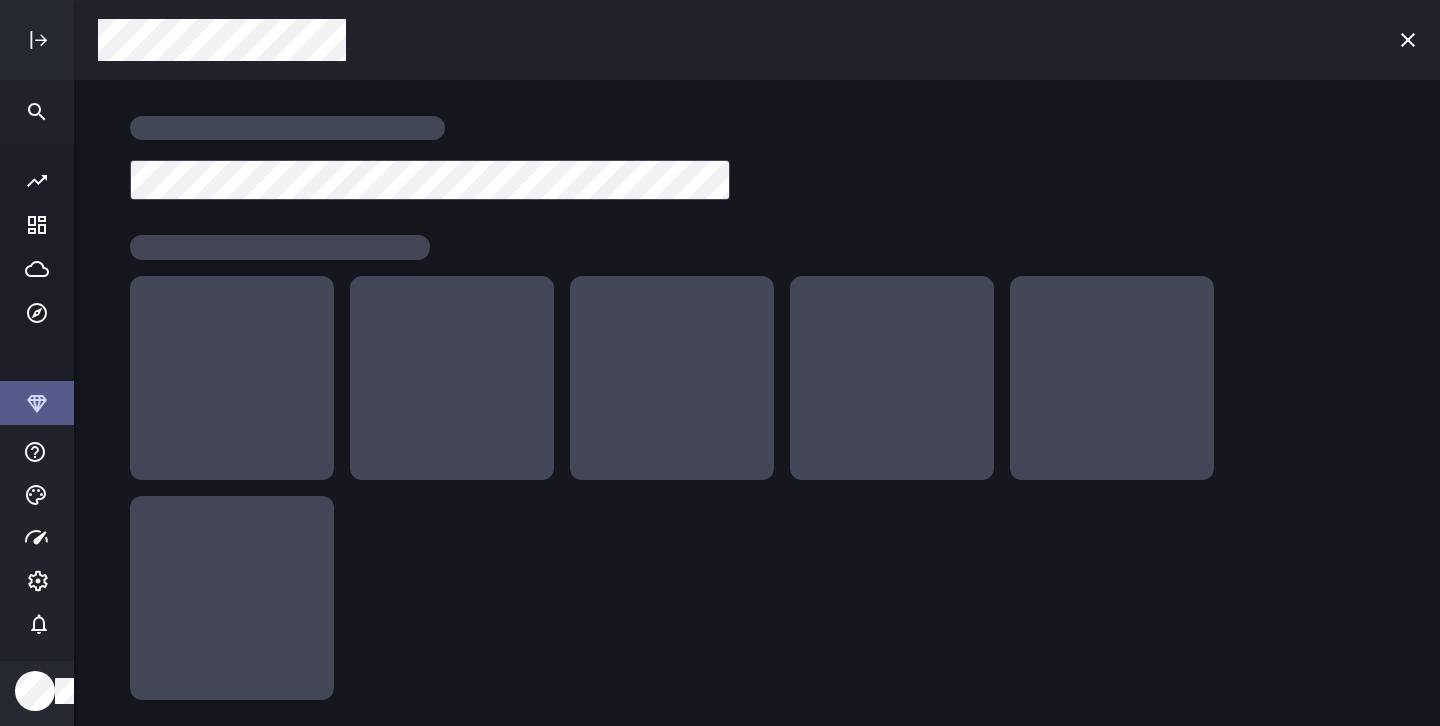 scroll, scrollTop: 10, scrollLeft: 10, axis: both 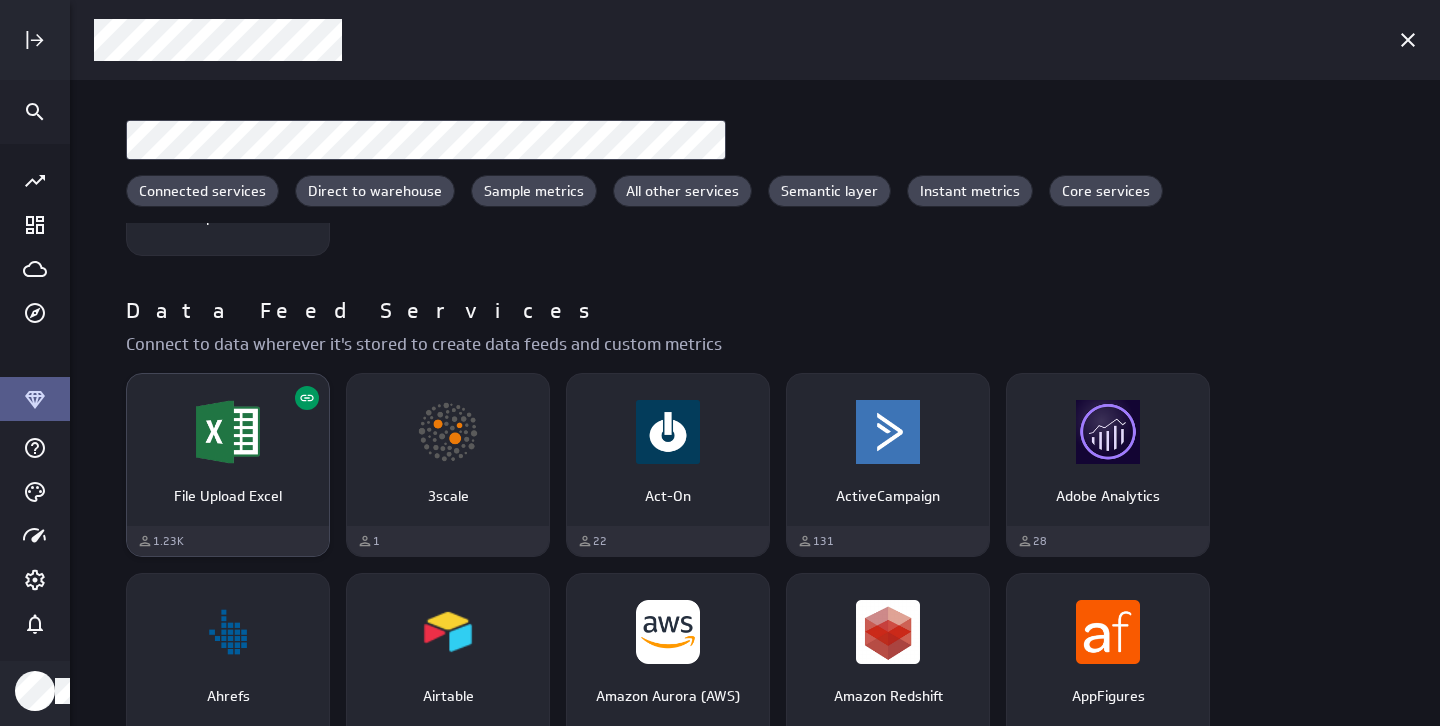 click at bounding box center (228, 432) 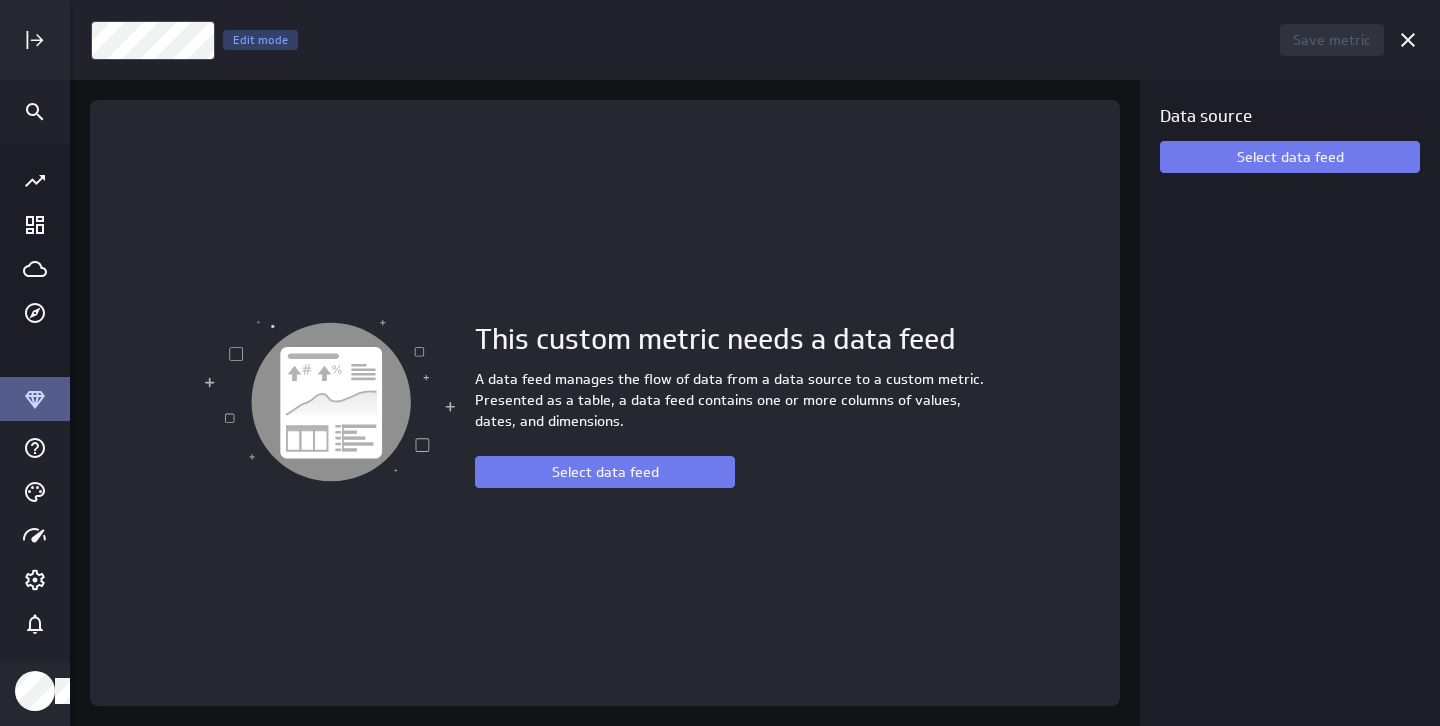 click on "This custom metric needs a data feed A data feed manages the flow of data from a data source to a custom metric. Presented as a table, a data feed contains one or more columns of values, dates, and dimensions. Select data feed" at bounding box center [605, 403] 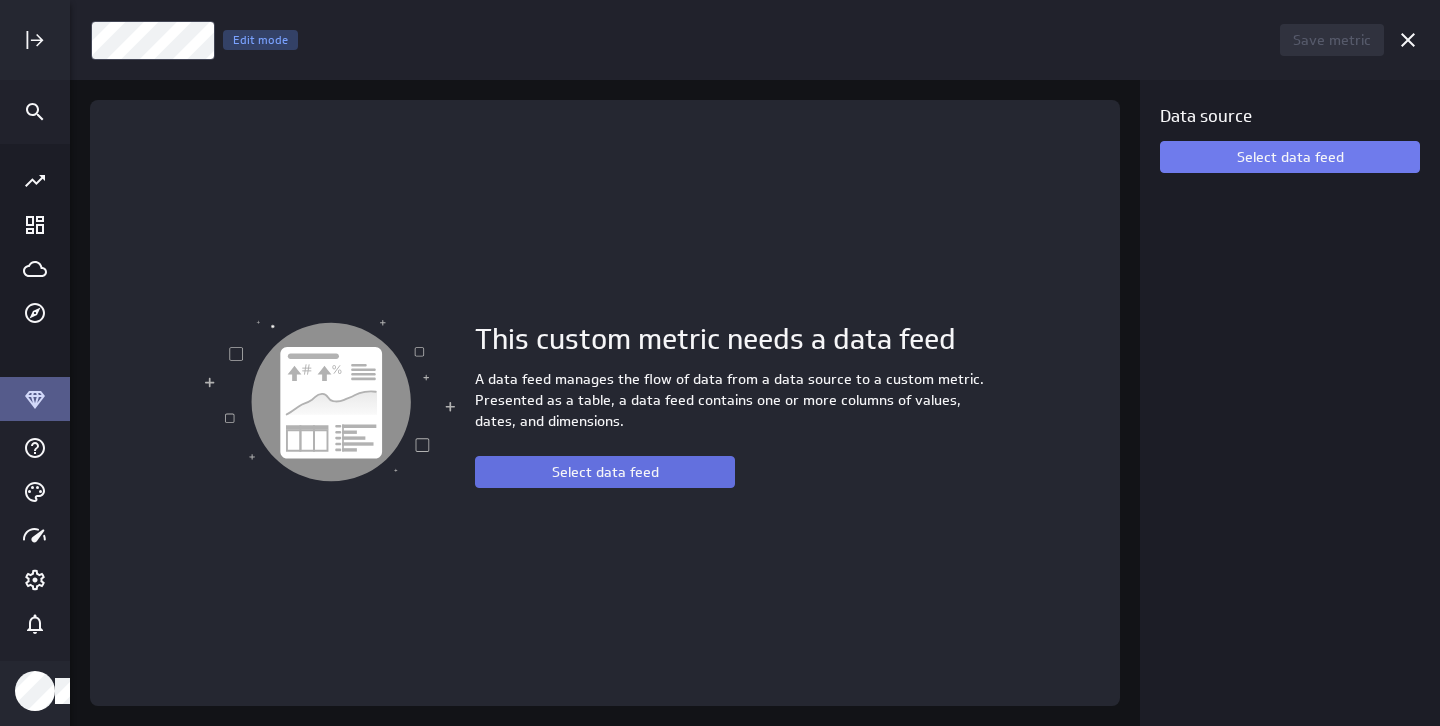 click on "Select data feed" at bounding box center [605, 472] 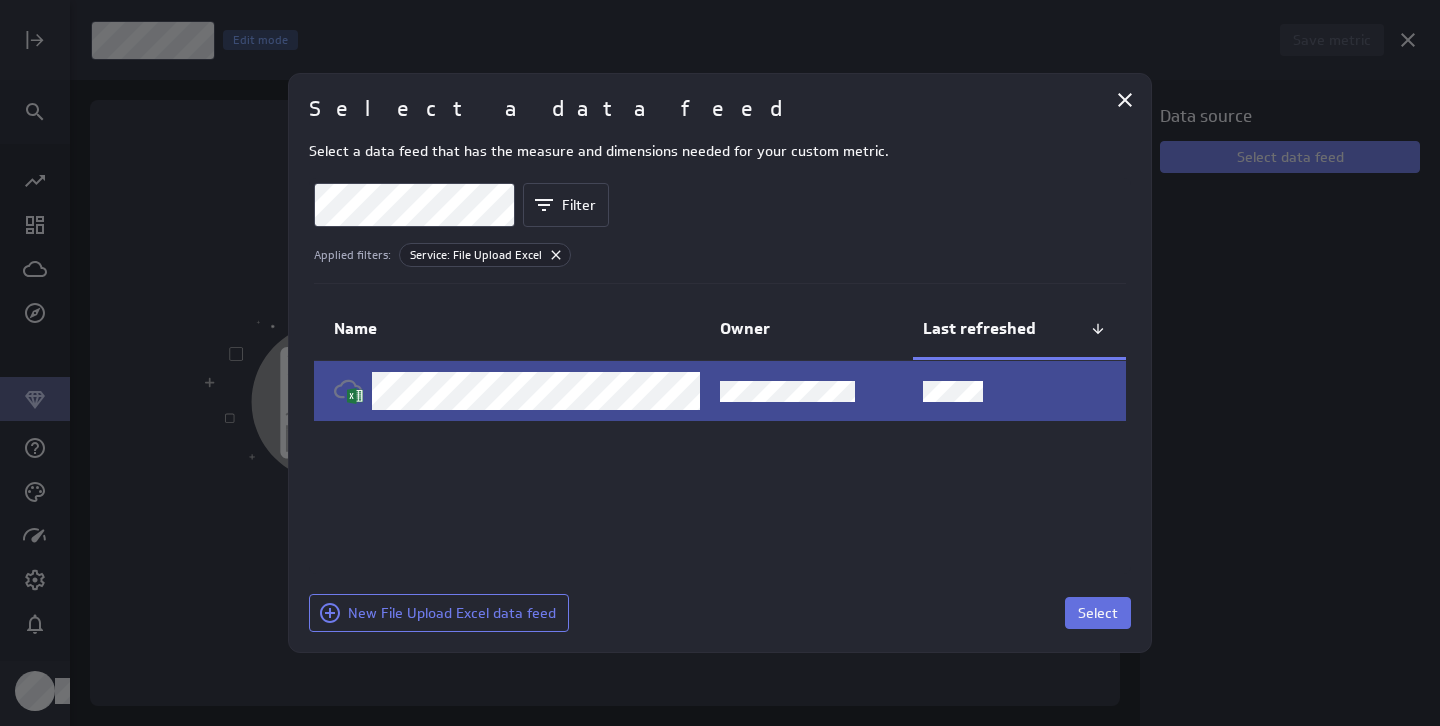 click on "Select" at bounding box center [1098, 613] 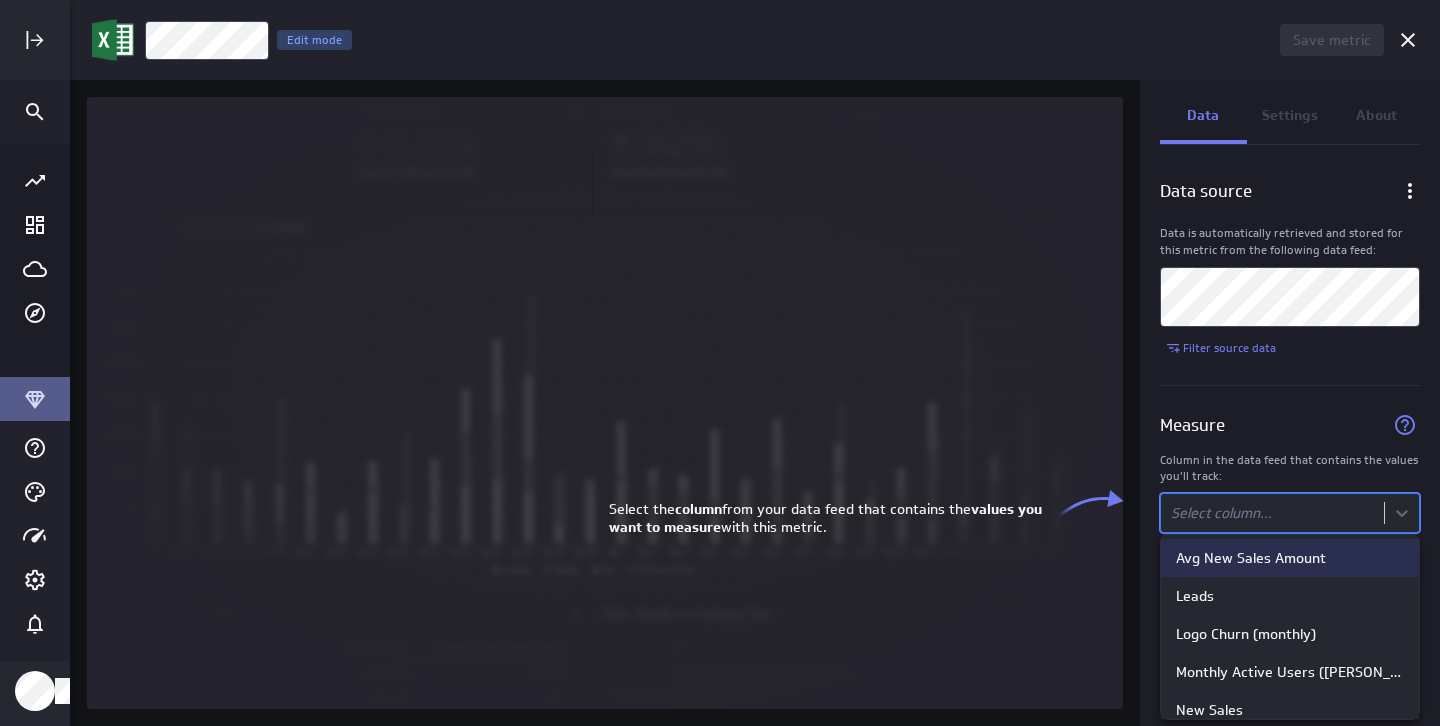 click on "Save metric Untitled Edit mode Data Settings About Data source Data is automatically retrieved and stored for this metric from the following data feed: Filter source data Measure Column in the data feed that contains the values you'll track: option Avg New Sales Amount focused, 1 of 12. 12 results available. Use Up and Down to choose options, press Enter to select the currently focused option, press Escape to exit the menu, press Tab to select the option and exit the menu. Select column... (no message) PowerMetrics Assistant Hey [PERSON_NAME] [PERSON_NAME]. I’m your PowerMetrics Assistant. If I can’t answer your question, try searching in our  Help Center  (that’s what I do!) You can also contact the  Support Team . How can I help you [DATE]?
Select the  column  from your data feed that contains the  values you want to measure  with this metric. Avg New Sales Amount Leads Logo Churn (monthly) Monthly Active Users ([PERSON_NAME]) New Sales NRR (monthly) Web to Signup Rate" at bounding box center (720, 363) 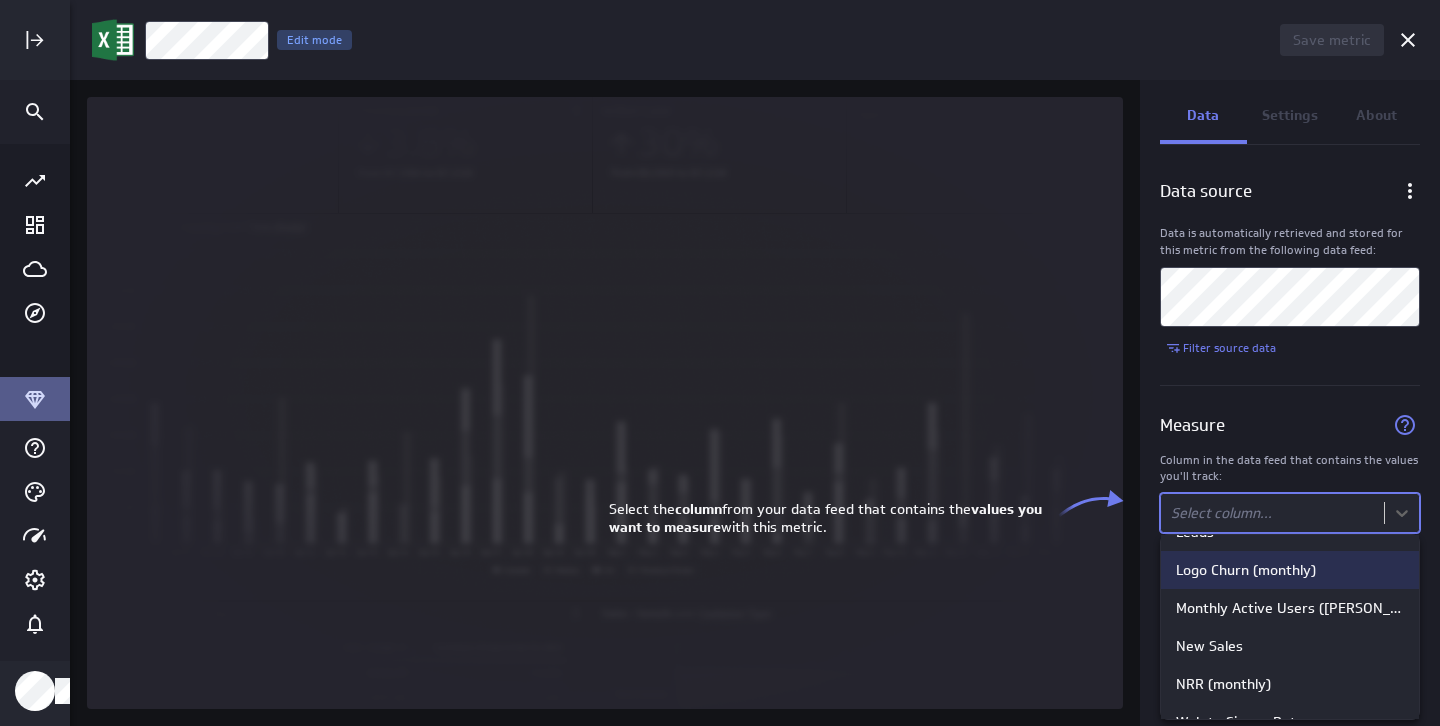 scroll, scrollTop: 76, scrollLeft: 0, axis: vertical 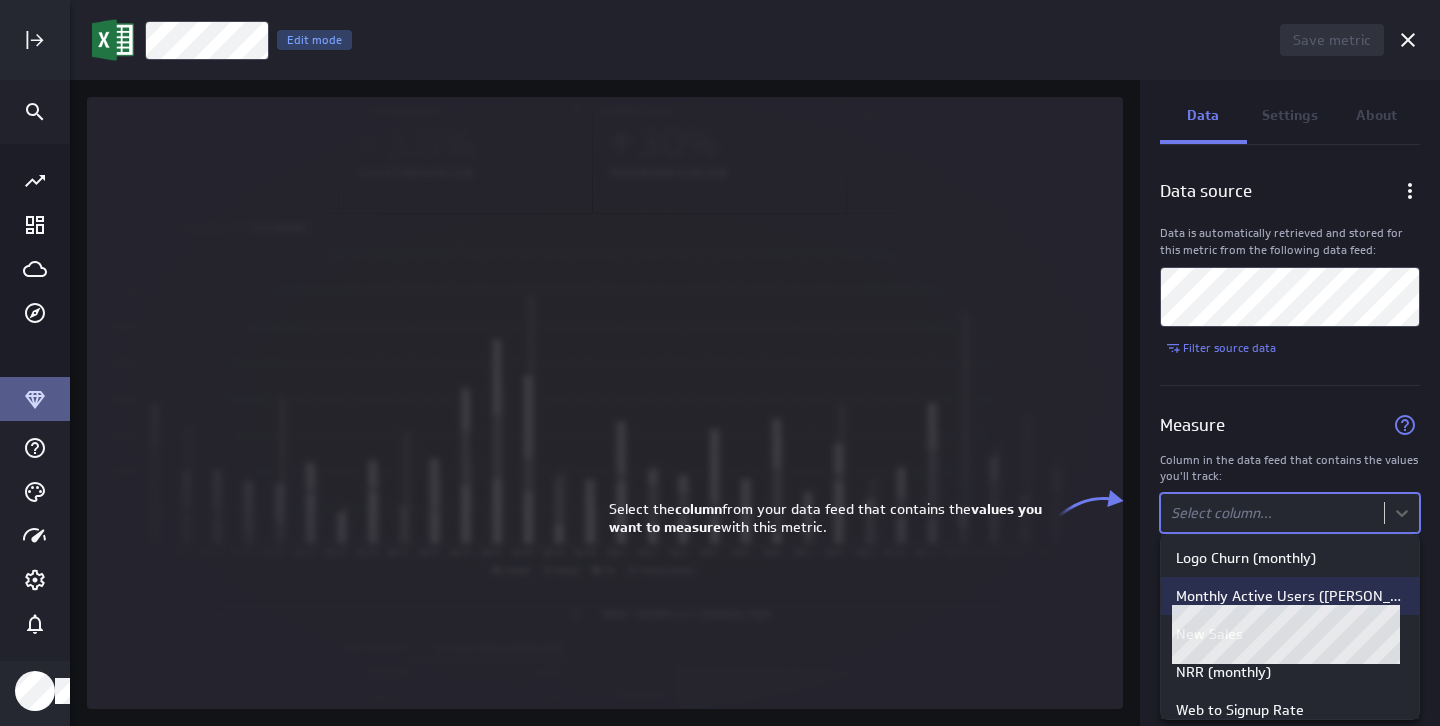 click on "Monthly Active Users ([PERSON_NAME])" at bounding box center [1290, 596] 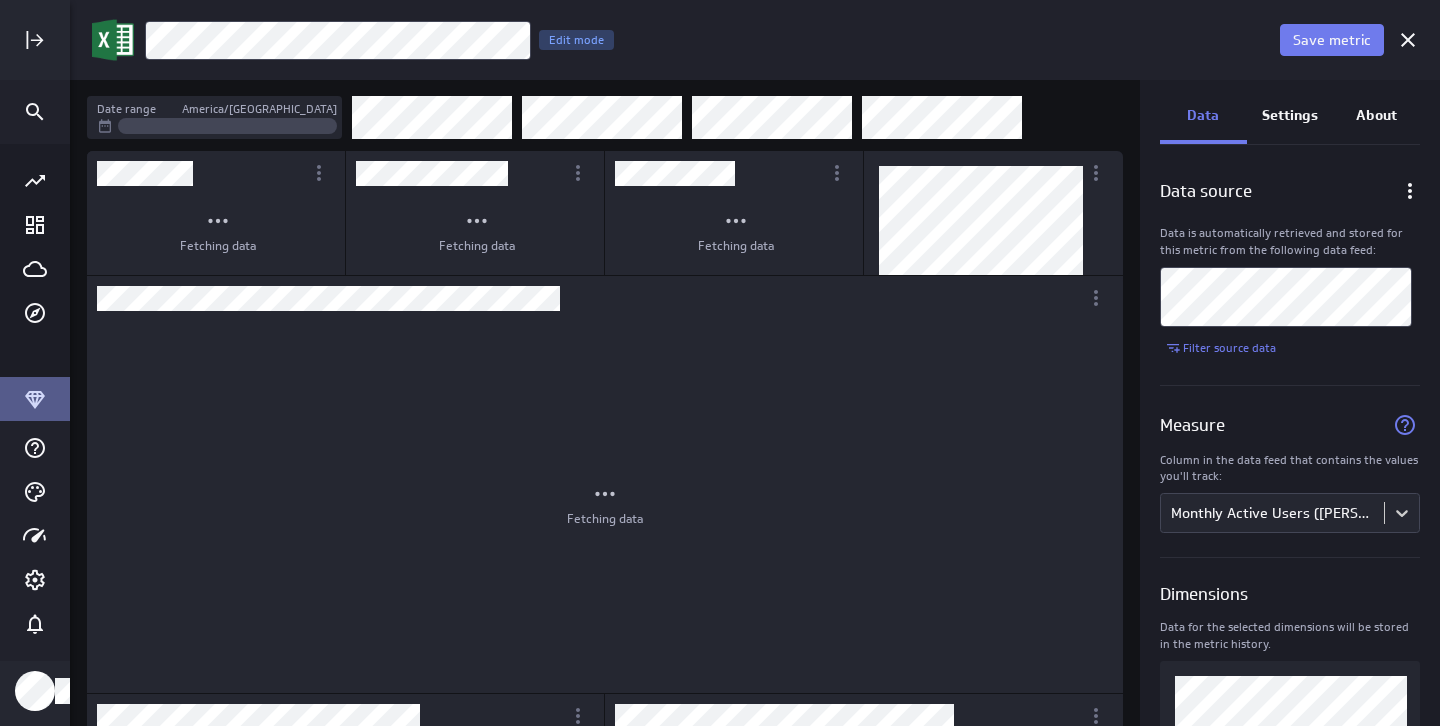 scroll, scrollTop: 10, scrollLeft: 10, axis: both 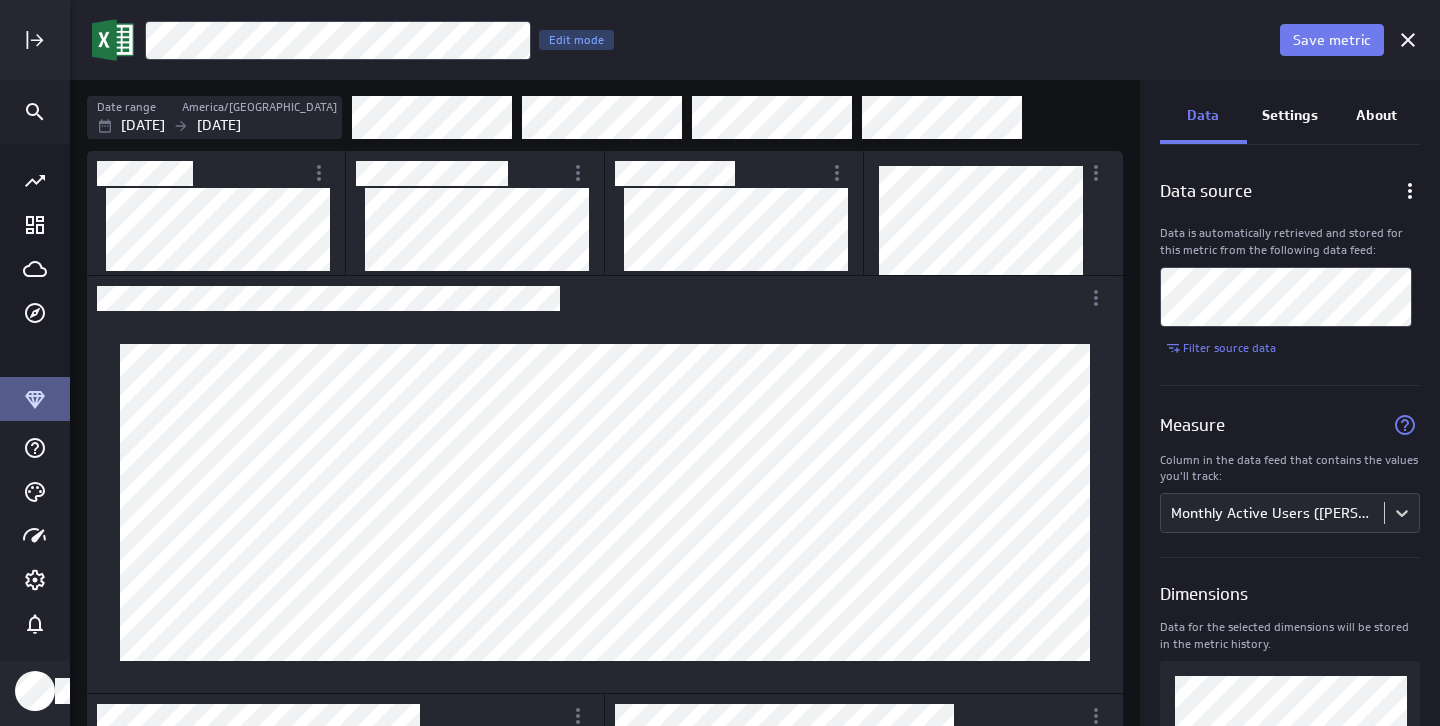 click on "Settings" at bounding box center (1290, 115) 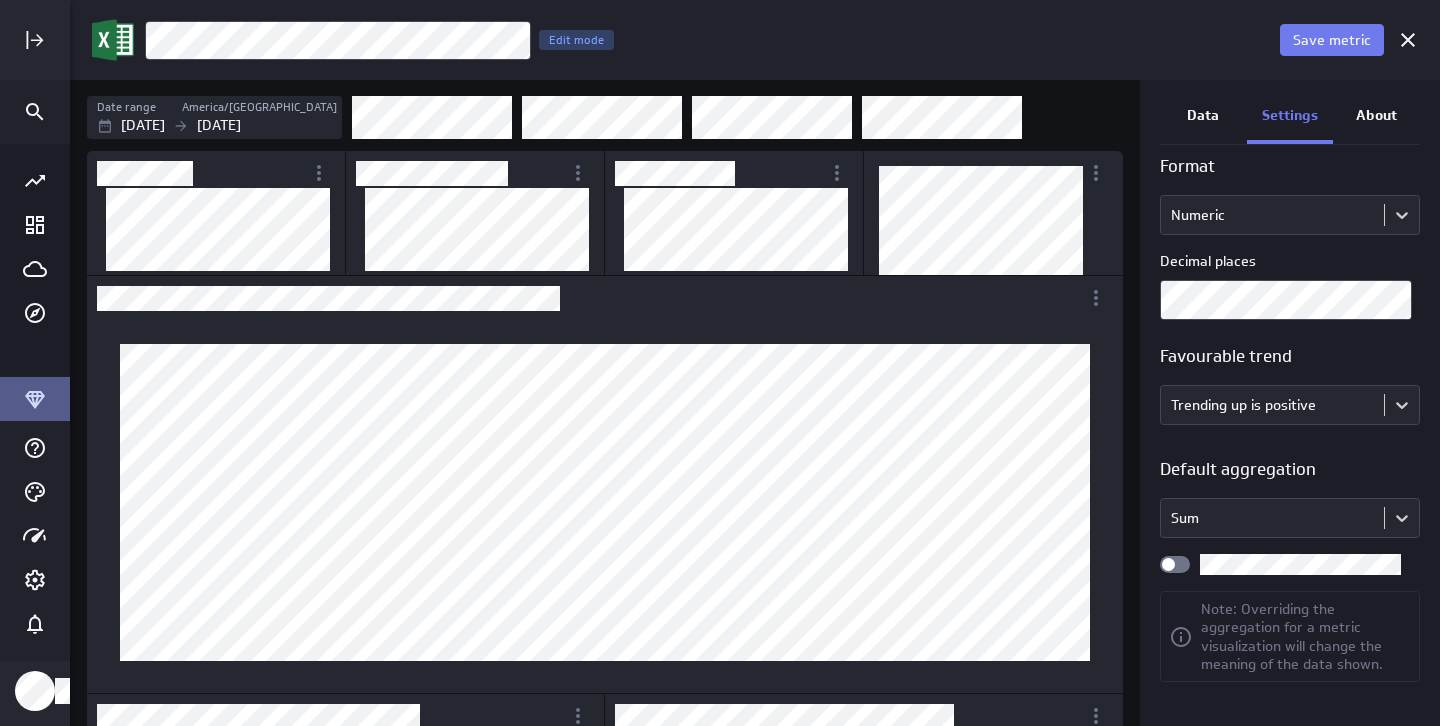 scroll, scrollTop: 0, scrollLeft: 0, axis: both 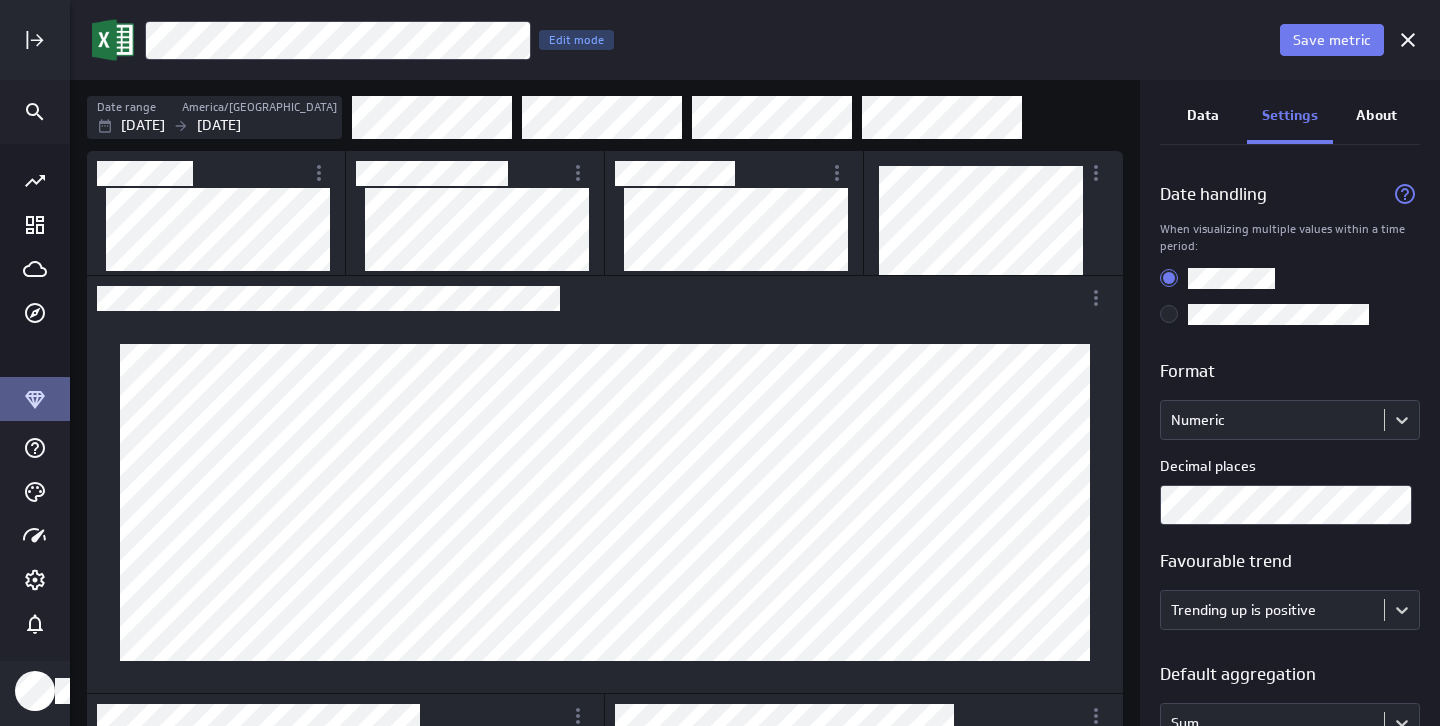 click on "Data" at bounding box center [1203, 115] 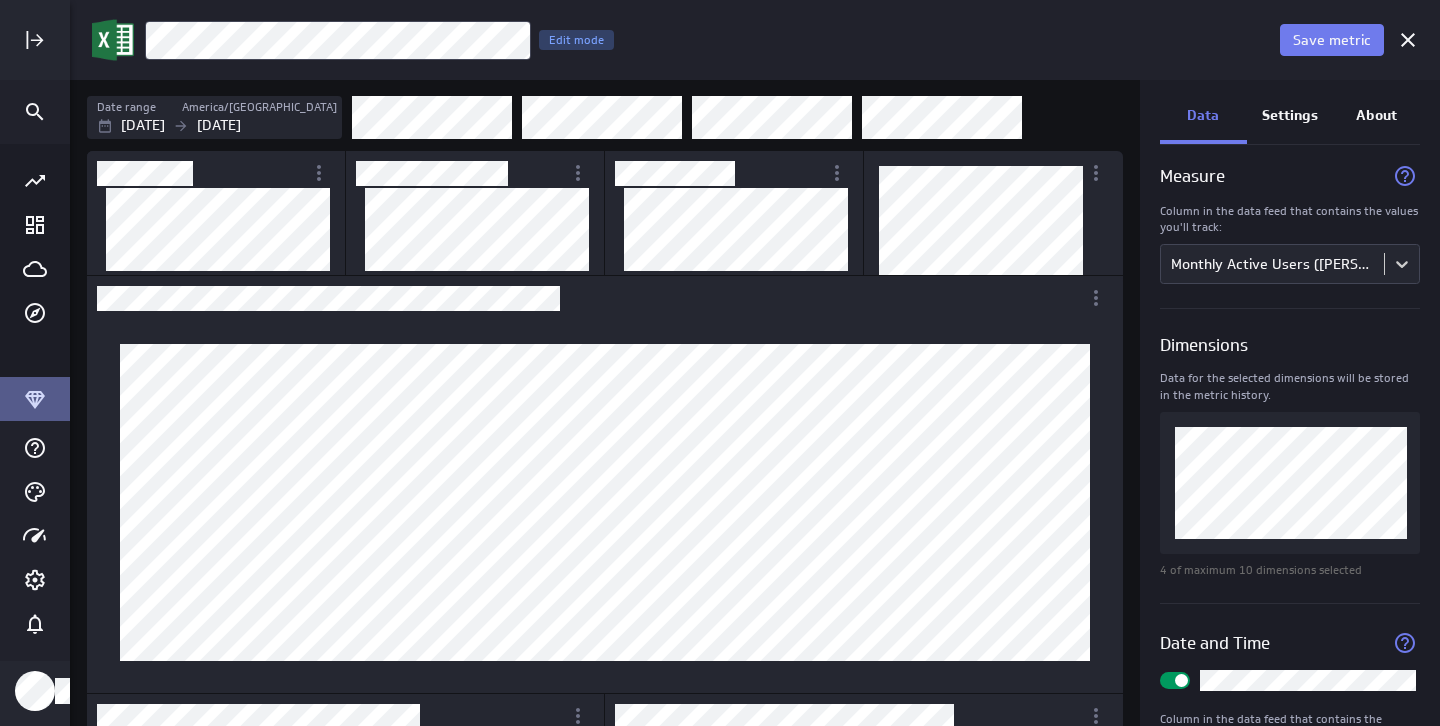 scroll, scrollTop: 359, scrollLeft: 0, axis: vertical 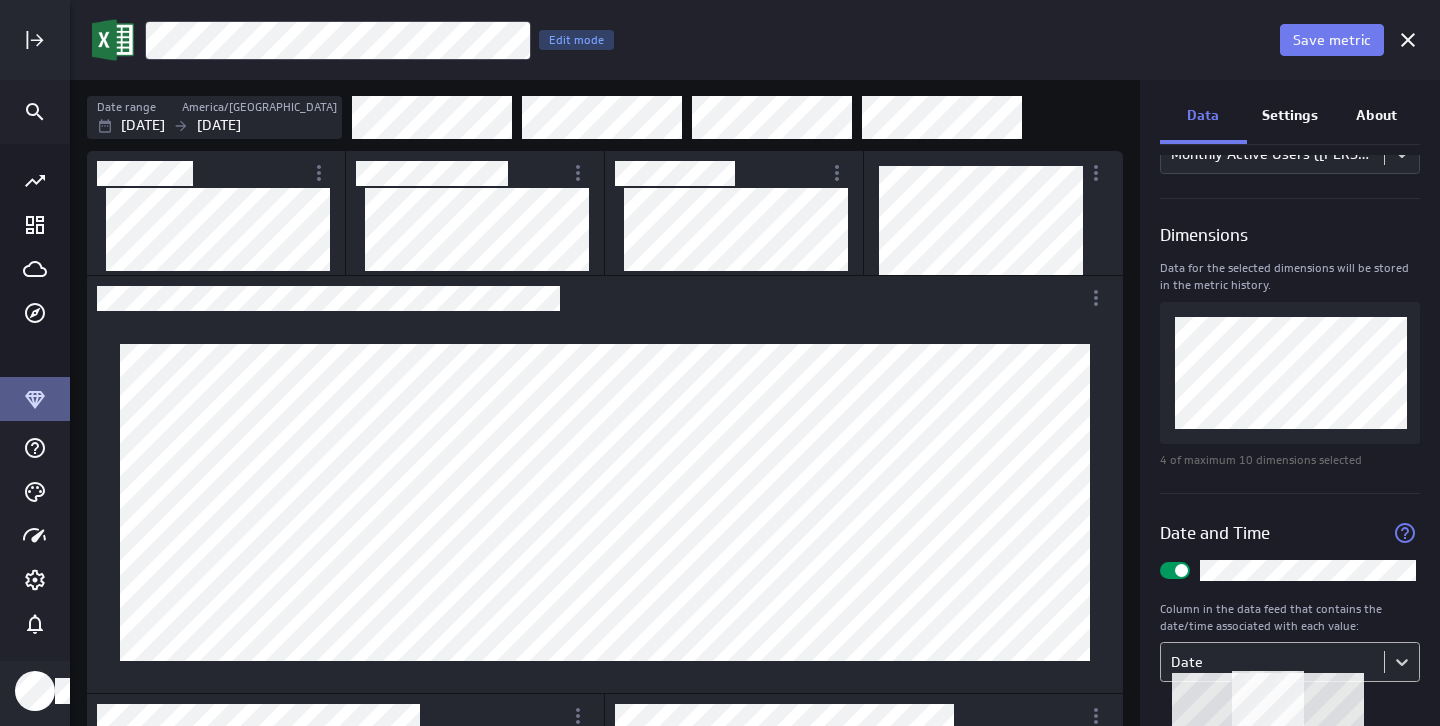 click on "Save metric Monthly Active Users ([PERSON_NAME]) Edit mode Date range [GEOGRAPHIC_DATA]/[GEOGRAPHIC_DATA] [DATE] [DATE] Data Settings About Data source Data is automatically retrieved and stored for this metric from the following data feed: Filter source data Measure Column in the data feed that contains the values you'll track: Monthly Active Users ([PERSON_NAME]) Dimensions Data for the selected dimensions will be stored in the metric history. 4 of maximum 10 dimensions selected Date and Time Column in the data feed that contains the date/time associated with each value: Date (no message) PowerMetrics Assistant Hey [PERSON_NAME] [PERSON_NAME]. I’m your PowerMetrics Assistant. If I can’t answer your question, try searching in our  Help Center  (that’s what I do!) You can also contact the  Support Team . How can I help you [DATE]?
Created with Highcharts 9.0.1 Select the  column  from your data feed that contains the  values you want to measure  with this metric." at bounding box center (720, 363) 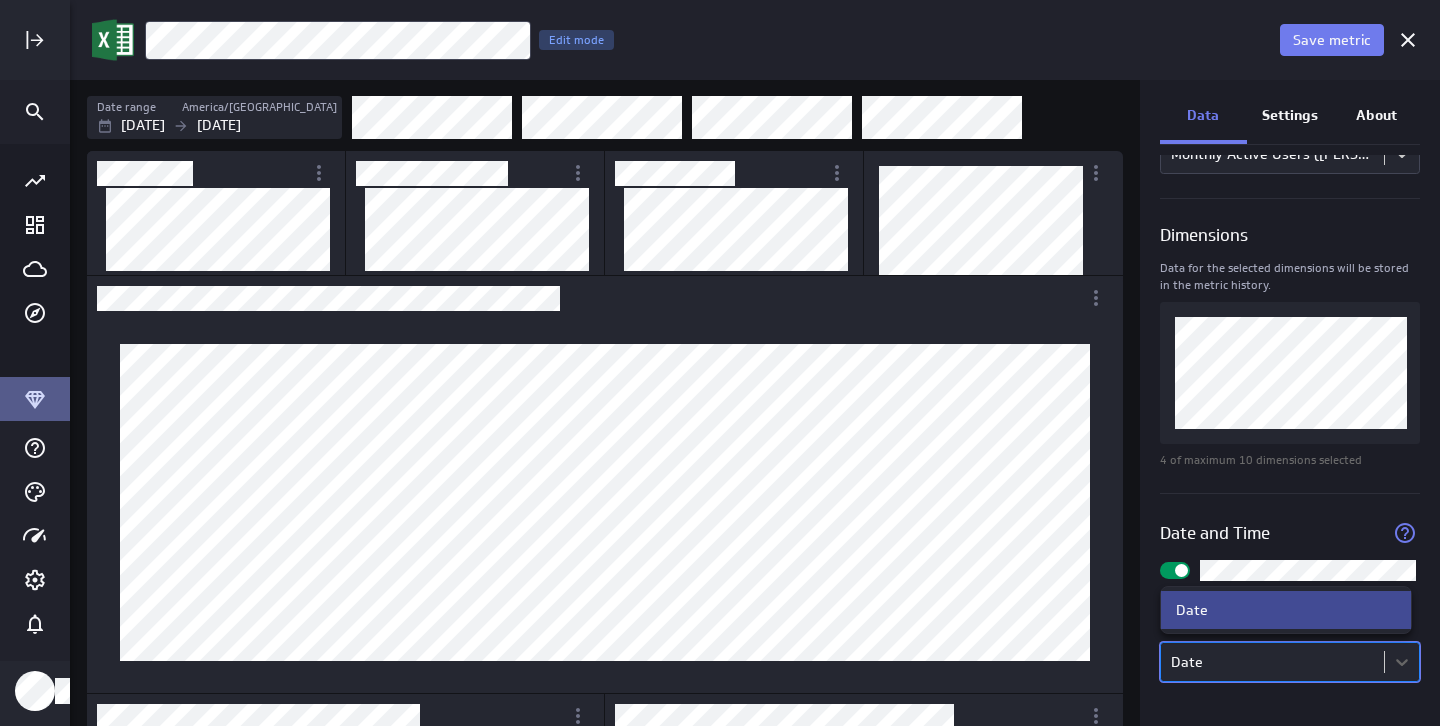 click at bounding box center (720, 363) 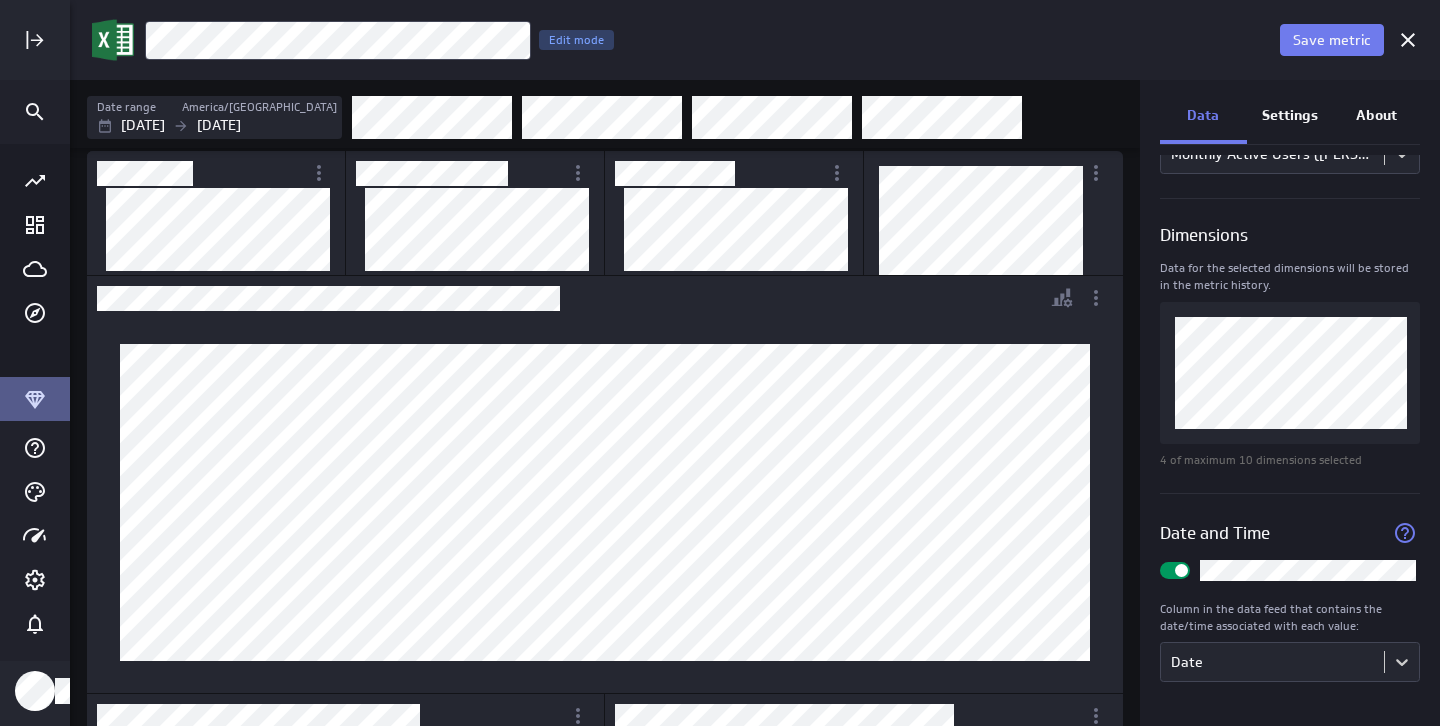 scroll, scrollTop: 433, scrollLeft: 0, axis: vertical 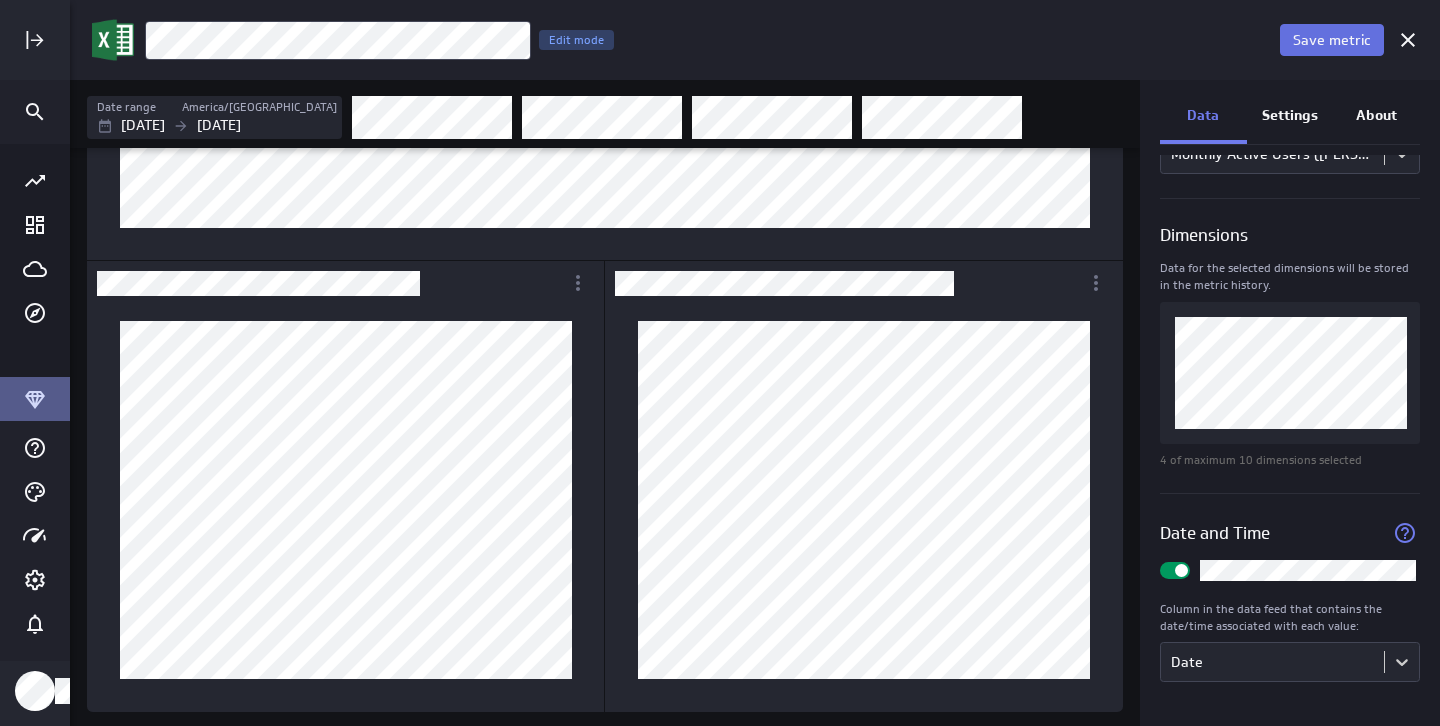 click on "Save metric" at bounding box center [1332, 40] 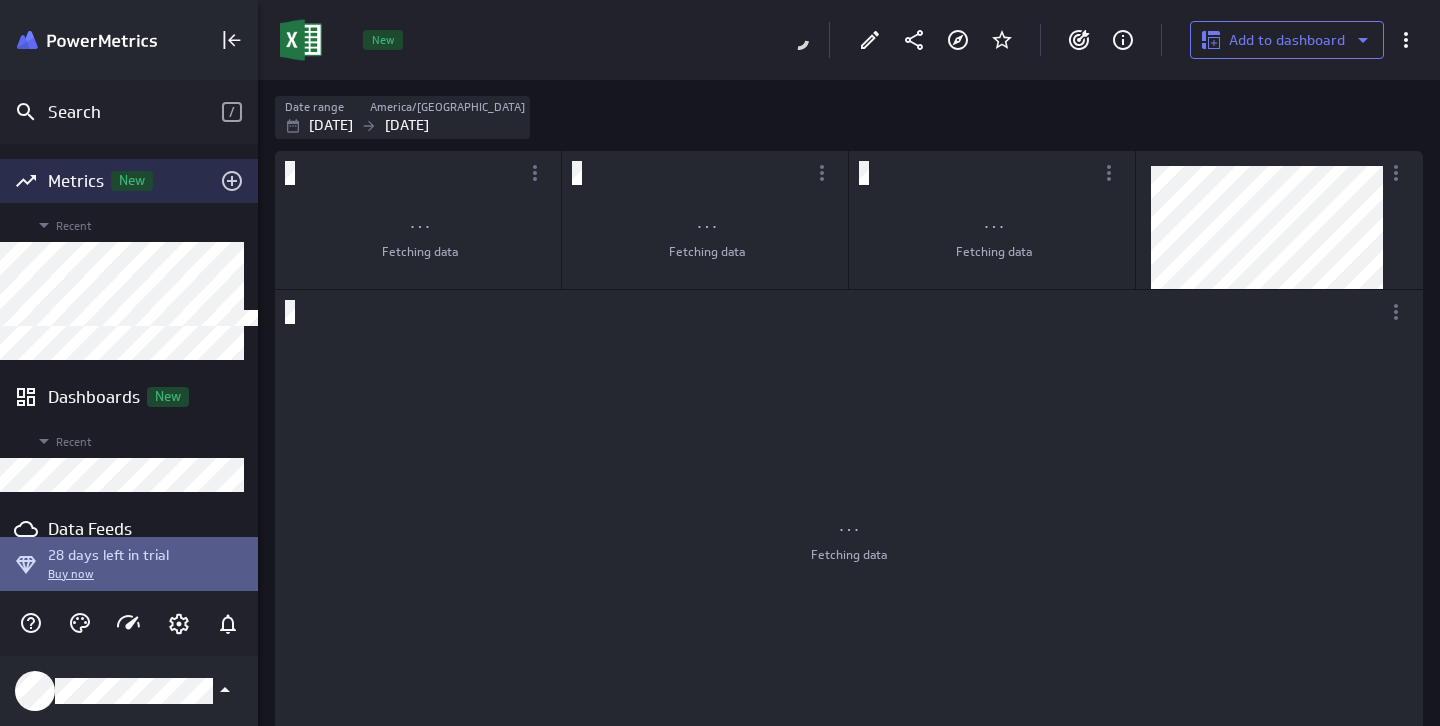 scroll, scrollTop: 727, scrollLeft: 1182, axis: both 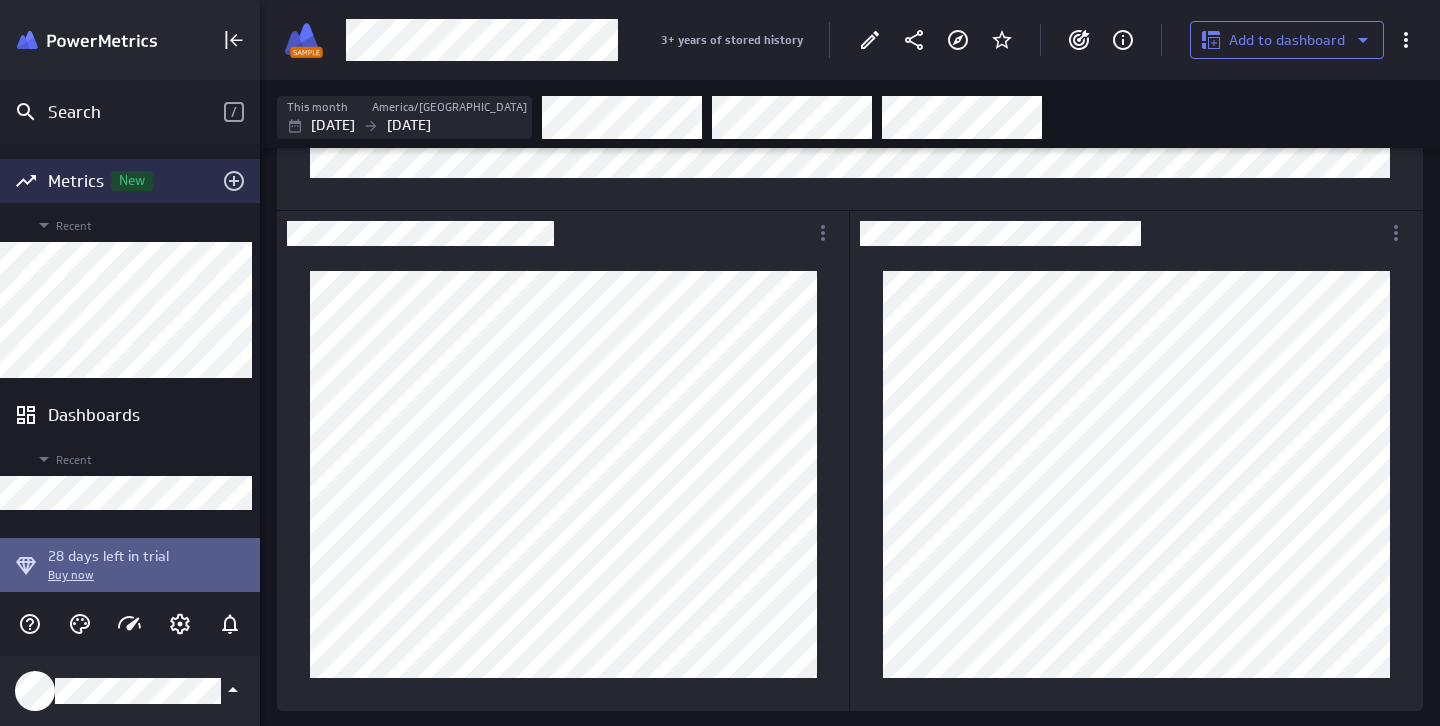 click on "Metrics New" at bounding box center [130, 181] 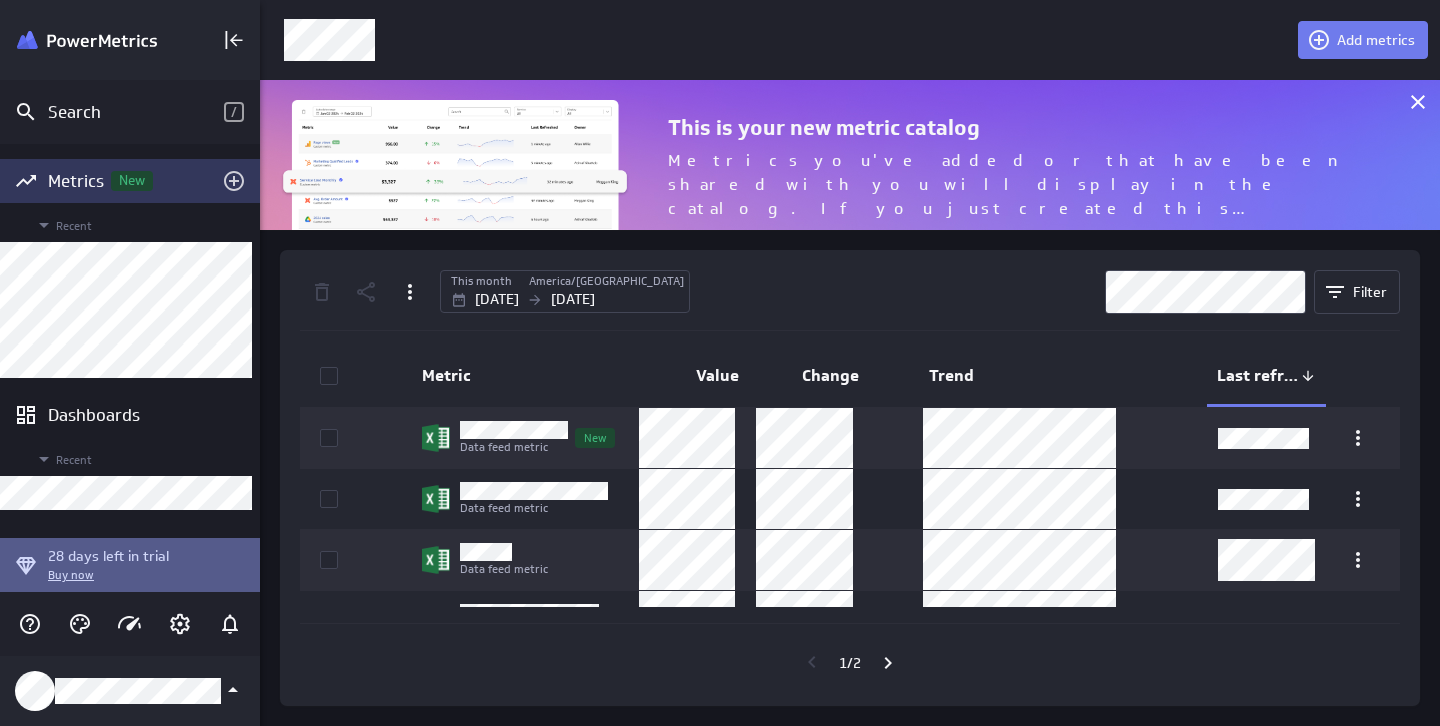 scroll, scrollTop: 105, scrollLeft: 0, axis: vertical 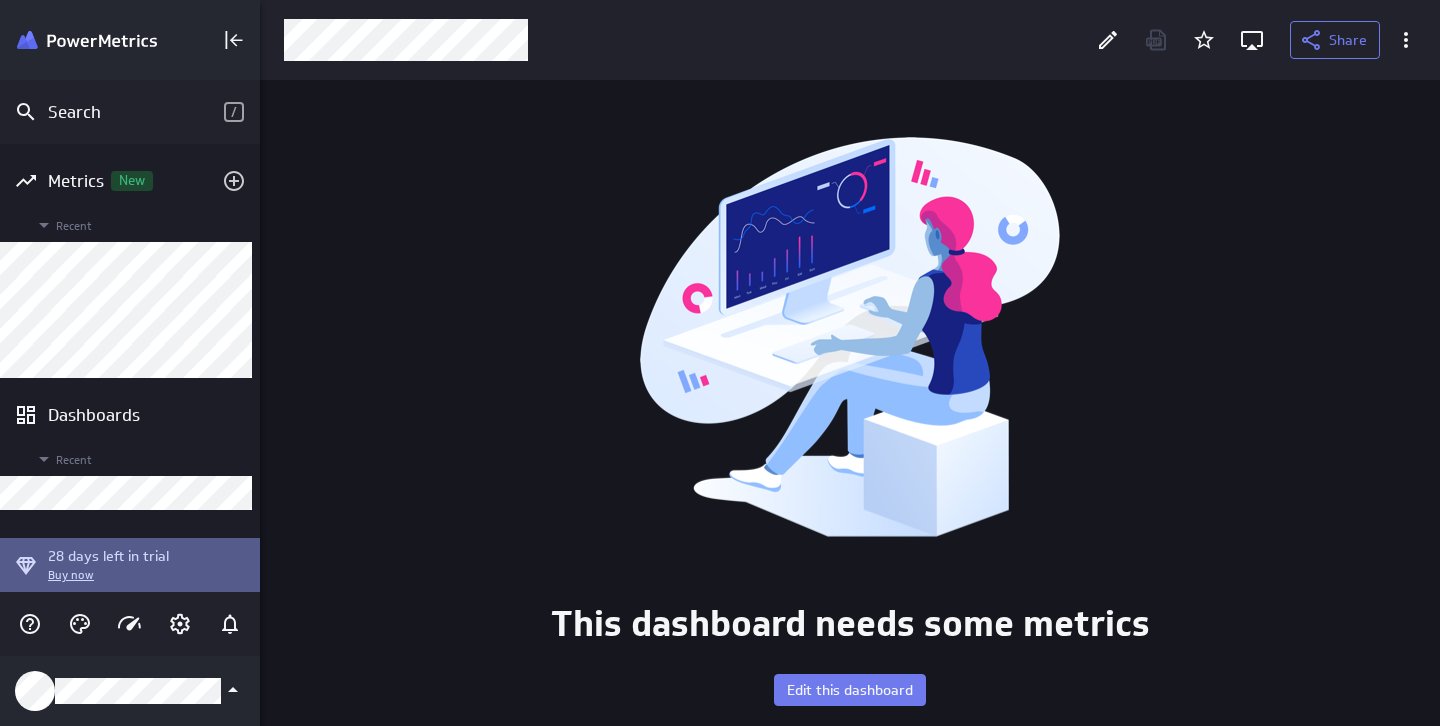 click at bounding box center [87, 40] 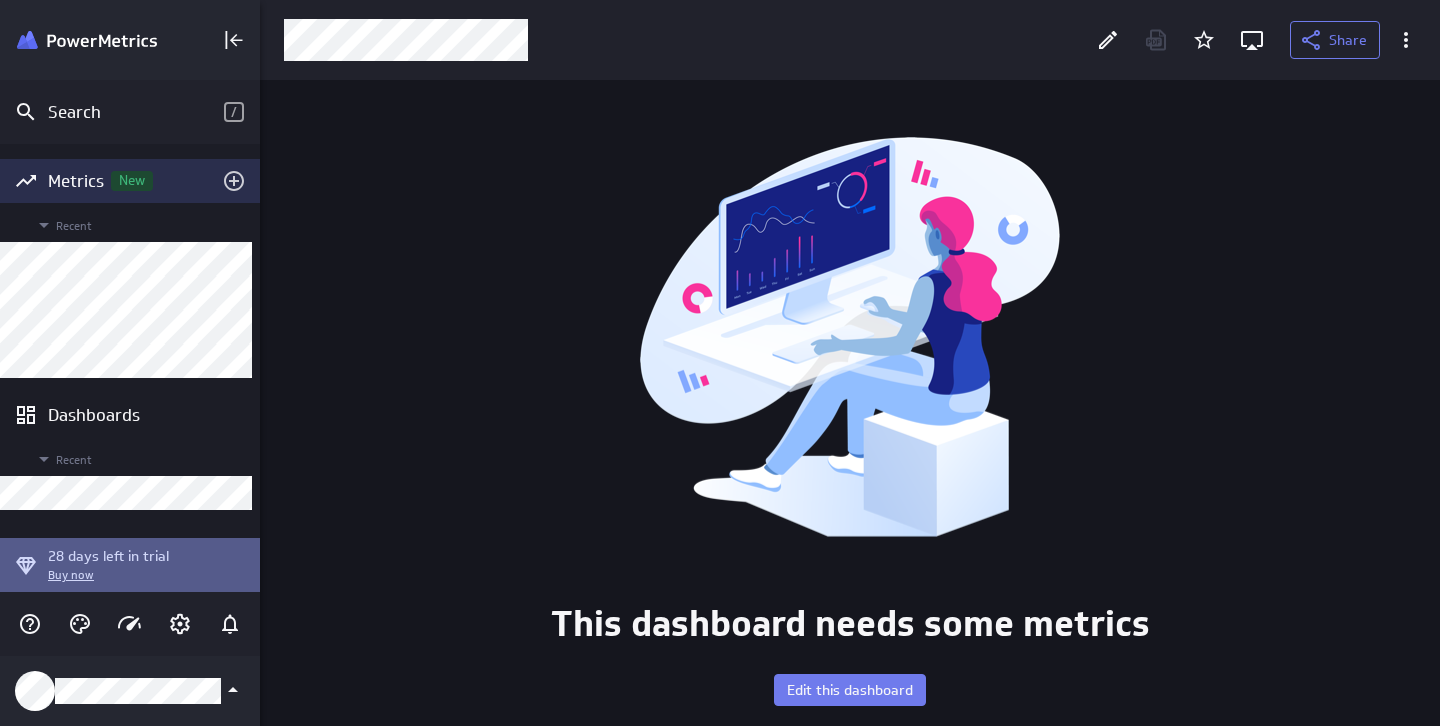 click on "Metrics New" at bounding box center [130, 181] 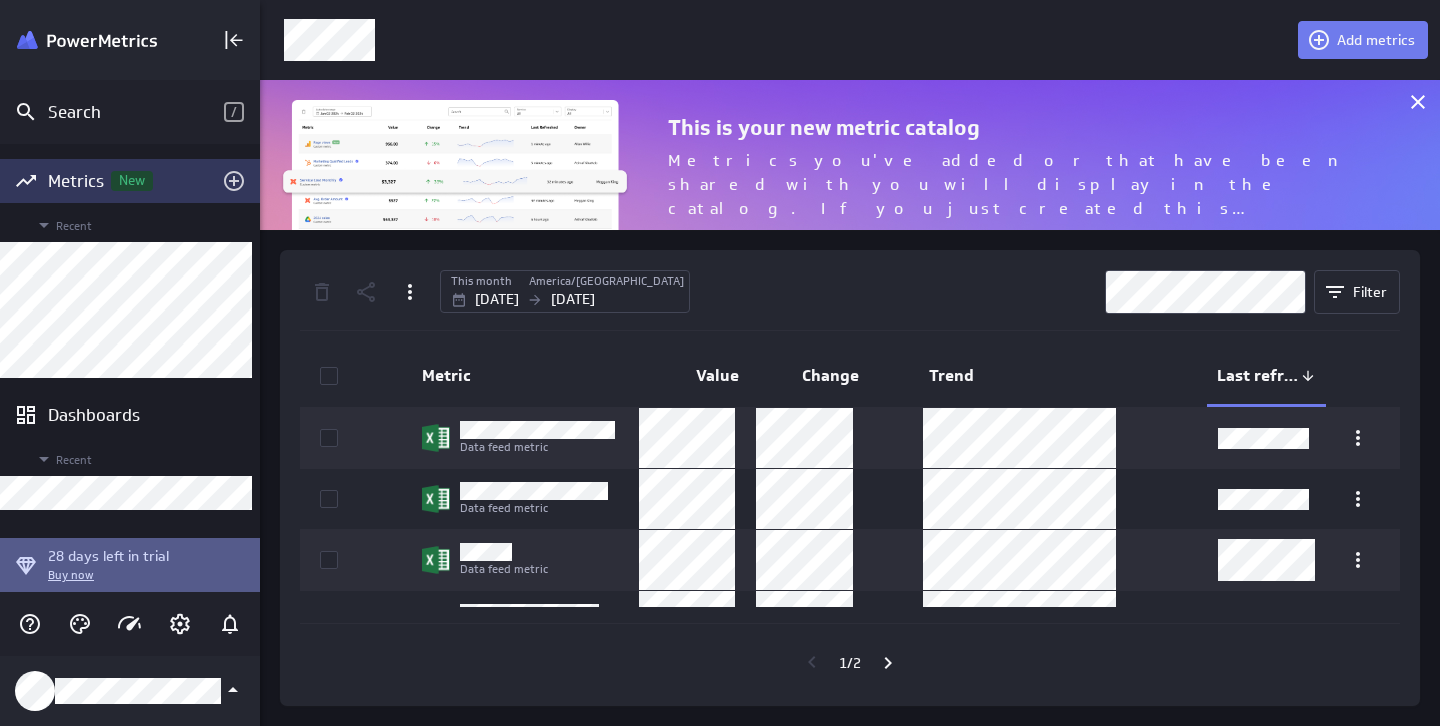 click 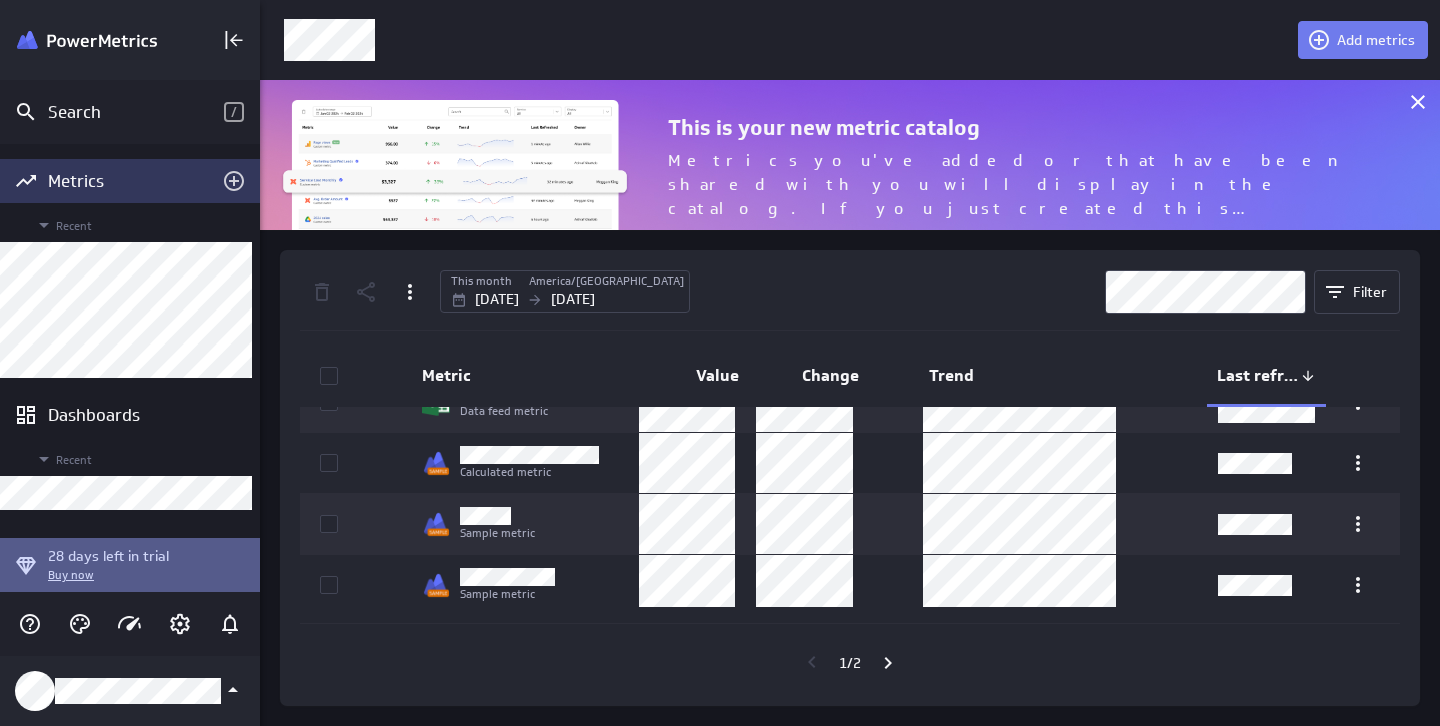 scroll, scrollTop: 0, scrollLeft: 0, axis: both 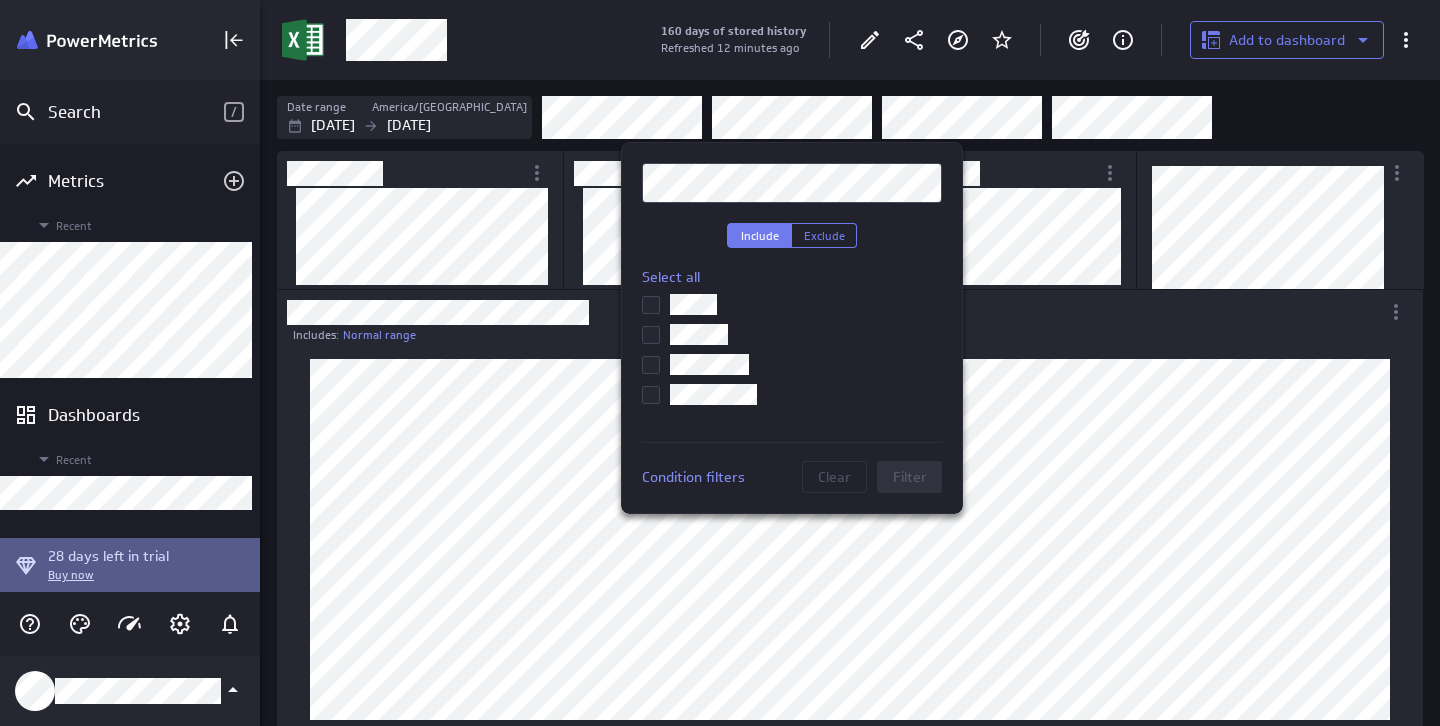 click at bounding box center [720, 363] 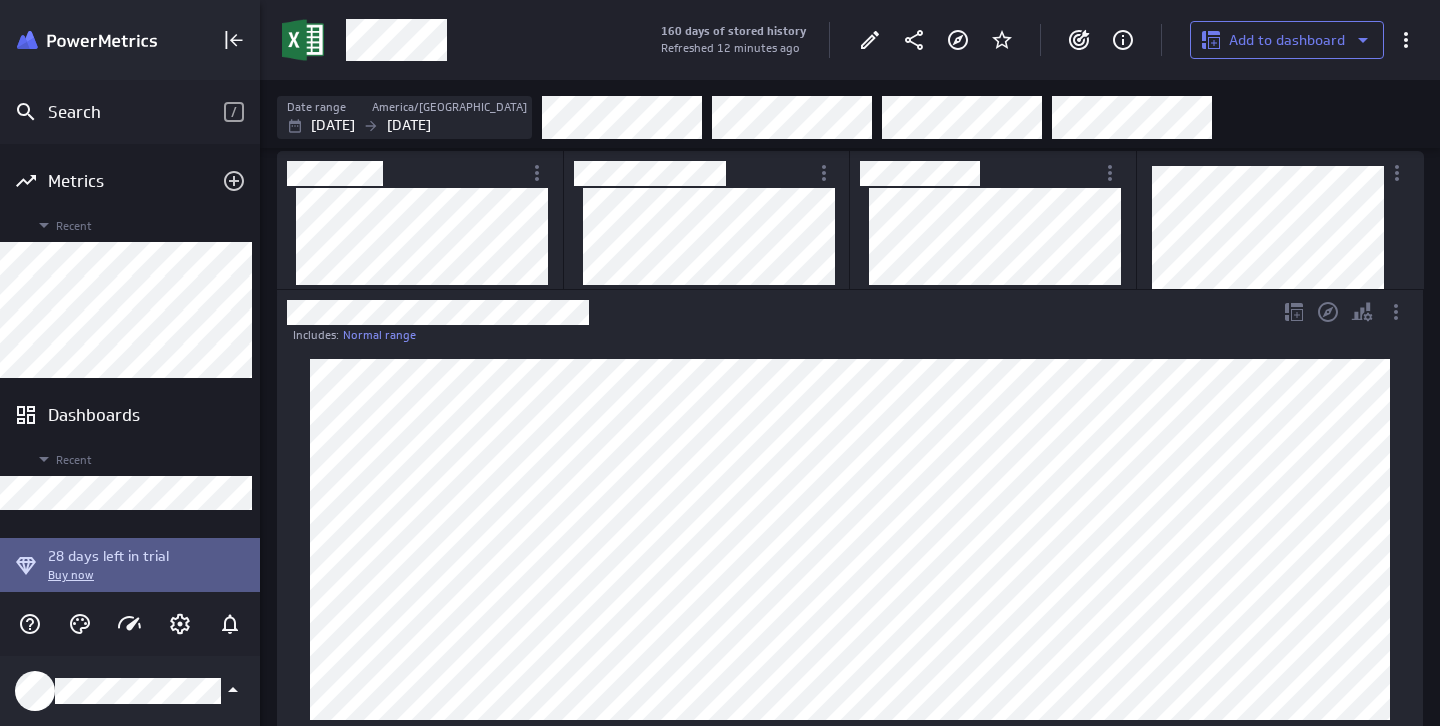 scroll, scrollTop: 542, scrollLeft: 0, axis: vertical 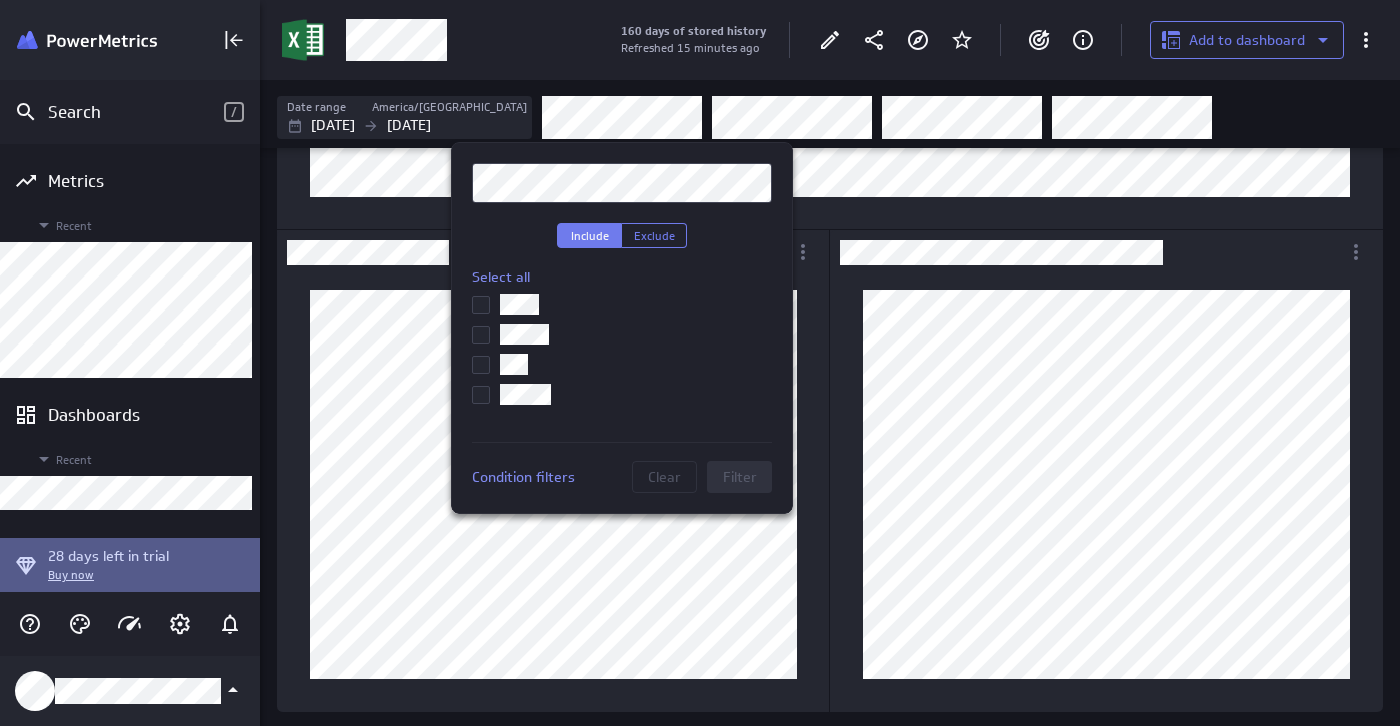 click at bounding box center [622, 364] 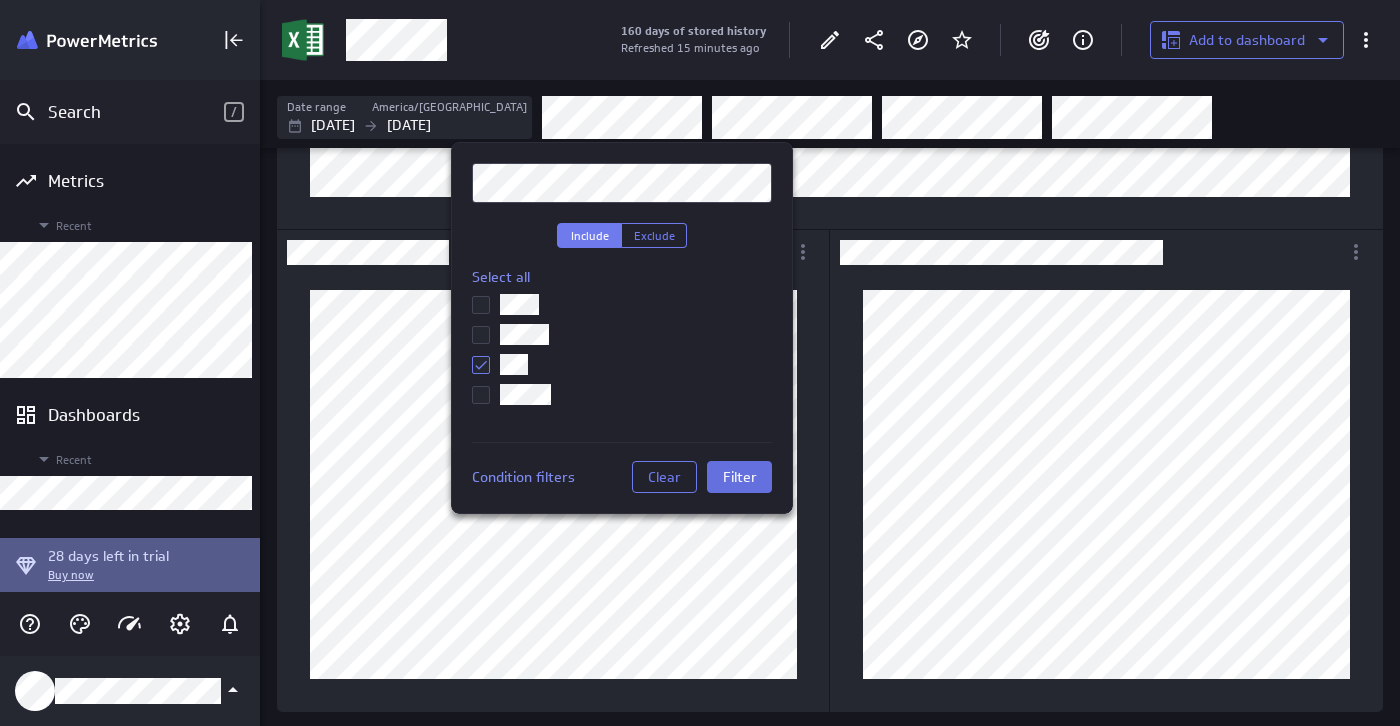 click on "Filter" at bounding box center (739, 477) 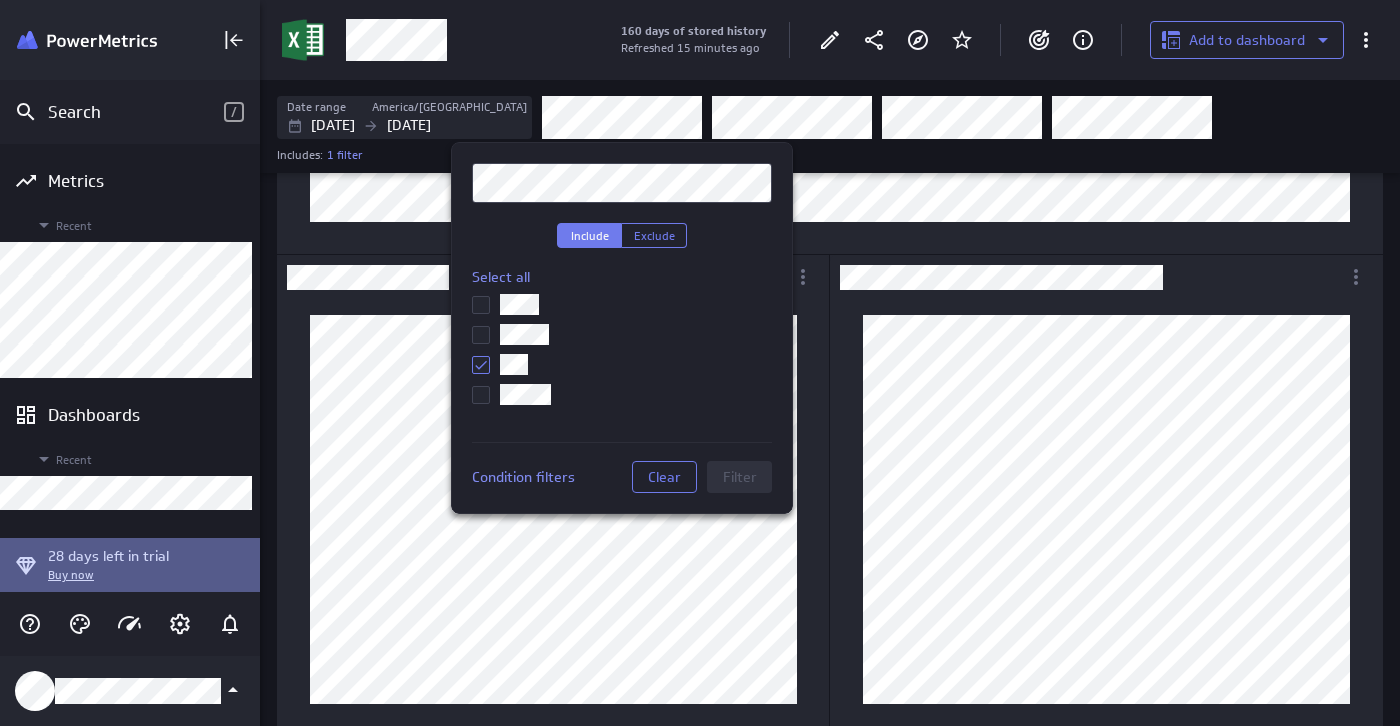 click 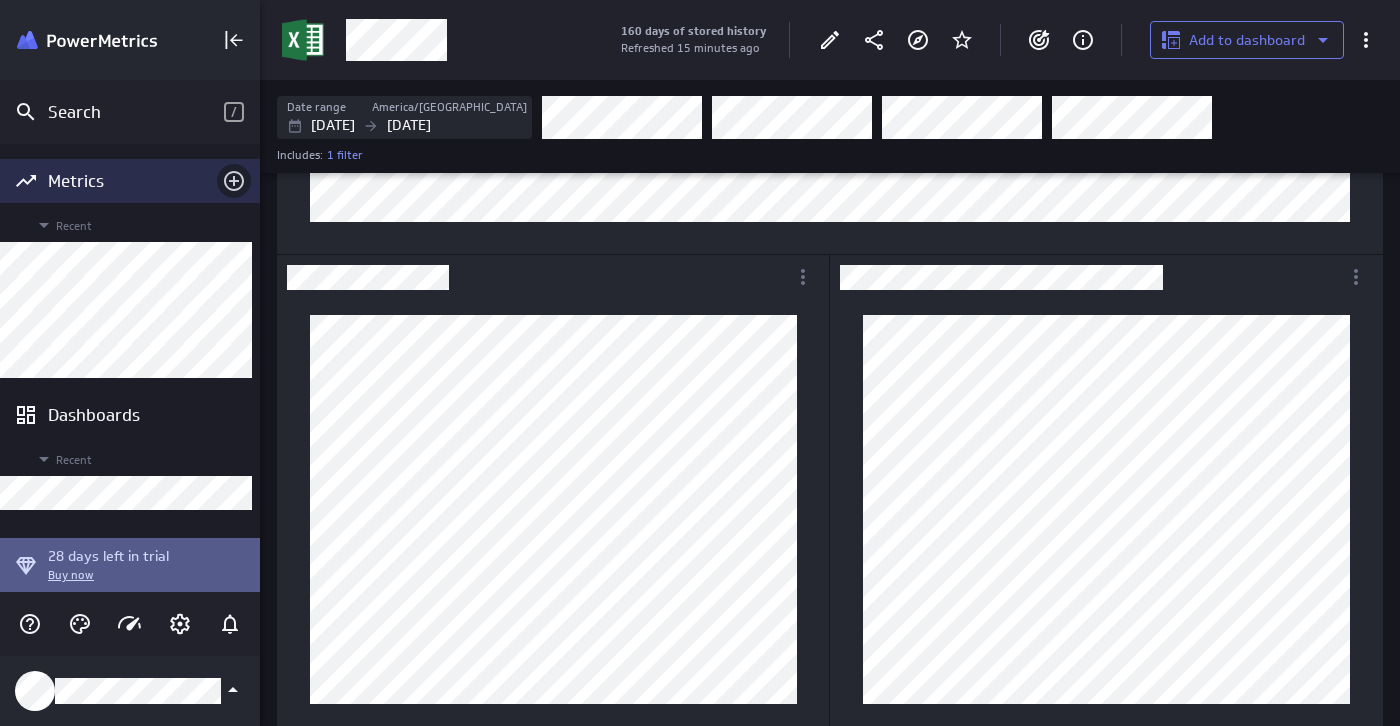 click 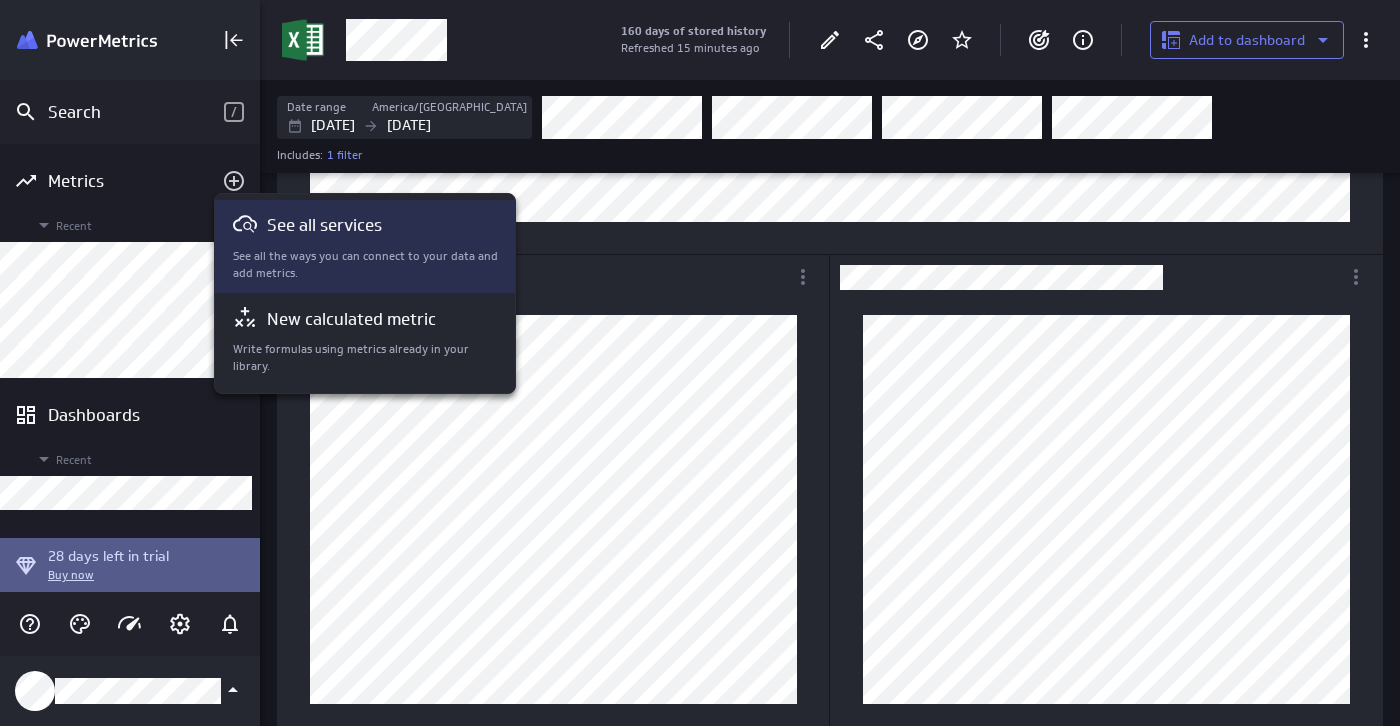 click on "See all services" at bounding box center (324, 225) 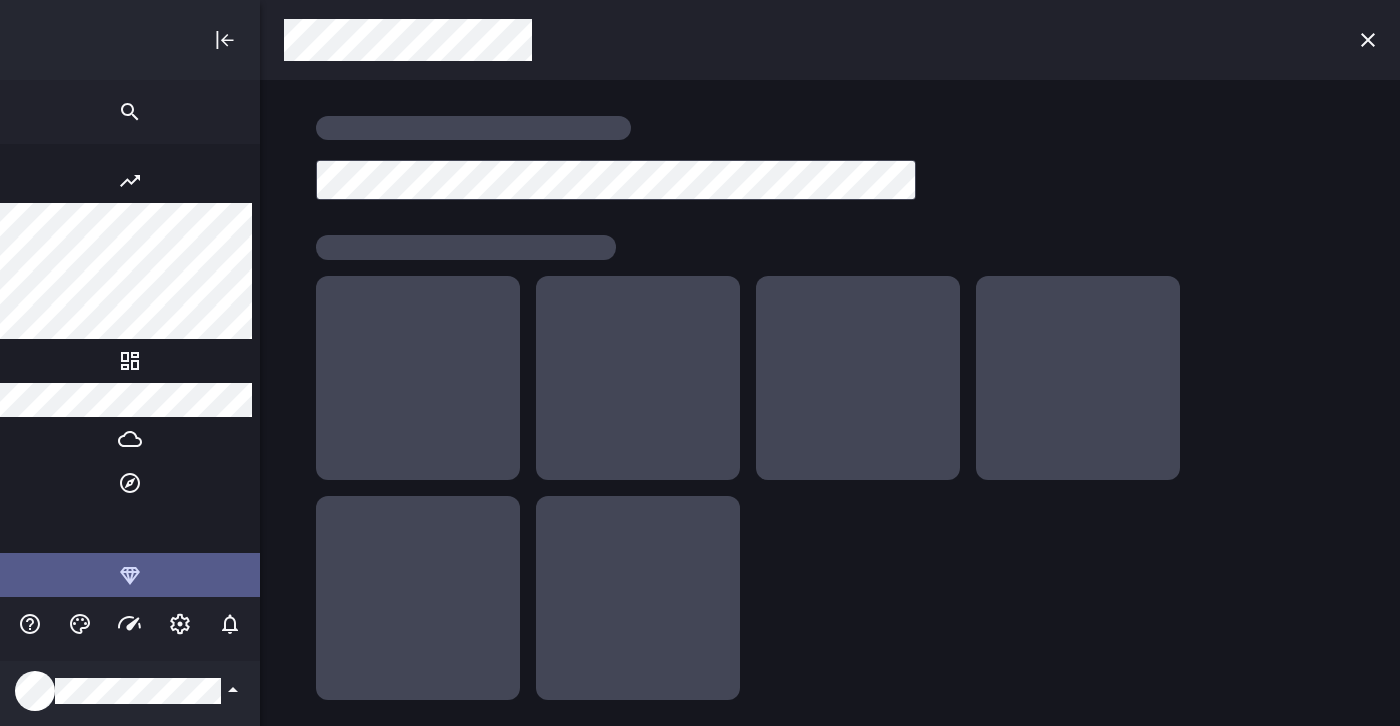 scroll, scrollTop: 10, scrollLeft: 10, axis: both 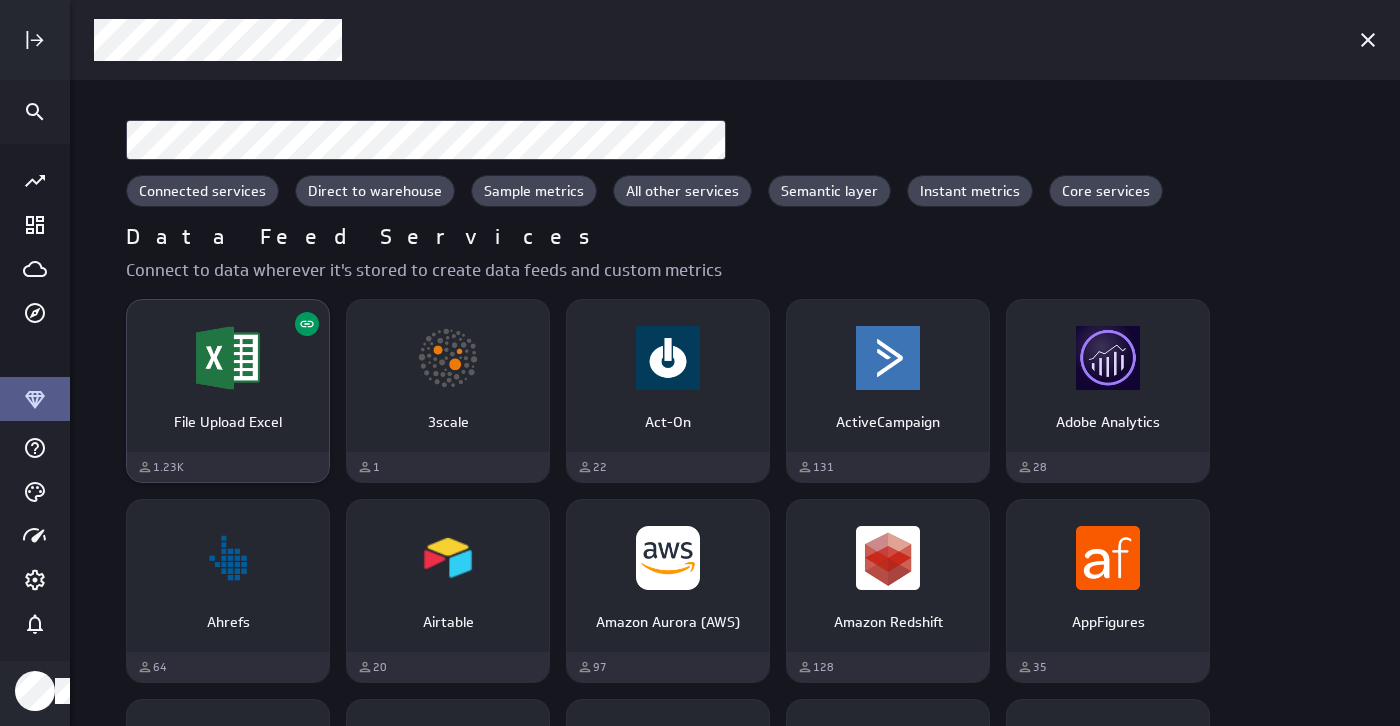click on "File Upload Excel" at bounding box center (228, 422) 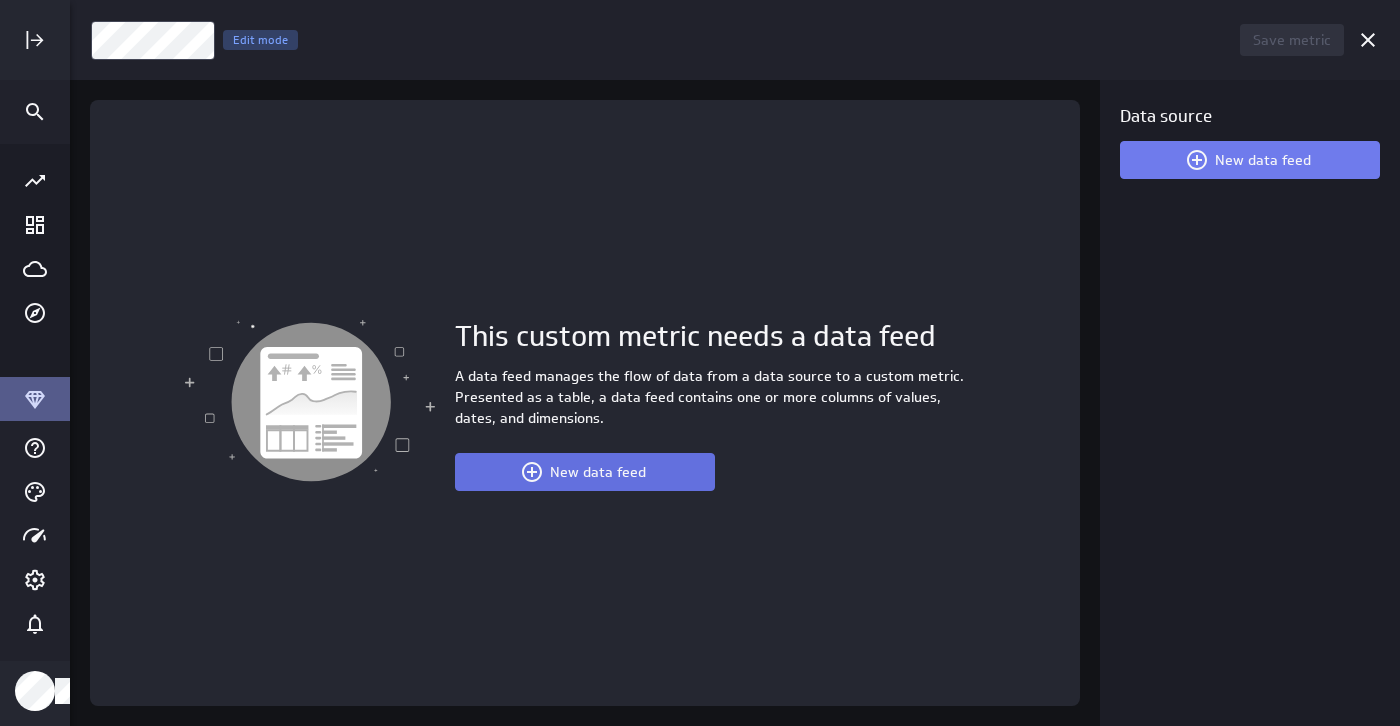 click on "New data feed" at bounding box center [585, 472] 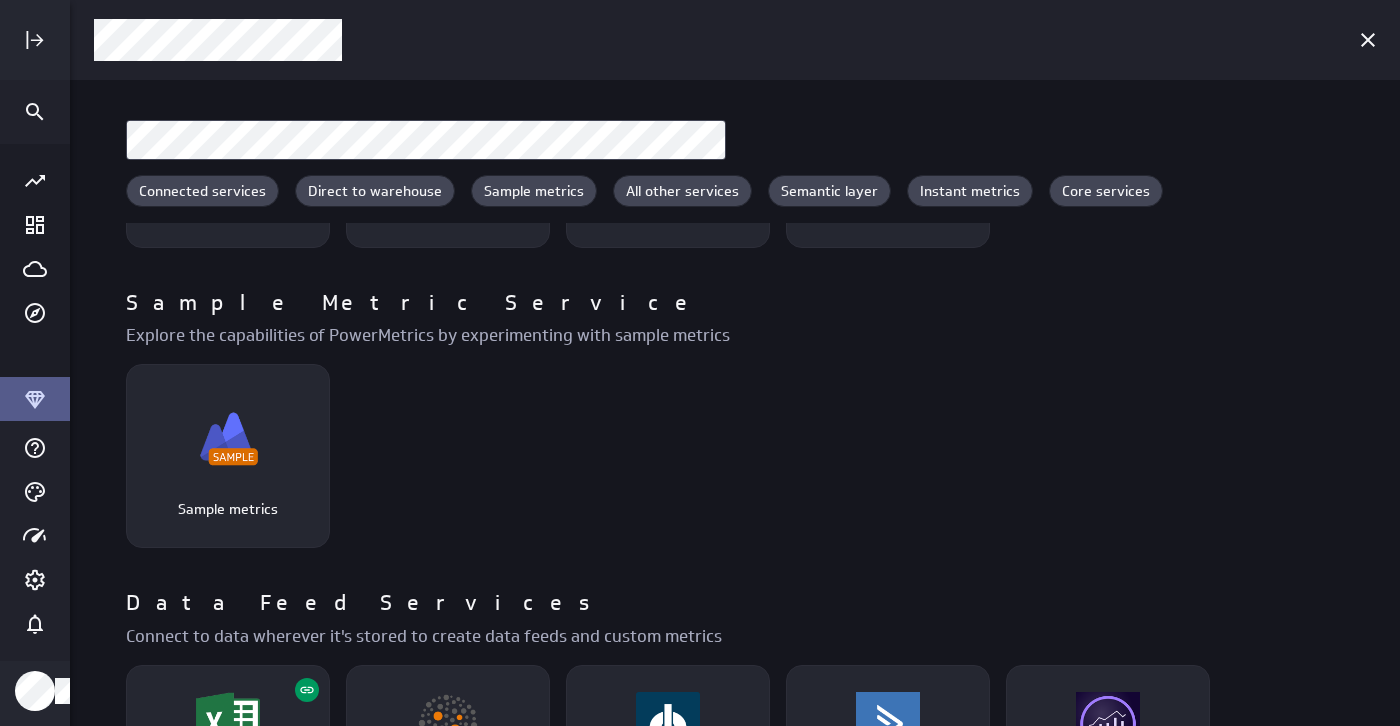 scroll, scrollTop: 723, scrollLeft: 0, axis: vertical 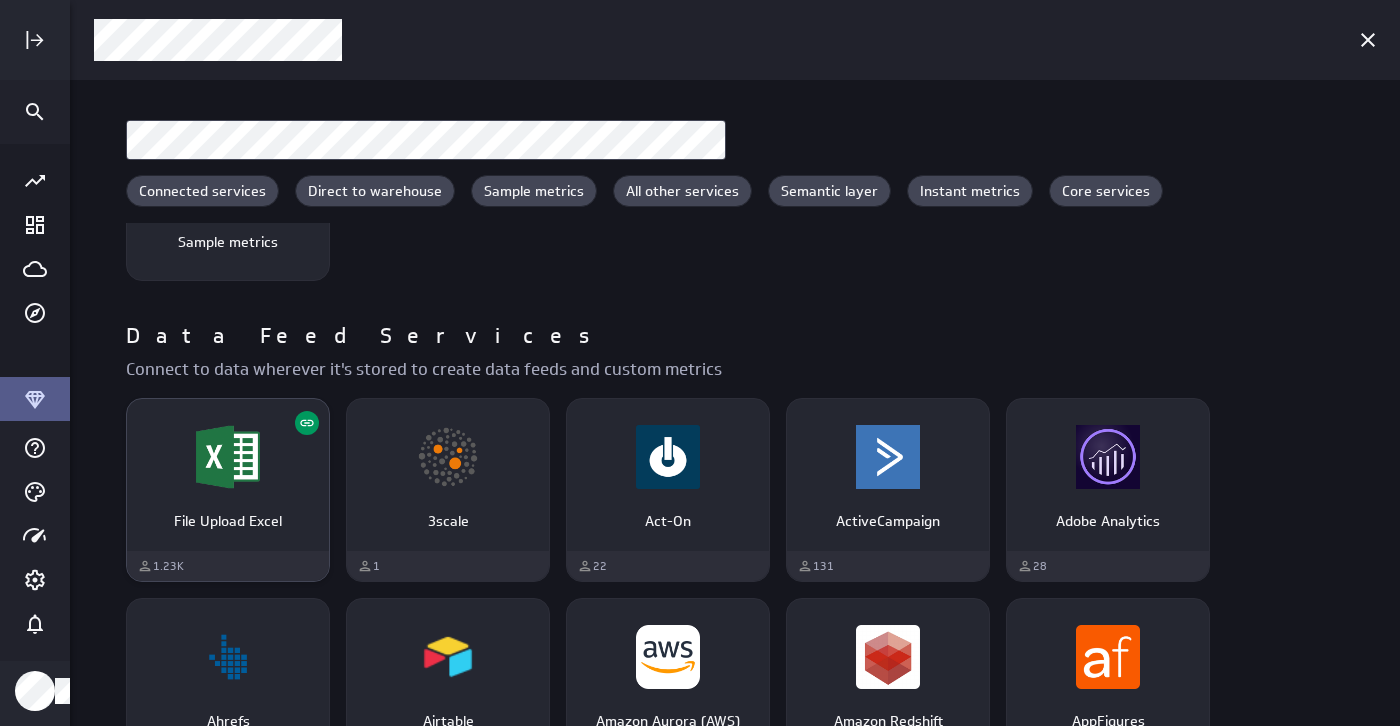click at bounding box center [228, 457] 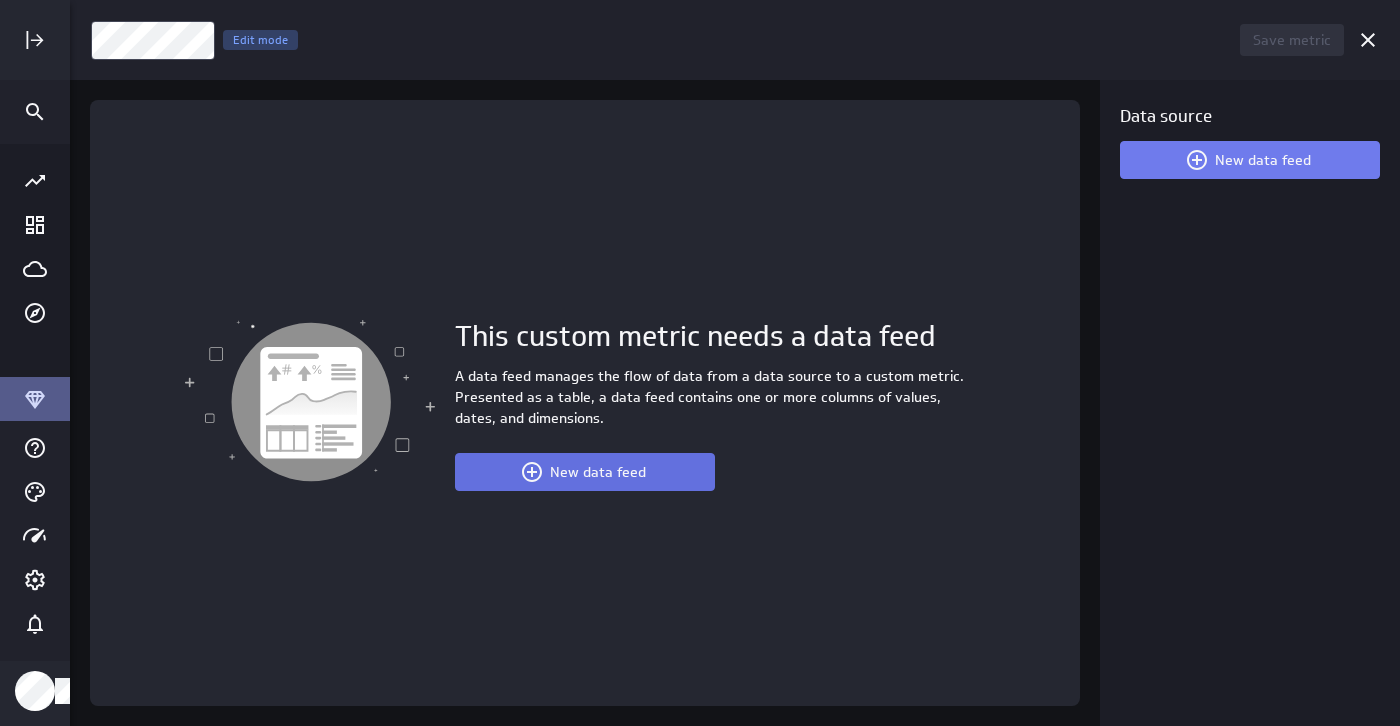 click on "New data feed" at bounding box center [598, 472] 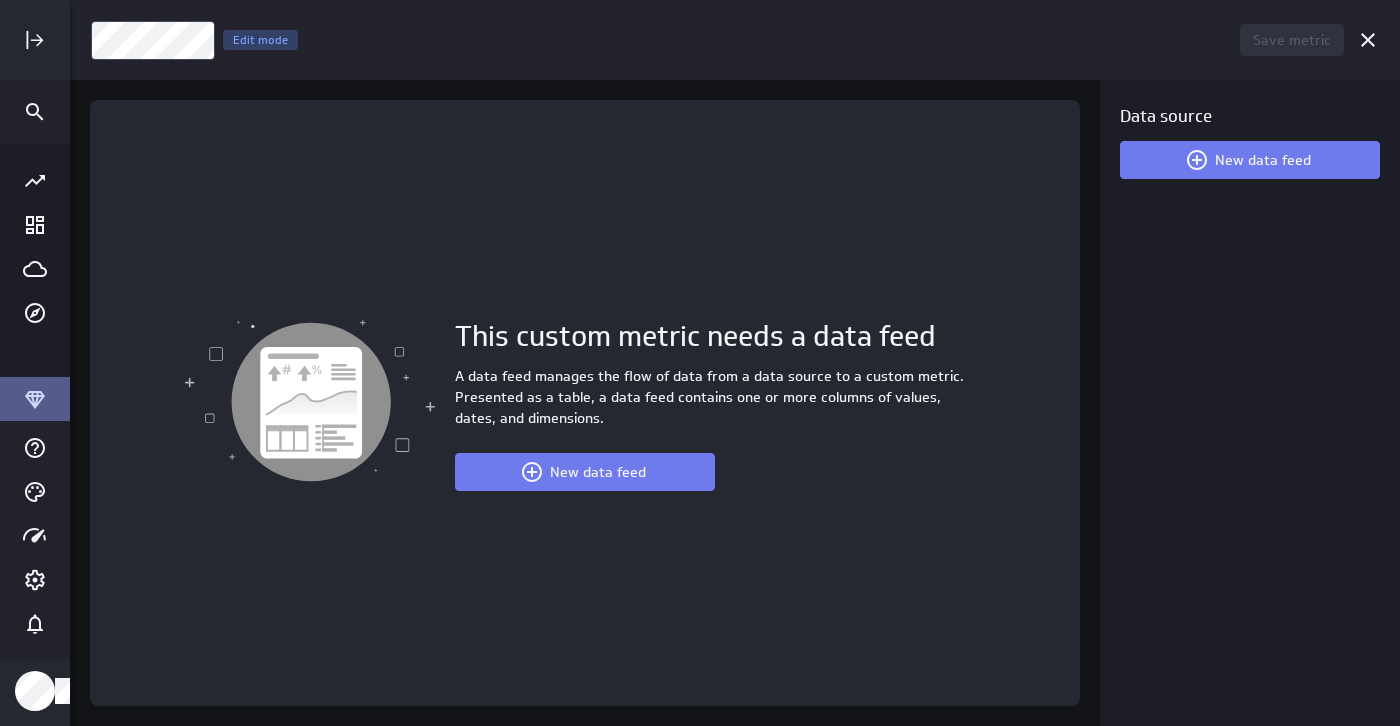 type 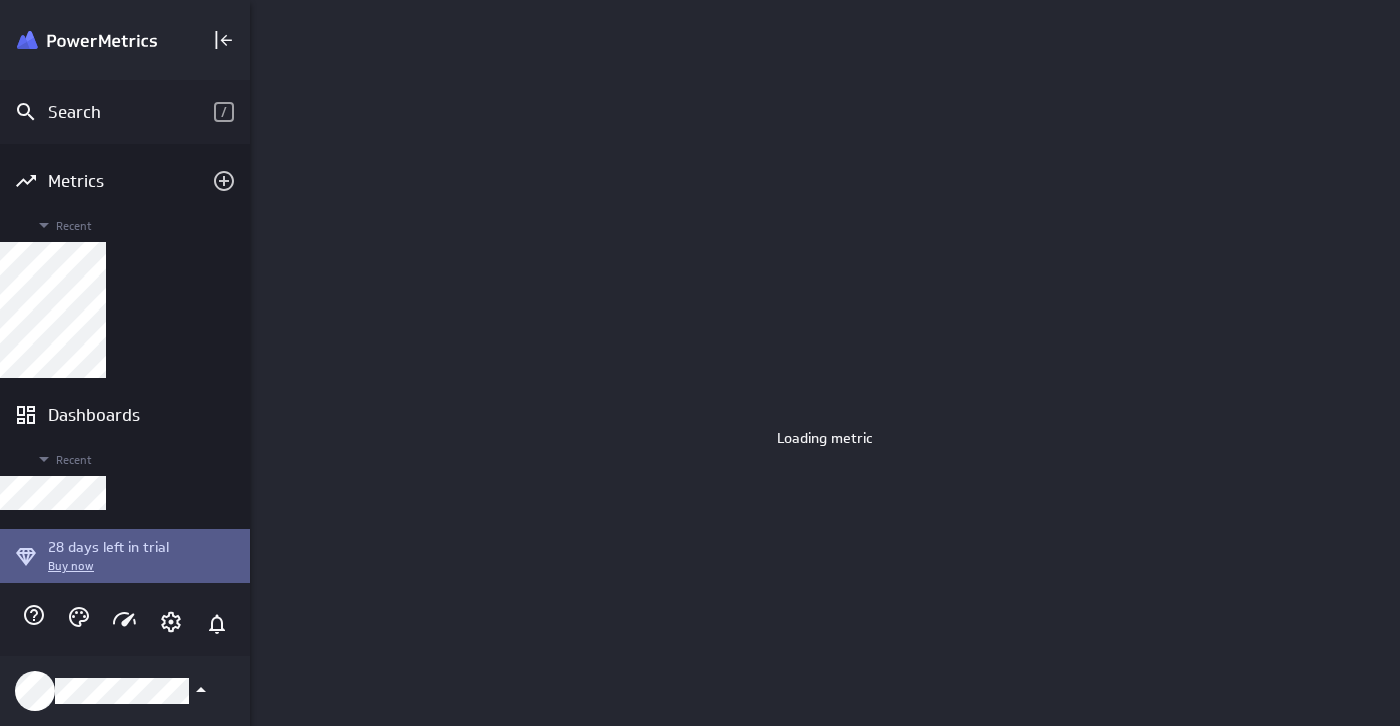scroll, scrollTop: 727, scrollLeft: 1142, axis: both 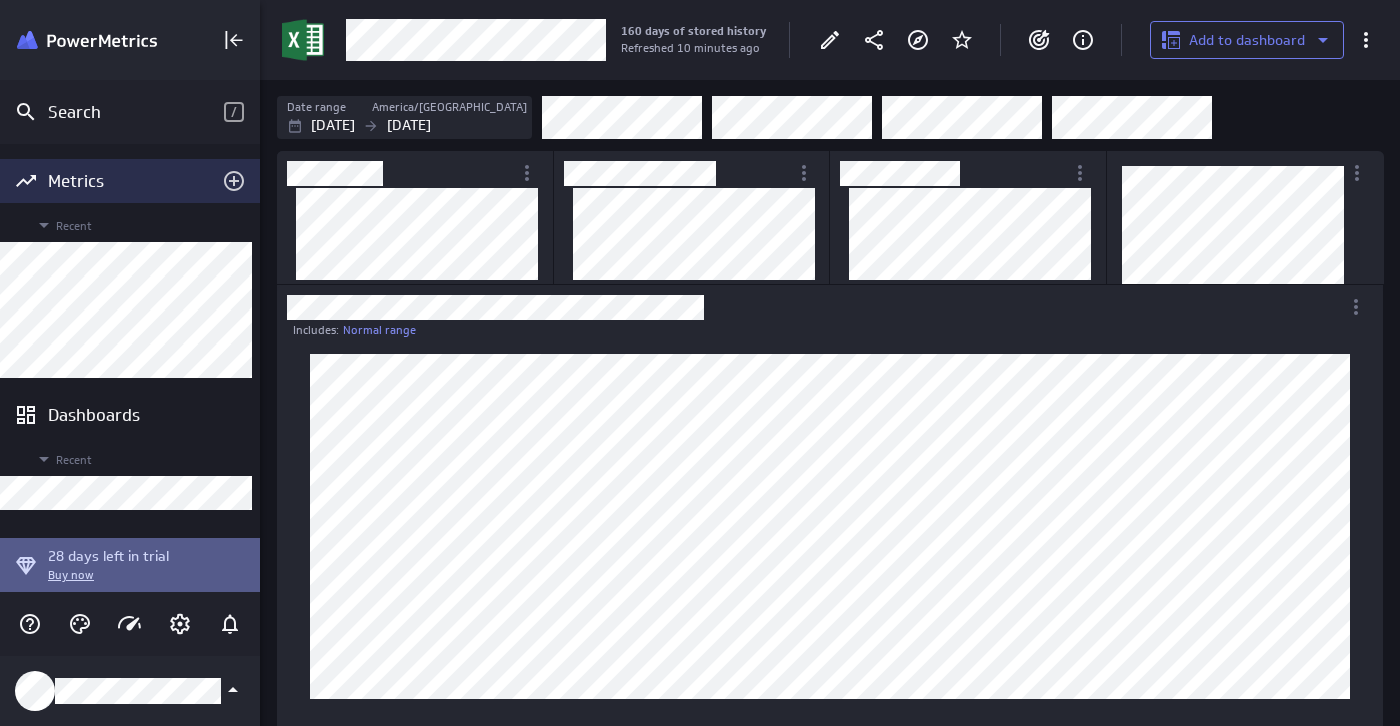 click at bounding box center [234, 181] 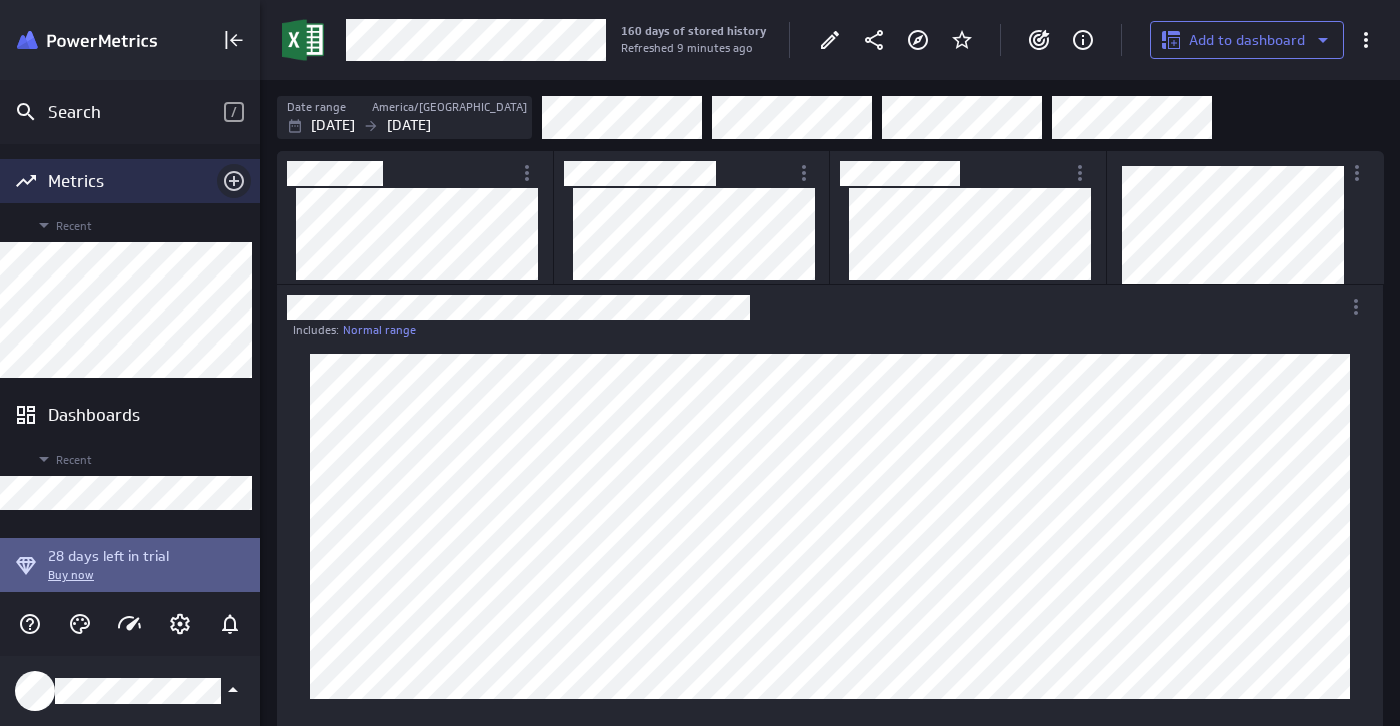 click 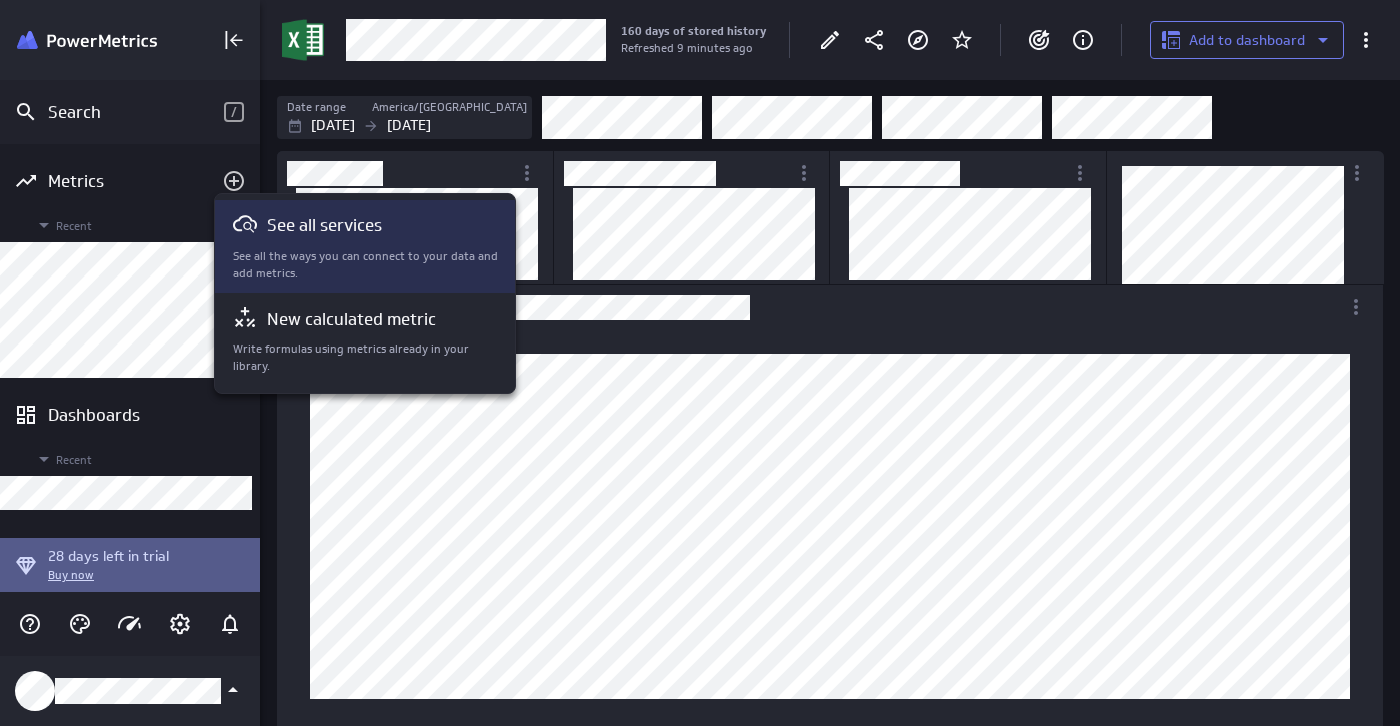 click on "See all services" at bounding box center (324, 225) 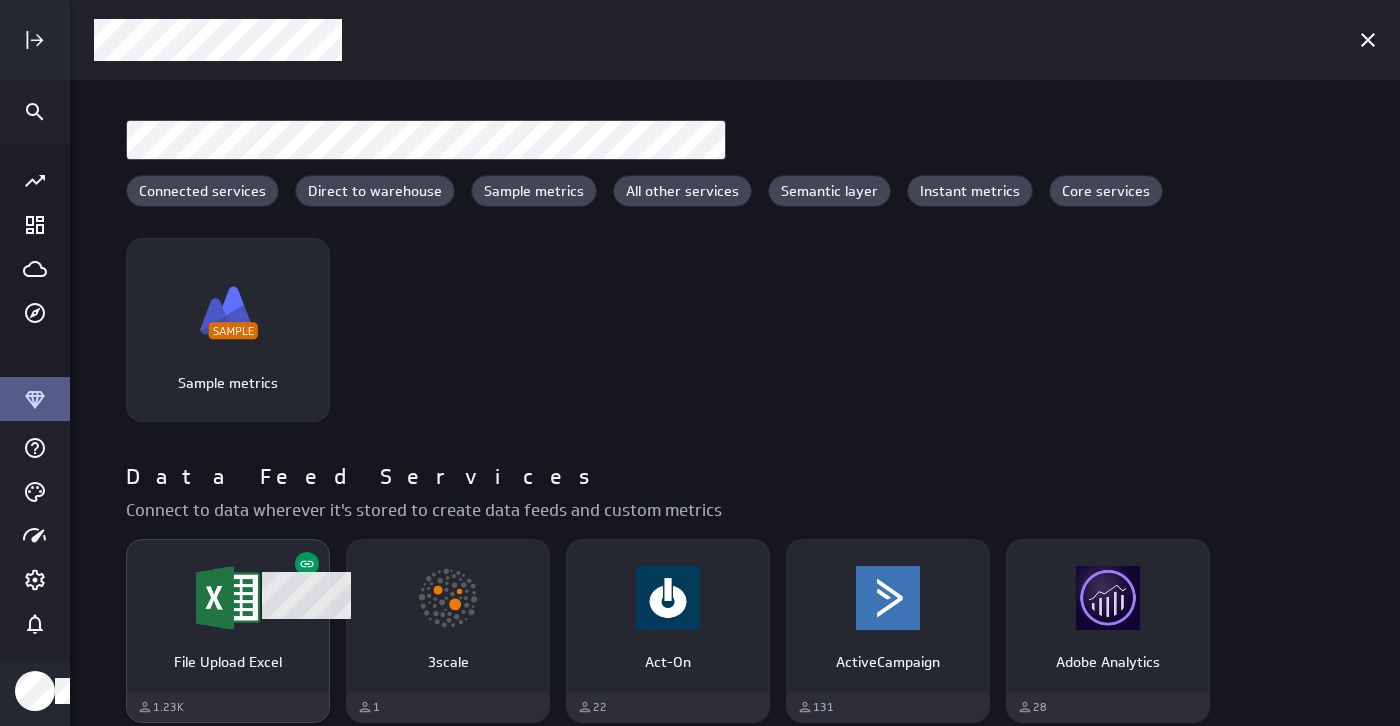 click at bounding box center (307, 564) 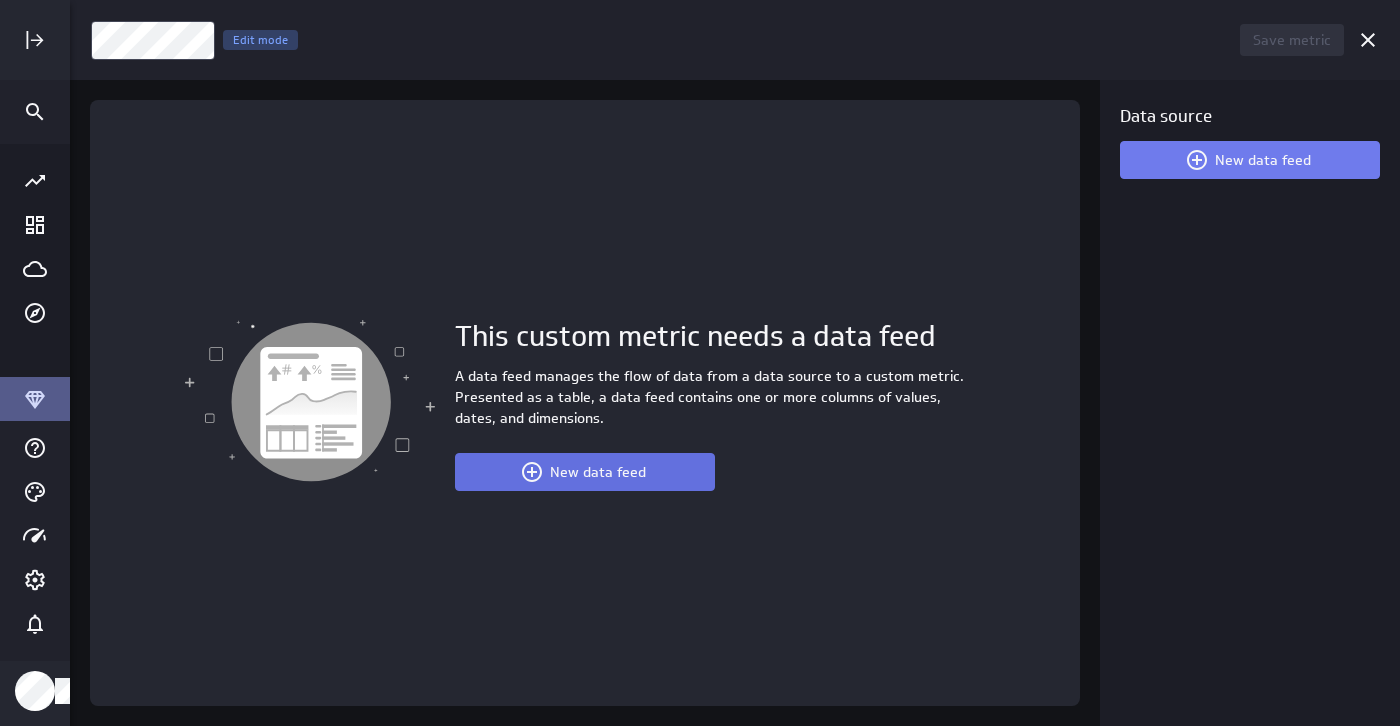 click on "New data feed" at bounding box center (598, 472) 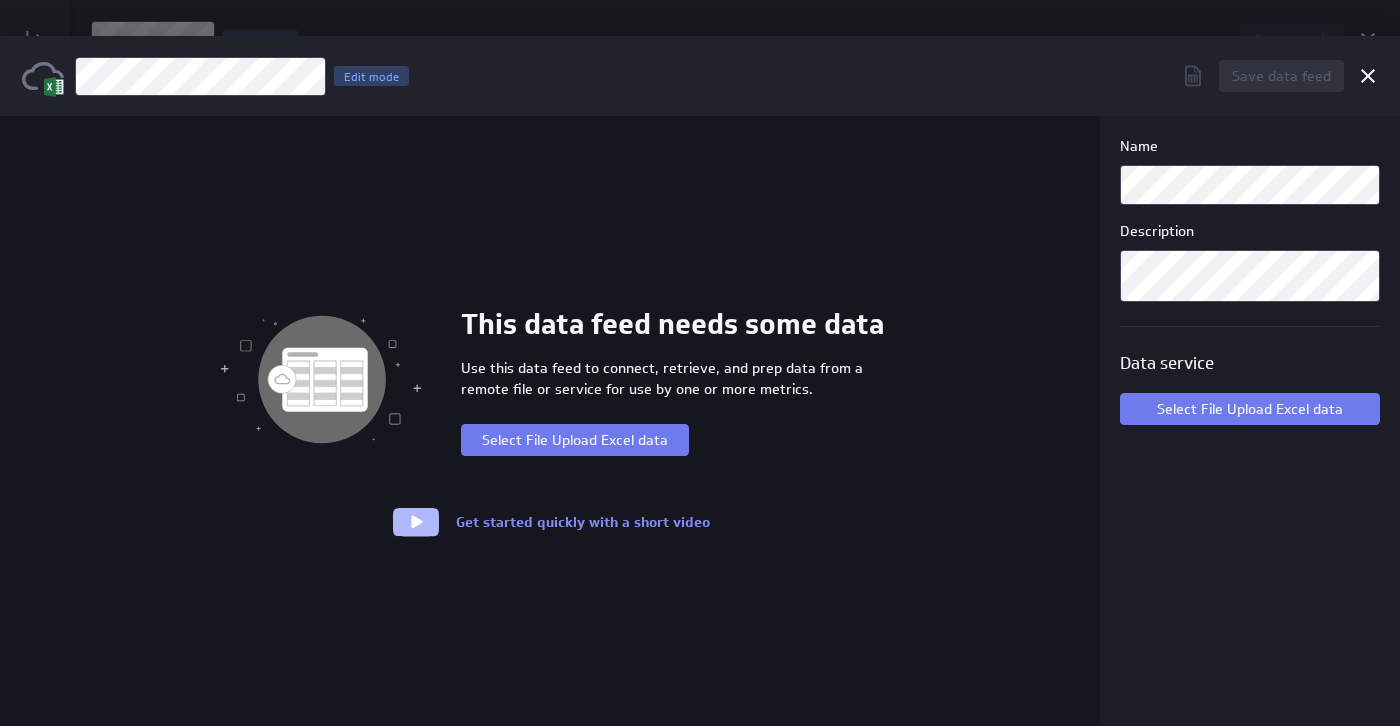 click on "This data feed needs some data Use this data feed to connect, retrieve, and prep data from a remote file or service for use by one or more metrics. Select File Upload Excel data" at bounding box center (672, 380) 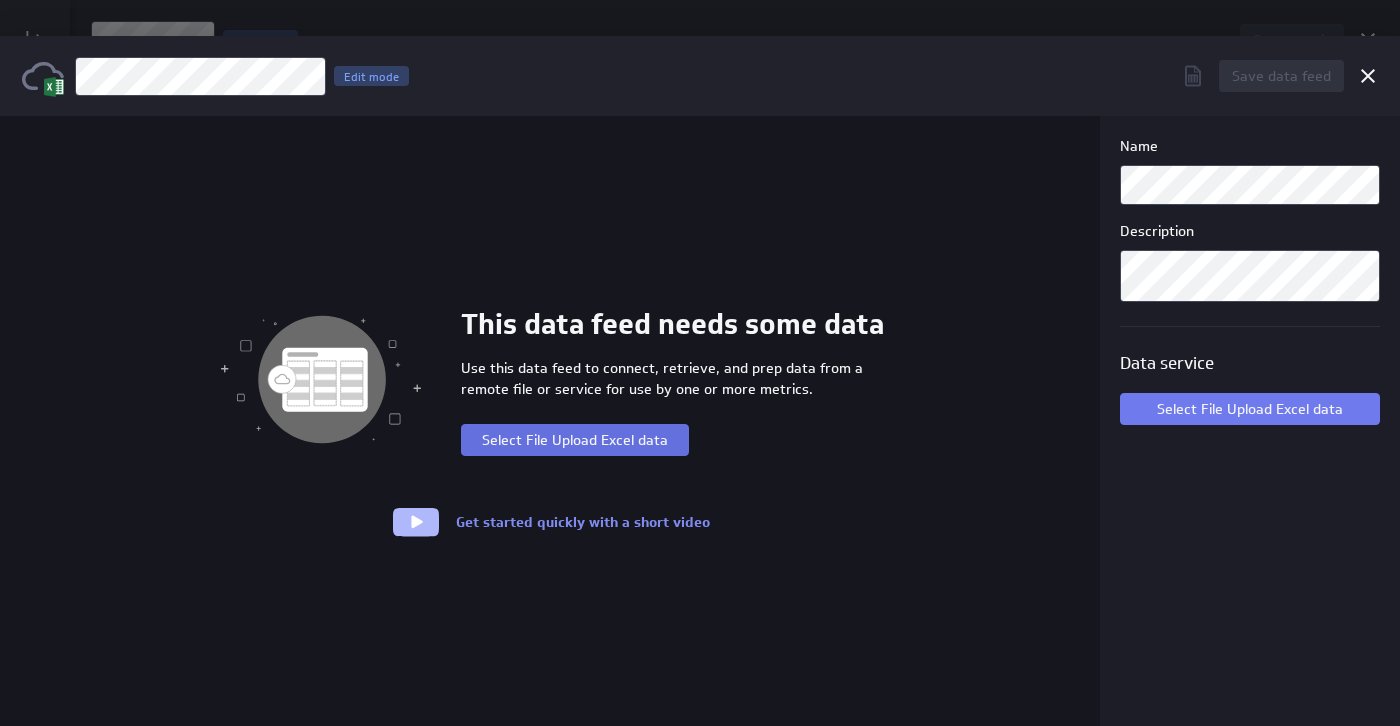 click on "Select File Upload Excel data" at bounding box center [575, 440] 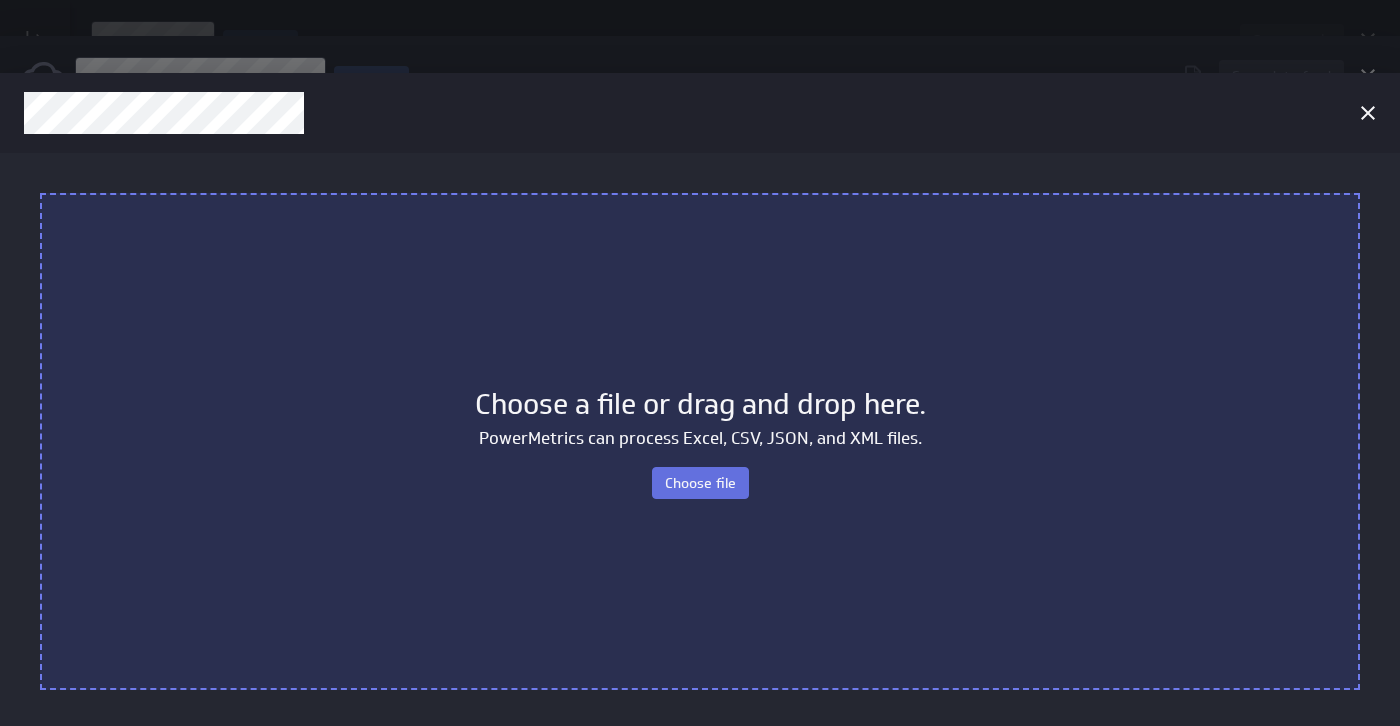 click on "Choose file" at bounding box center [700, 482] 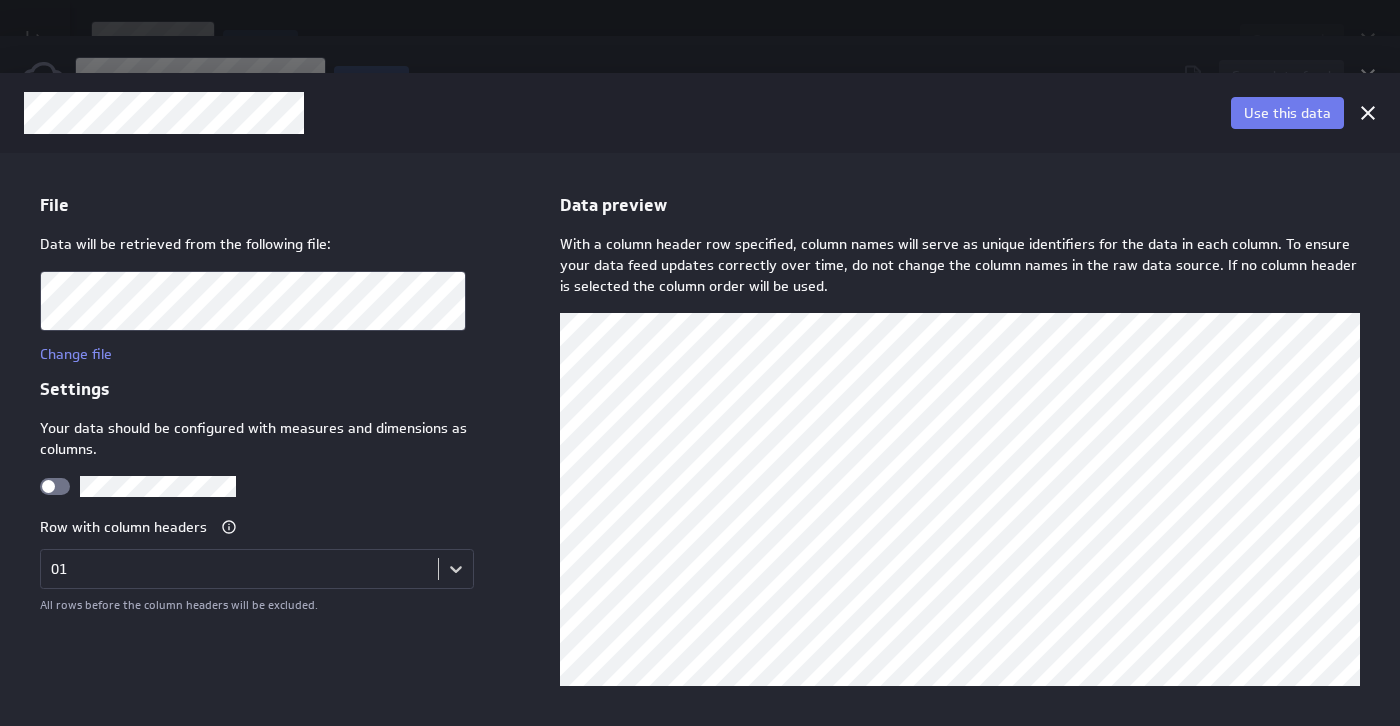 click on "Use this data" at bounding box center (1287, 113) 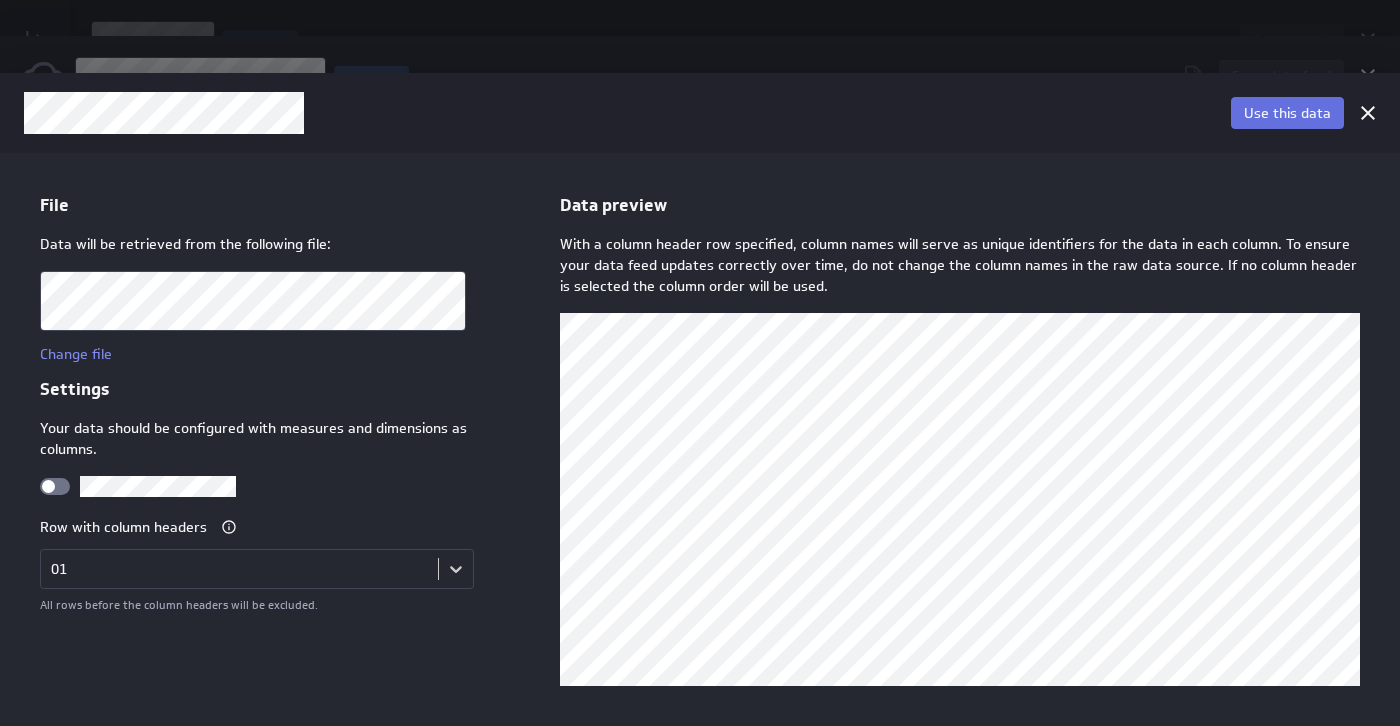 click on "Use this data" at bounding box center (1287, 113) 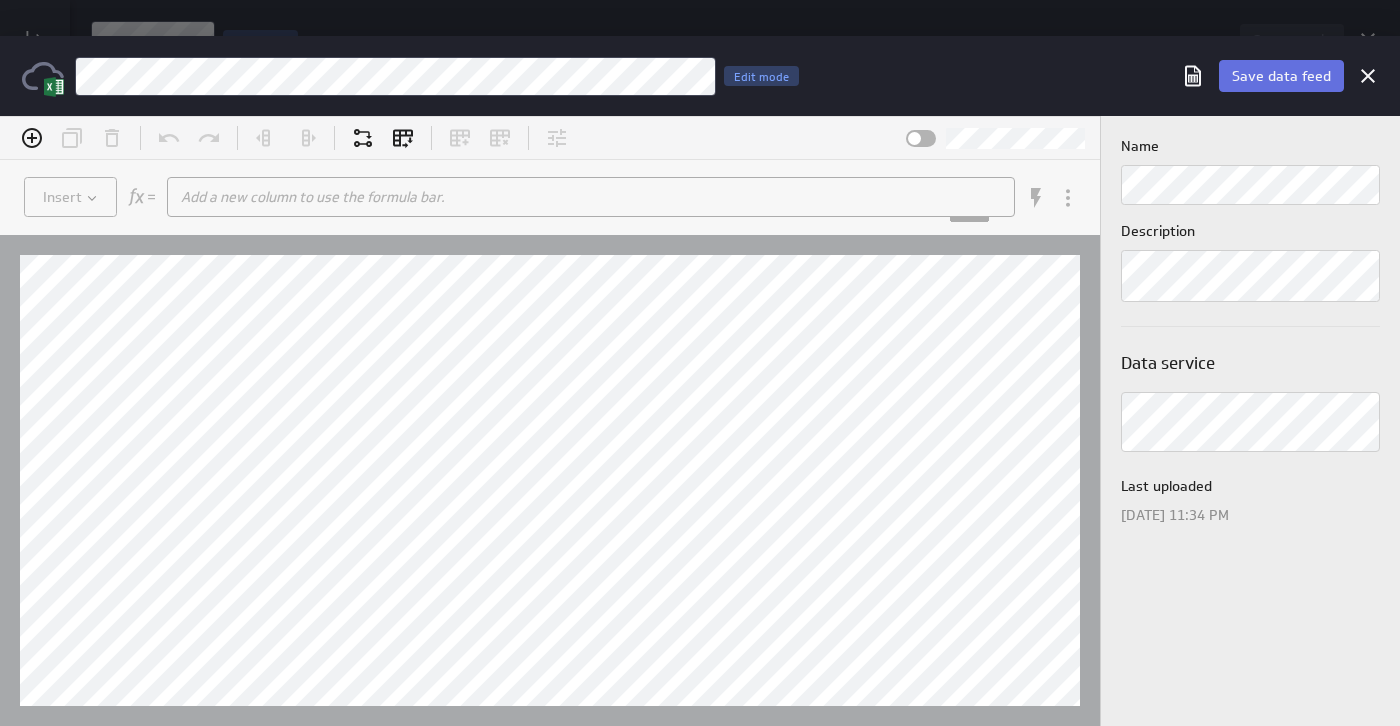 click on "Save data feed" at bounding box center (1281, 76) 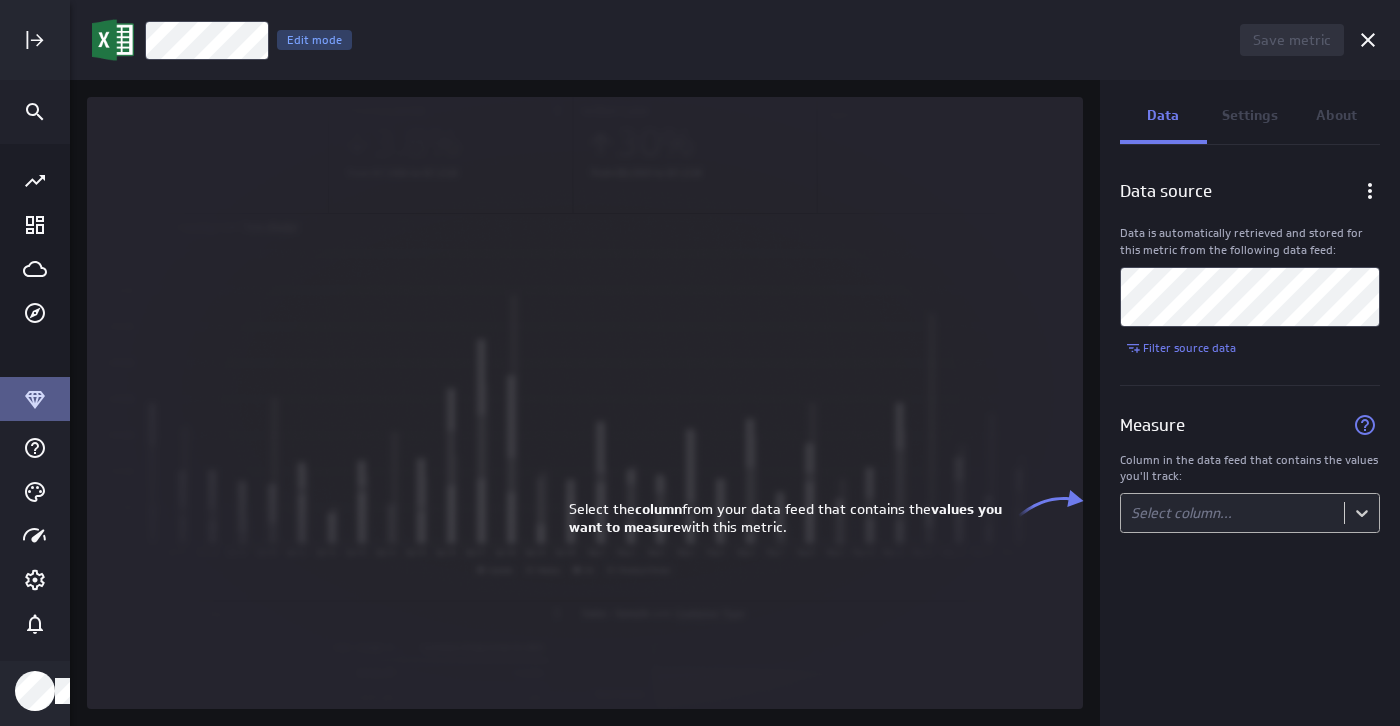 click on "Save metric Untitled Edit mode Data Settings About Data source Data is automatically retrieved and stored for this metric from the following data feed: Filter source data Measure Column in the data feed that contains the values you'll track: Select column... (no message) PowerMetrics Assistant Hey [PERSON_NAME] [PERSON_NAME]. I’m your PowerMetrics Assistant. If I can’t answer your question, try searching in our  Help Center  (that’s what I do!) You can also contact the  Support Team . How can I help you [DATE]?
Select the  column  from your data feed that contains the  values you want to measure  with this metric." at bounding box center (700, 363) 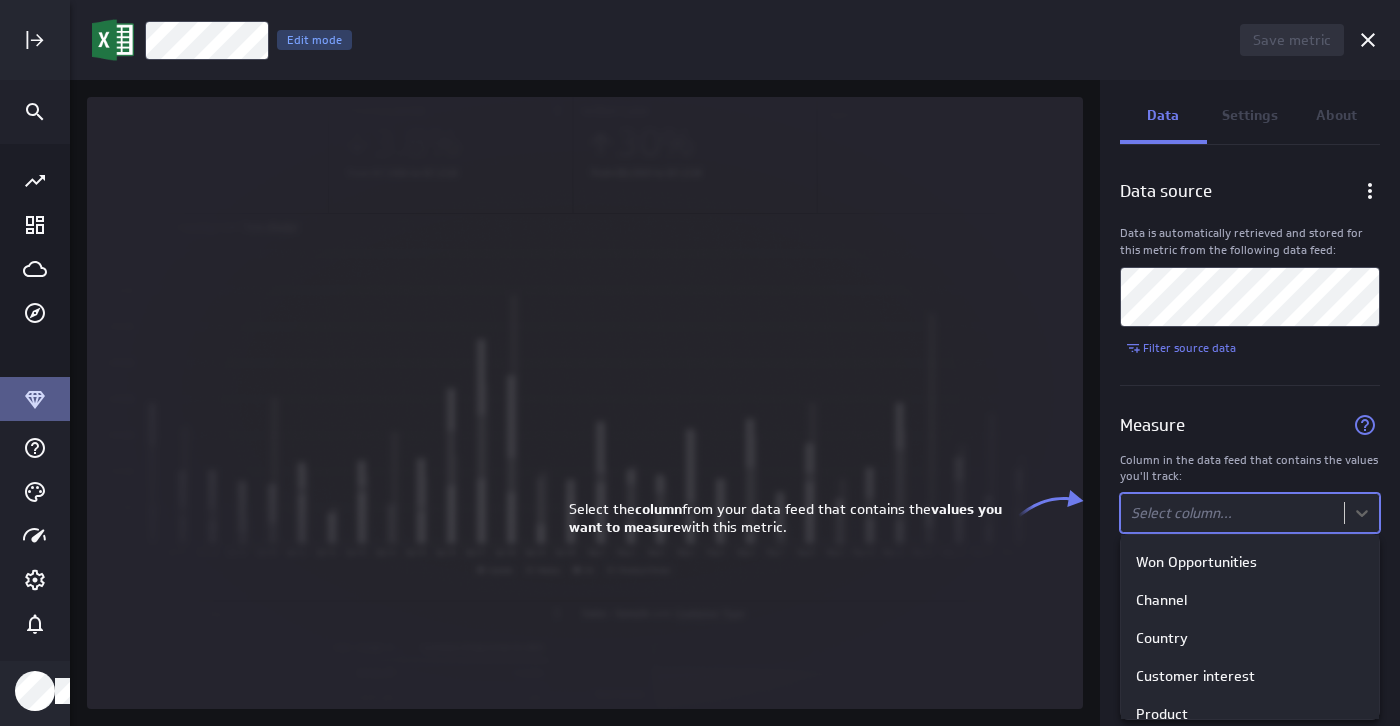 scroll, scrollTop: 280, scrollLeft: 0, axis: vertical 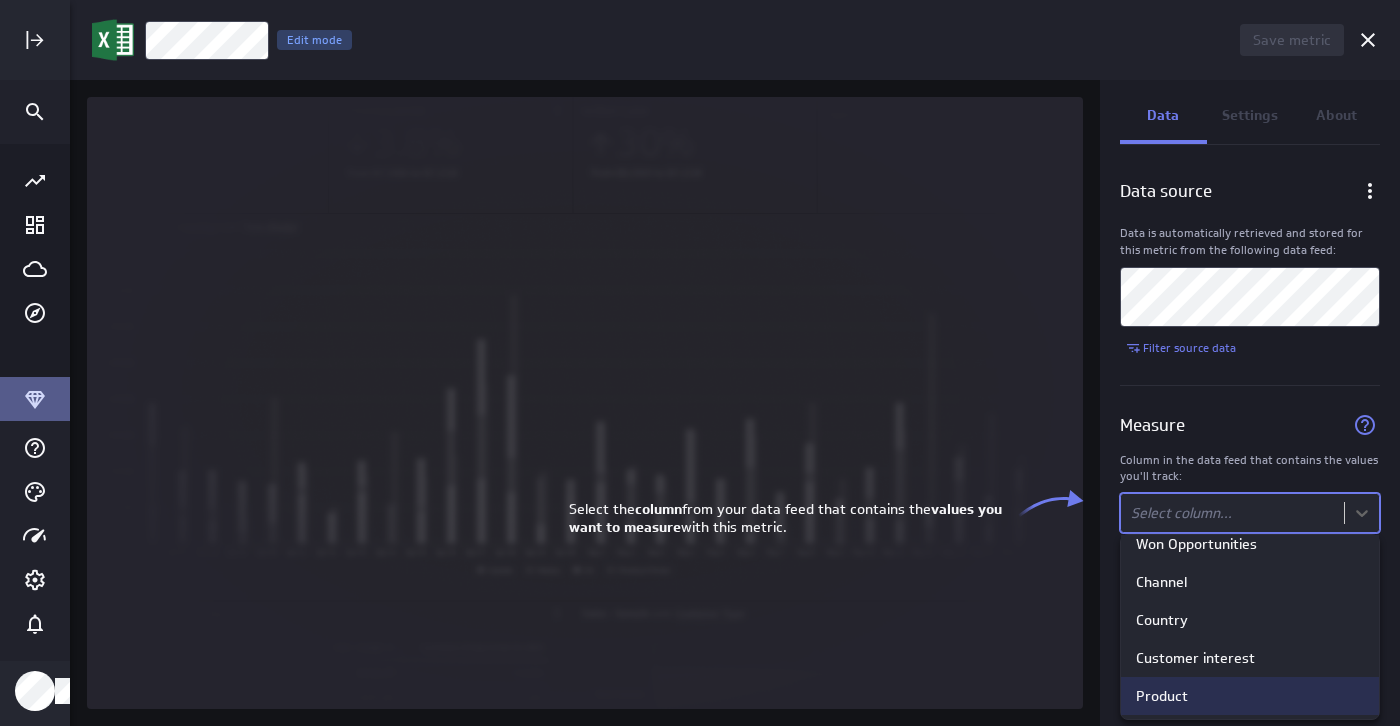 click on "Product" at bounding box center [1250, 696] 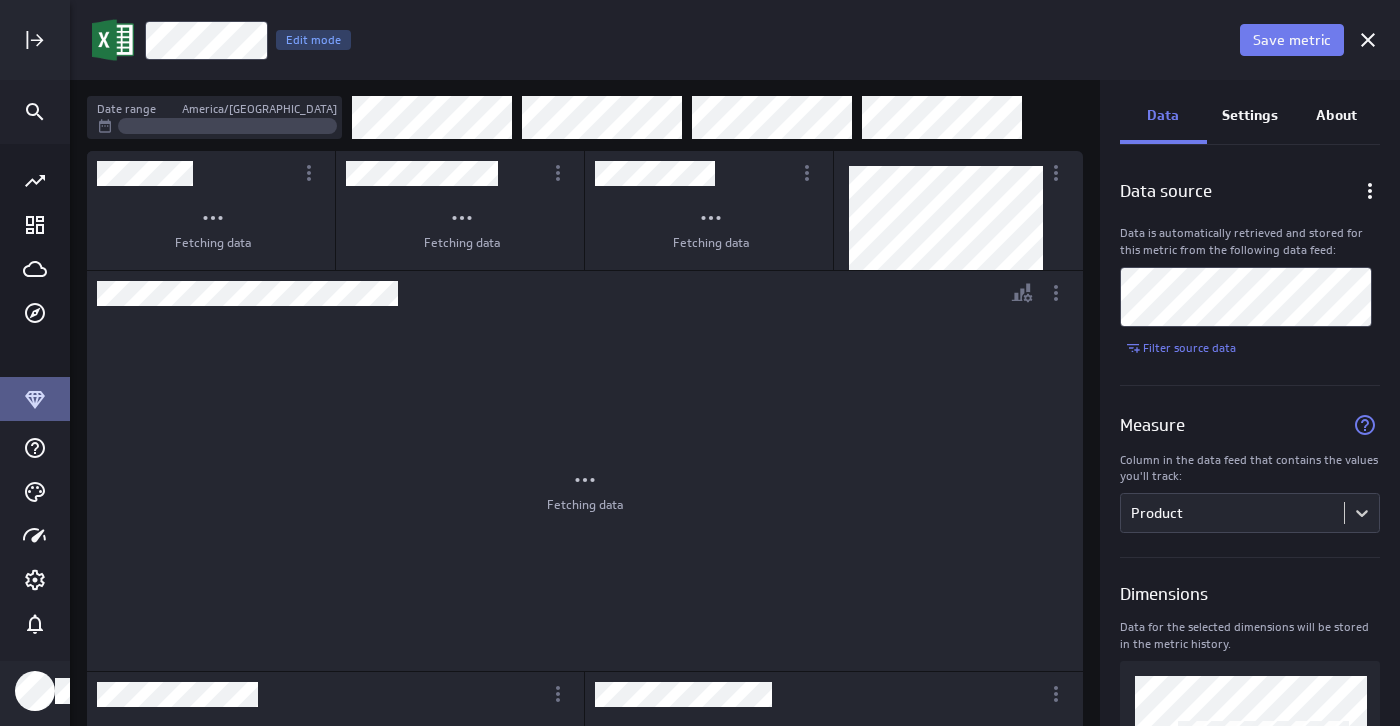 scroll, scrollTop: 10, scrollLeft: 10, axis: both 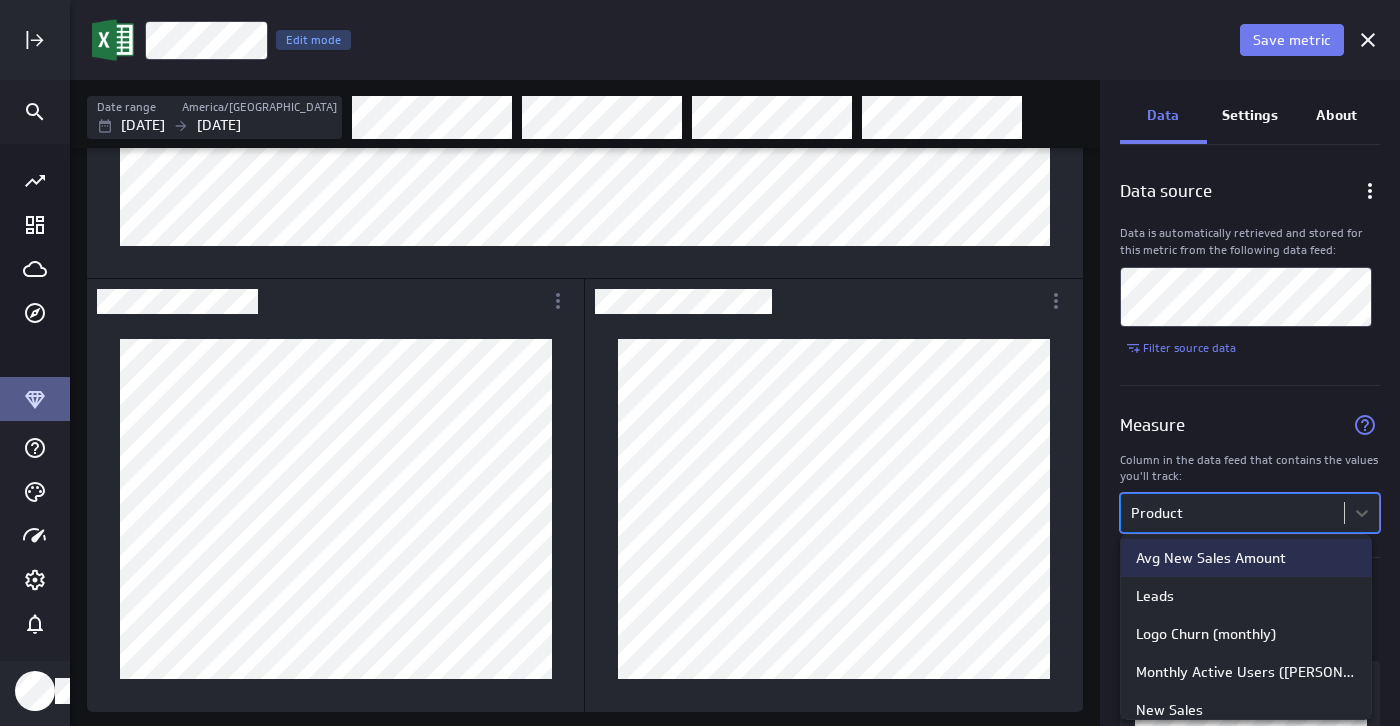 click on "Save metric Product Edit mode Date range America/[GEOGRAPHIC_DATA] [DATE] [DATE] Data Settings About Data source Data is automatically retrieved and stored for this metric from the following data feed: Filter source data Measure Column in the data feed that contains the values you'll track: option Avg New Sales Amount focused, 1 of 12. 12 results available. Use Up and Down to choose options, press Enter to select the currently focused option, press Escape to exit the menu, press Tab to select the option and exit the menu. Product Dimensions Data for the selected dimensions will be stored in the metric history. 4 of maximum 10 dimensions selected Date and Time Column in the data feed that contains the date/time associated with each value: Date (no message) PowerMetrics Assistant Hey [PERSON_NAME] [PERSON_NAME]. I’m your PowerMetrics Assistant. If I can’t answer your question, try searching in our  Help Center  (that’s what I do!) You can also contact the  Support Team" at bounding box center [700, 363] 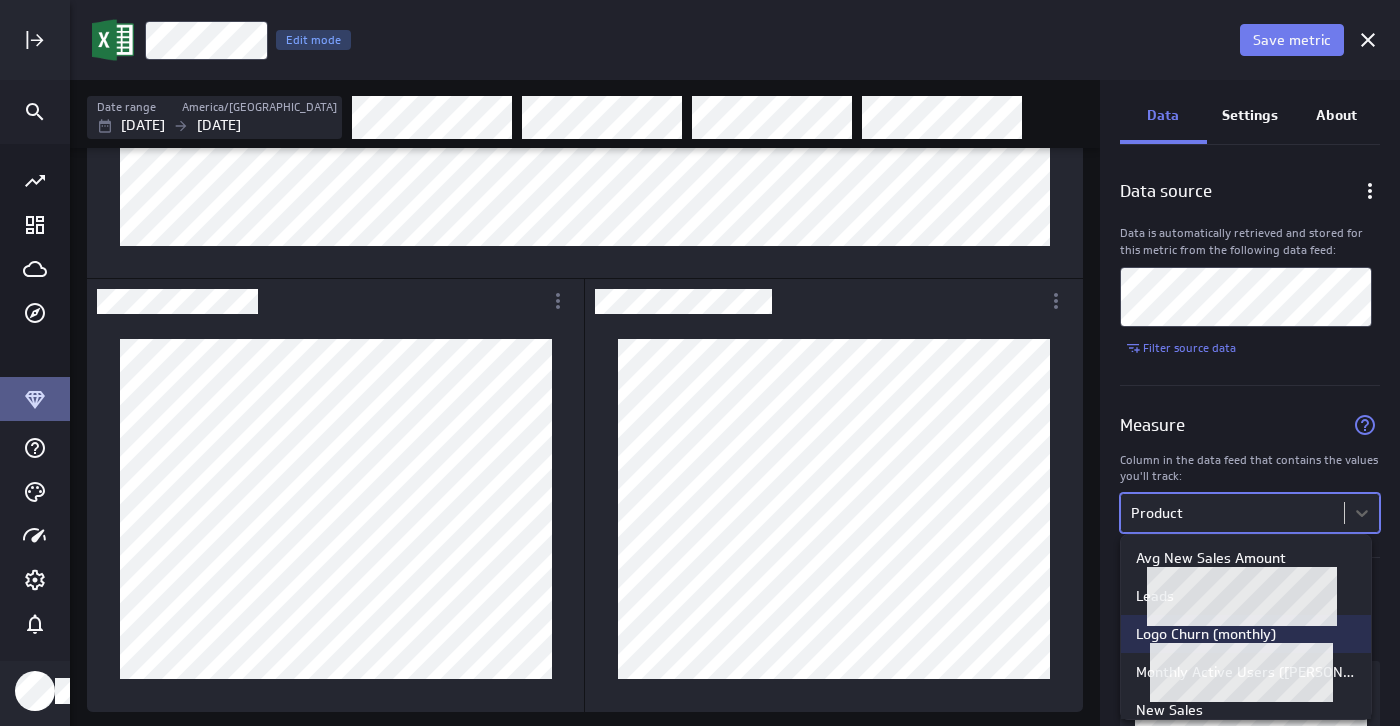 scroll, scrollTop: 280, scrollLeft: 0, axis: vertical 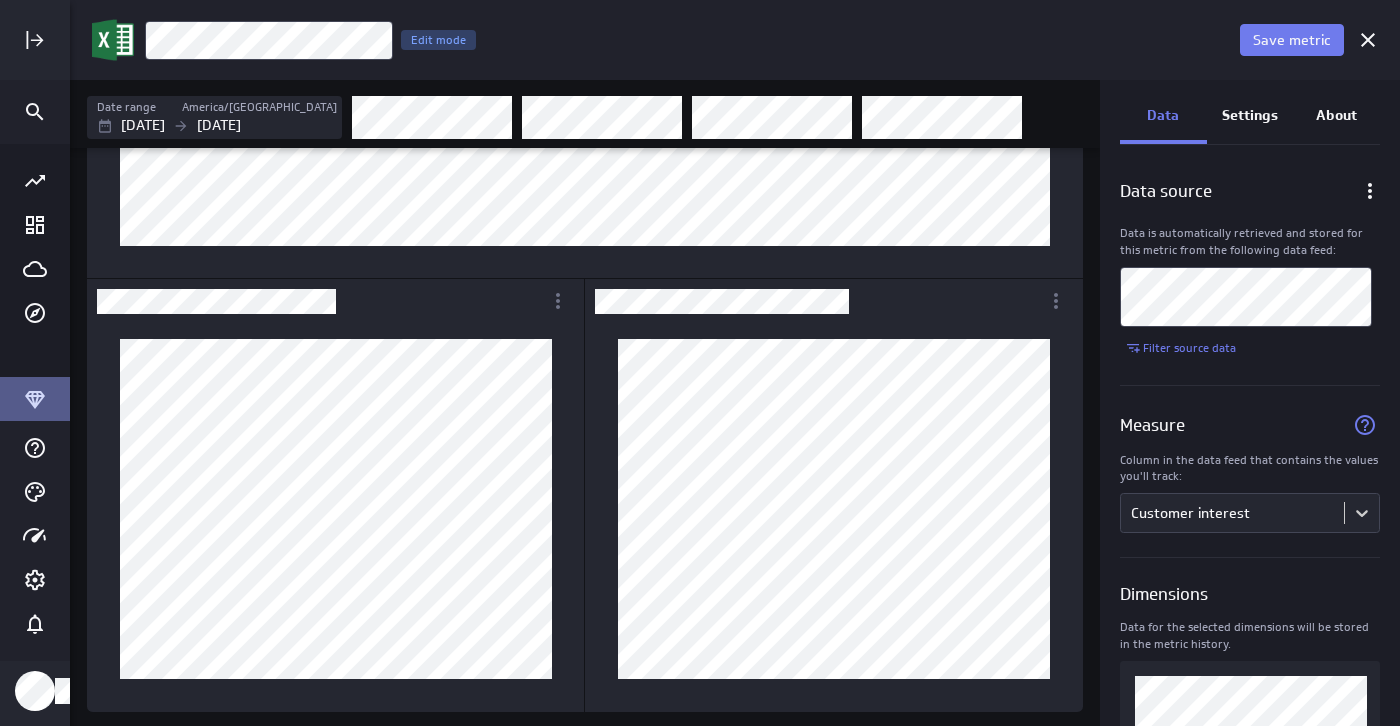 click at bounding box center [1250, 545] 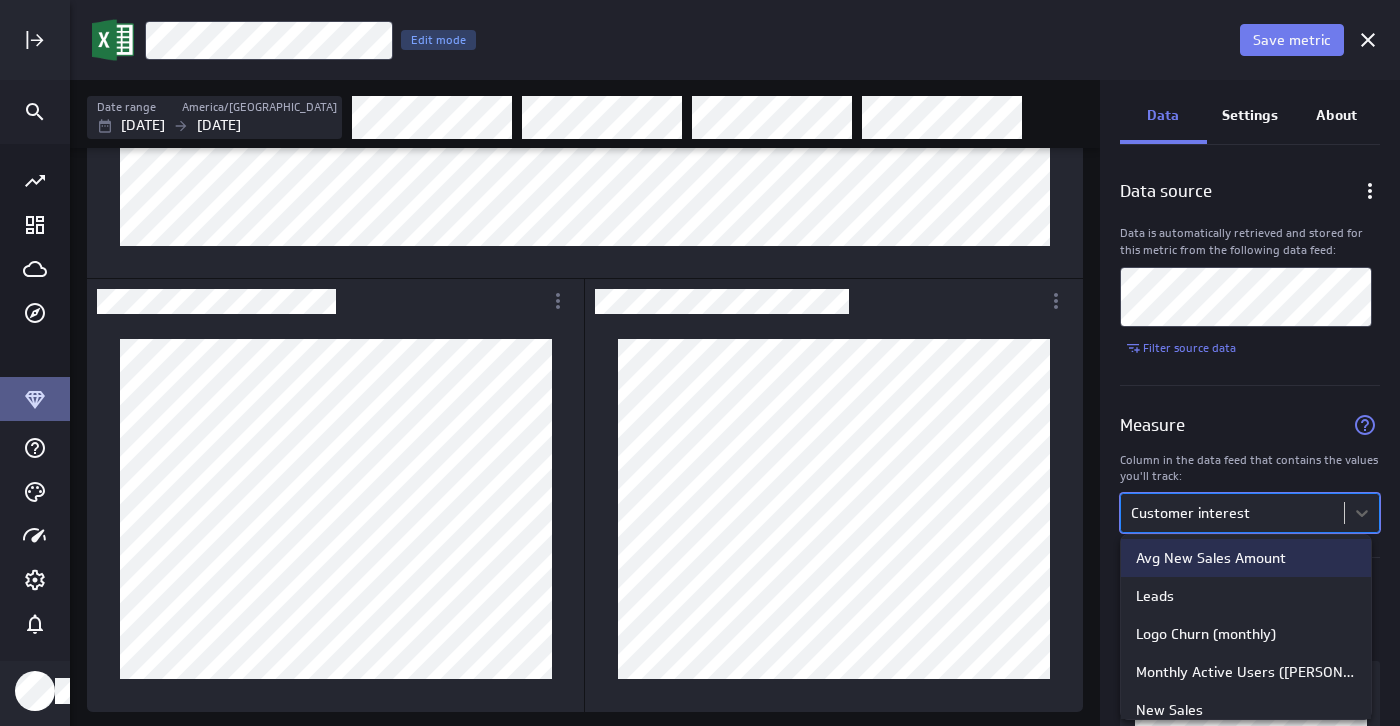 click on "Save metric Customer interest Edit mode Date range America/[GEOGRAPHIC_DATA] [DATE] [DATE] Data Settings About Data source Data is automatically retrieved and stored for this metric from the following data feed: Filter source data Measure Column in the data feed that contains the values you'll track: option Avg New Sales Amount focused, 1 of 12. 12 results available. Use Up and Down to choose options, press Enter to select the currently focused option, press Escape to exit the menu, press Tab to select the option and exit the menu. Customer interest Dimensions Data for the selected dimensions will be stored in the metric history. 4 of maximum 10 dimensions selected Date and Time Column in the data feed that contains the date/time associated with each value: Date (no message) PowerMetrics Assistant Hey [PERSON_NAME] [PERSON_NAME]. I’m your PowerMetrics Assistant. If I can’t answer your question, try searching in our  Help Center  (that’s what I do!) You can also contact the" at bounding box center [700, 363] 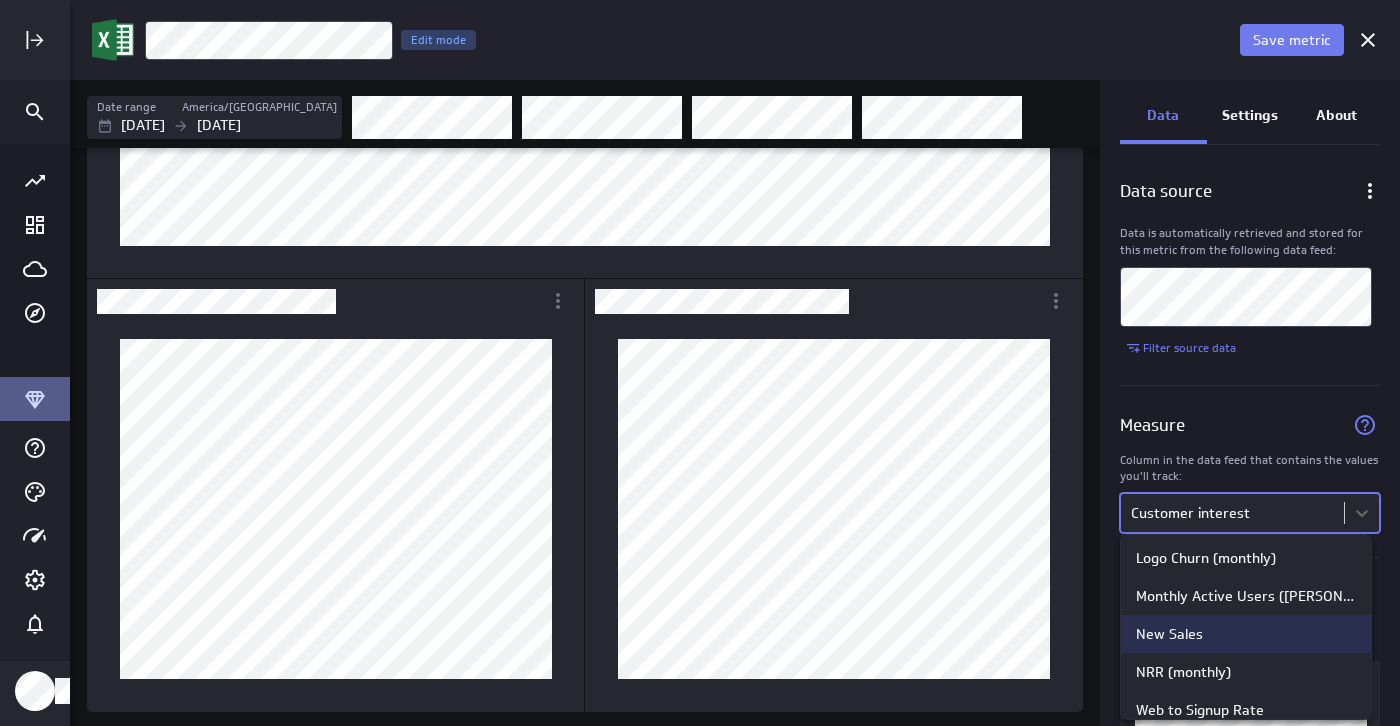 scroll, scrollTop: 80, scrollLeft: 0, axis: vertical 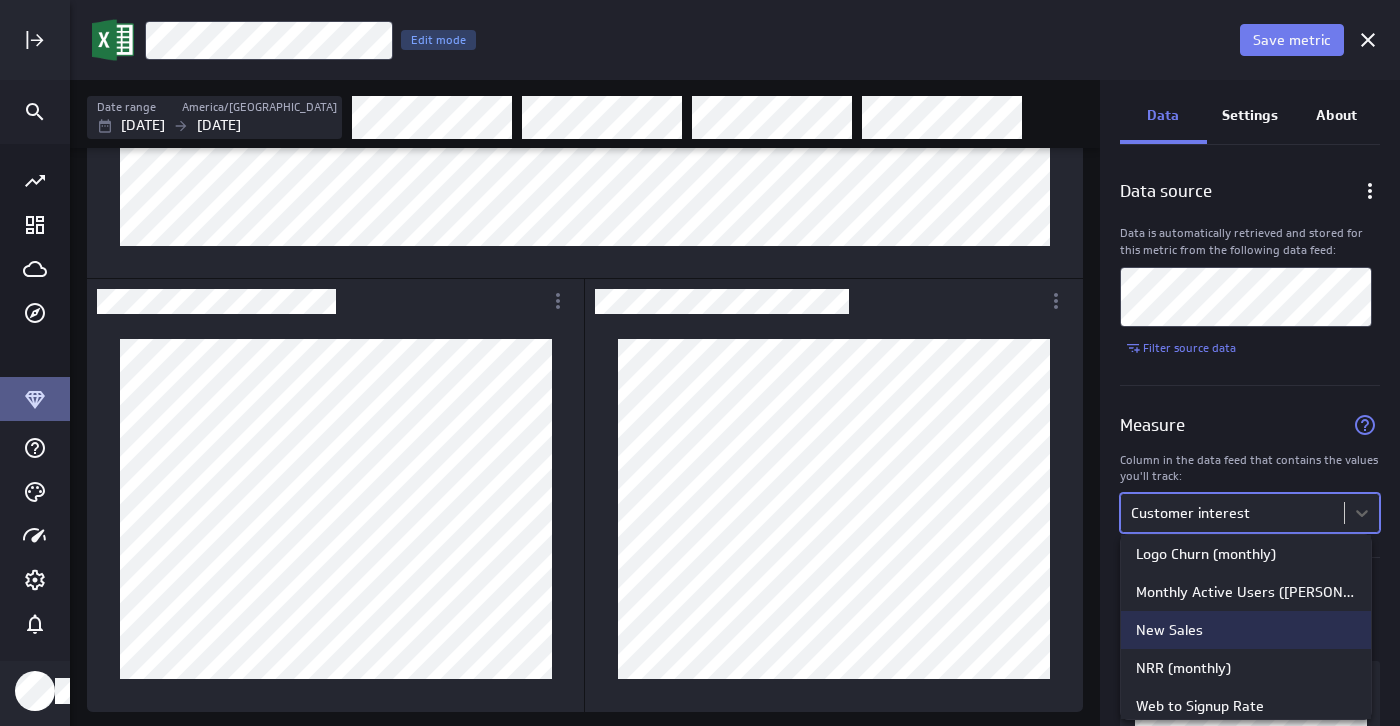 click on "New Sales" at bounding box center (1246, 630) 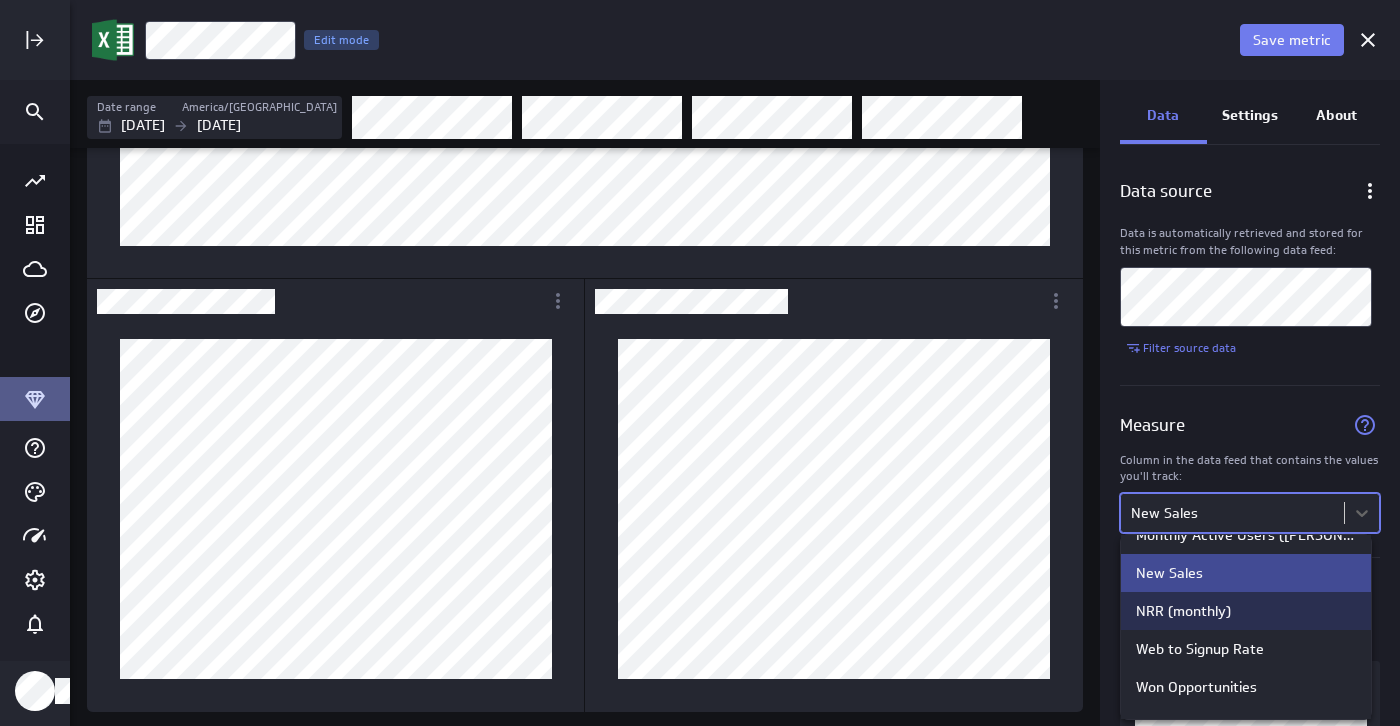 scroll, scrollTop: 135, scrollLeft: 0, axis: vertical 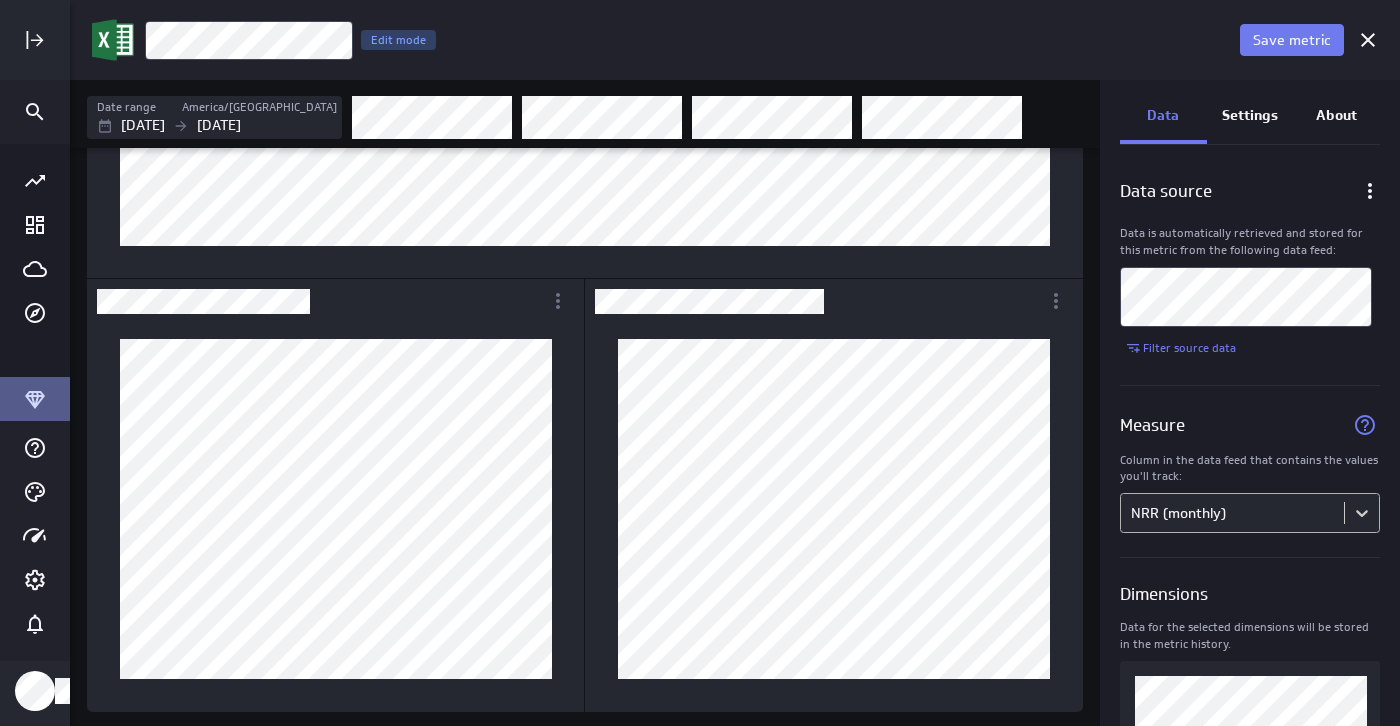 click on "Save metric NRR (monthly) Edit mode Date range America/[GEOGRAPHIC_DATA] [DATE] [DATE] Data Settings About Data source Data is automatically retrieved and stored for this metric from the following data feed: Filter source data Measure Column in the data feed that contains the values you'll track: NRR (monthly) Dimensions Data for the selected dimensions will be stored in the metric history. 4 of maximum 10 dimensions selected Date and Time Column in the data feed that contains the date/time associated with each value: Date (no message) PowerMetrics Assistant Hey [PERSON_NAME] [PERSON_NAME]. I’m your PowerMetrics Assistant. If I can’t answer your question, try searching in our  Help Center  (that’s what I do!) You can also contact the  Support Team . How can I help you [DATE]?
Select the  column  from your data feed that contains the  values you want to measure  with this metric." at bounding box center (700, 363) 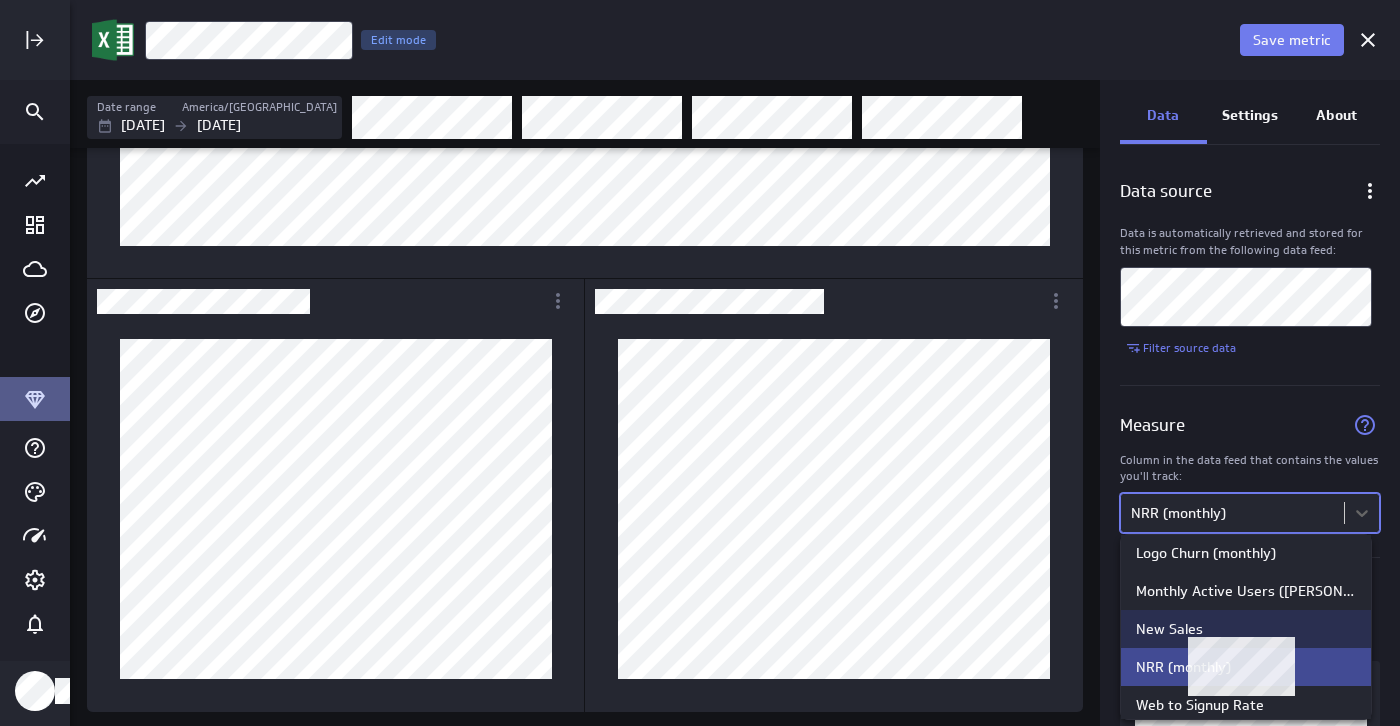 scroll, scrollTop: 85, scrollLeft: 0, axis: vertical 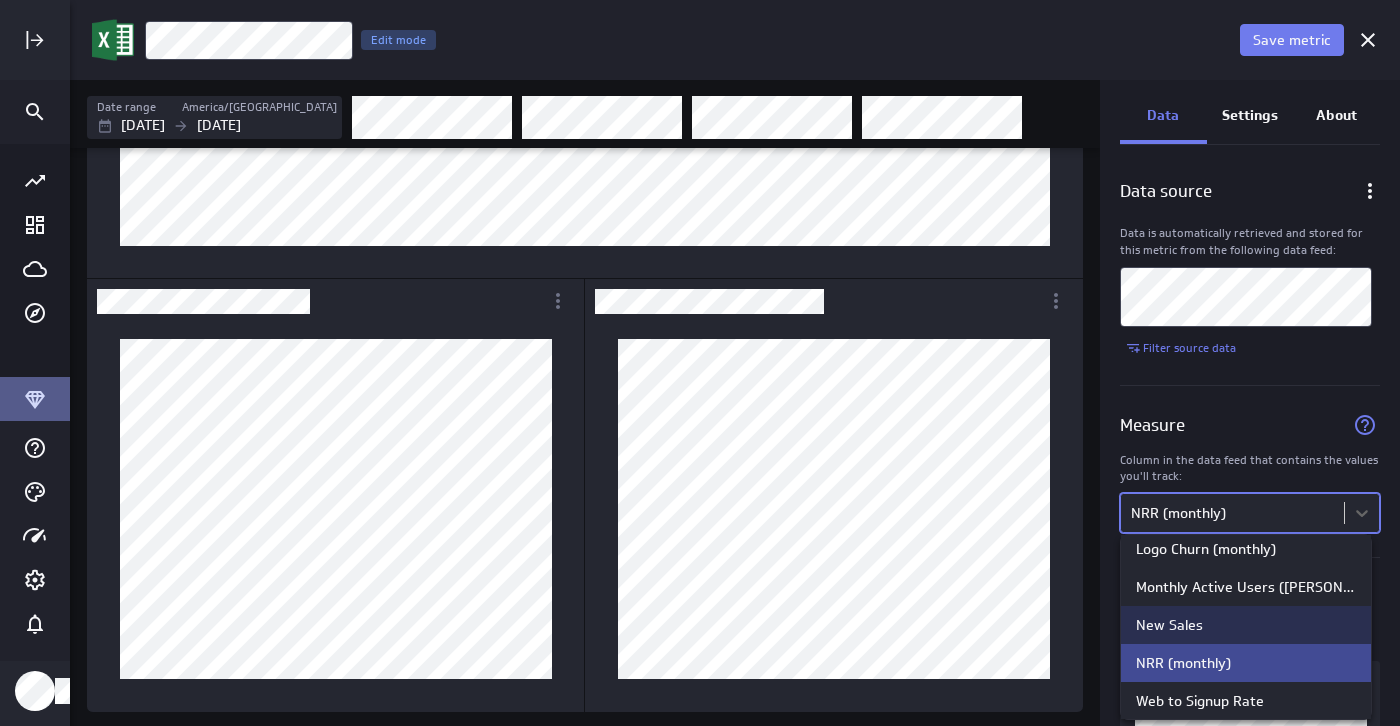 click on "New Sales" at bounding box center [1246, 625] 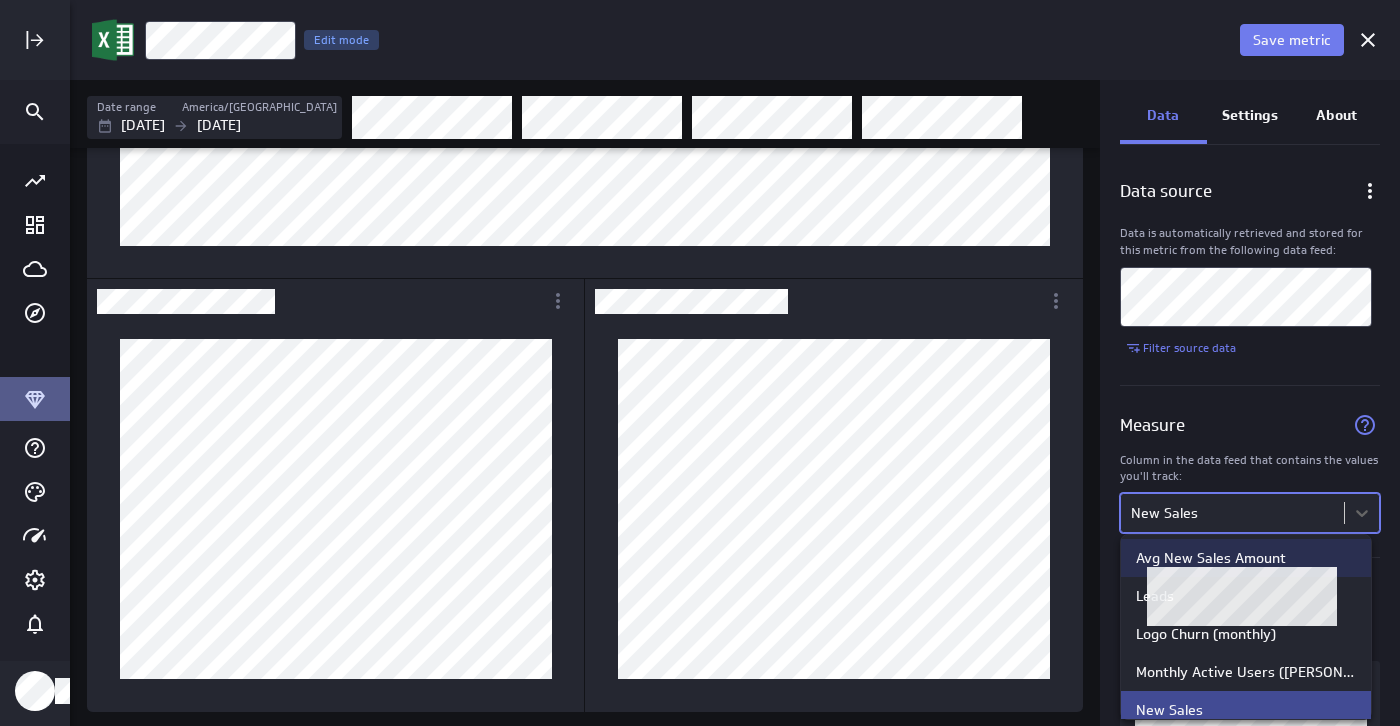click on "Avg New Sales Amount" at bounding box center [1211, 558] 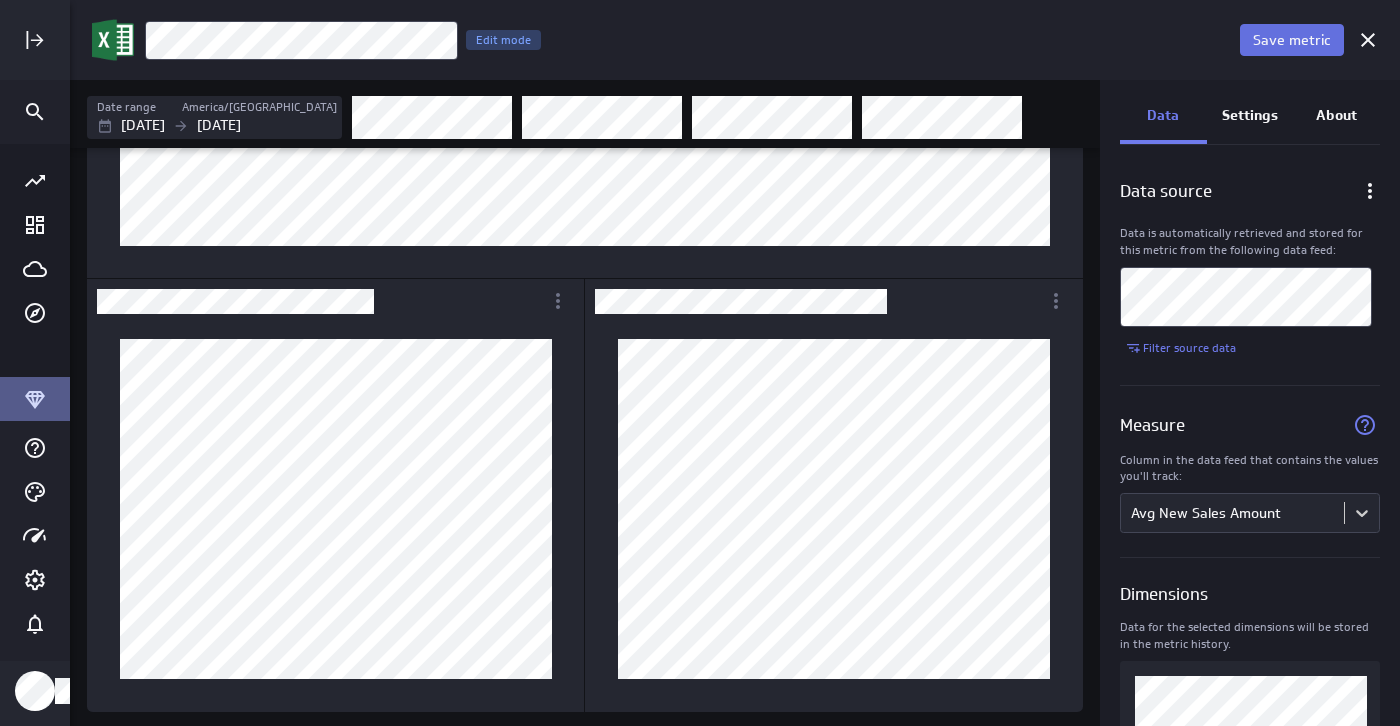 click on "Save metric" at bounding box center (1292, 40) 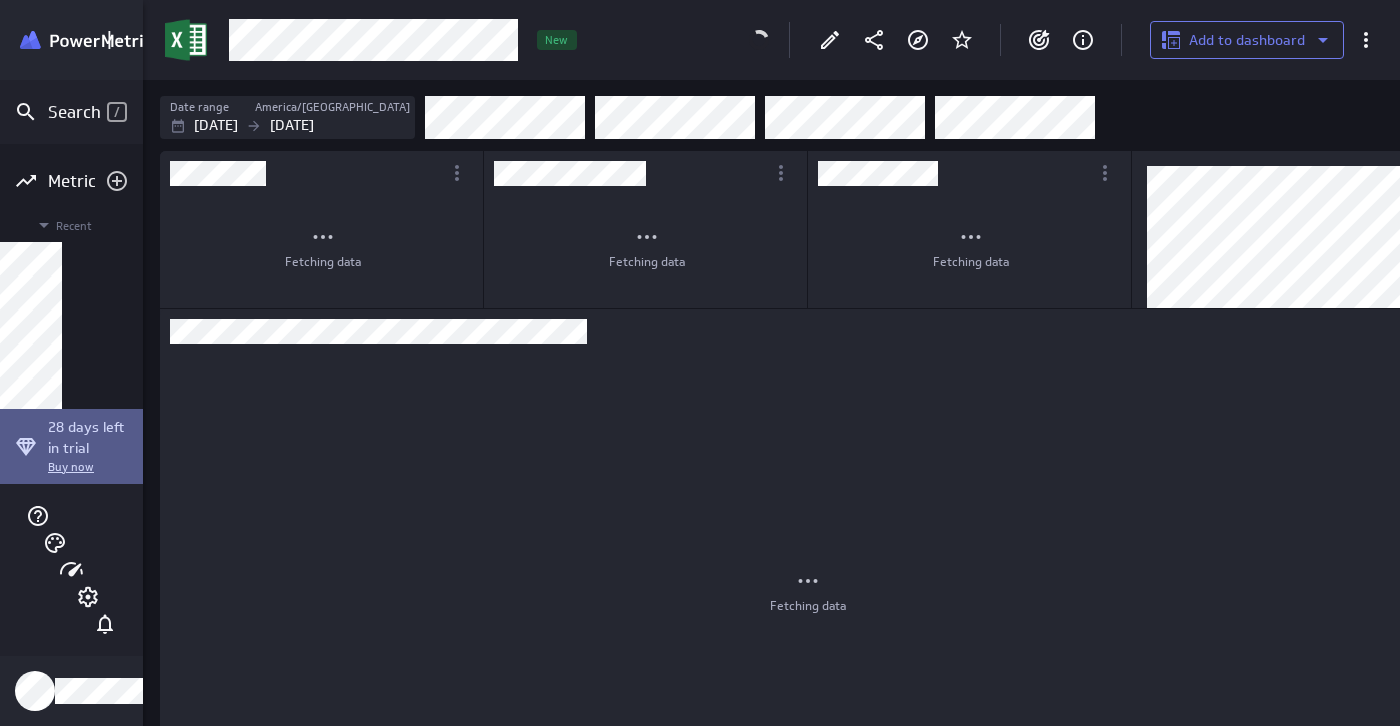 scroll, scrollTop: 45, scrollLeft: 1108, axis: both 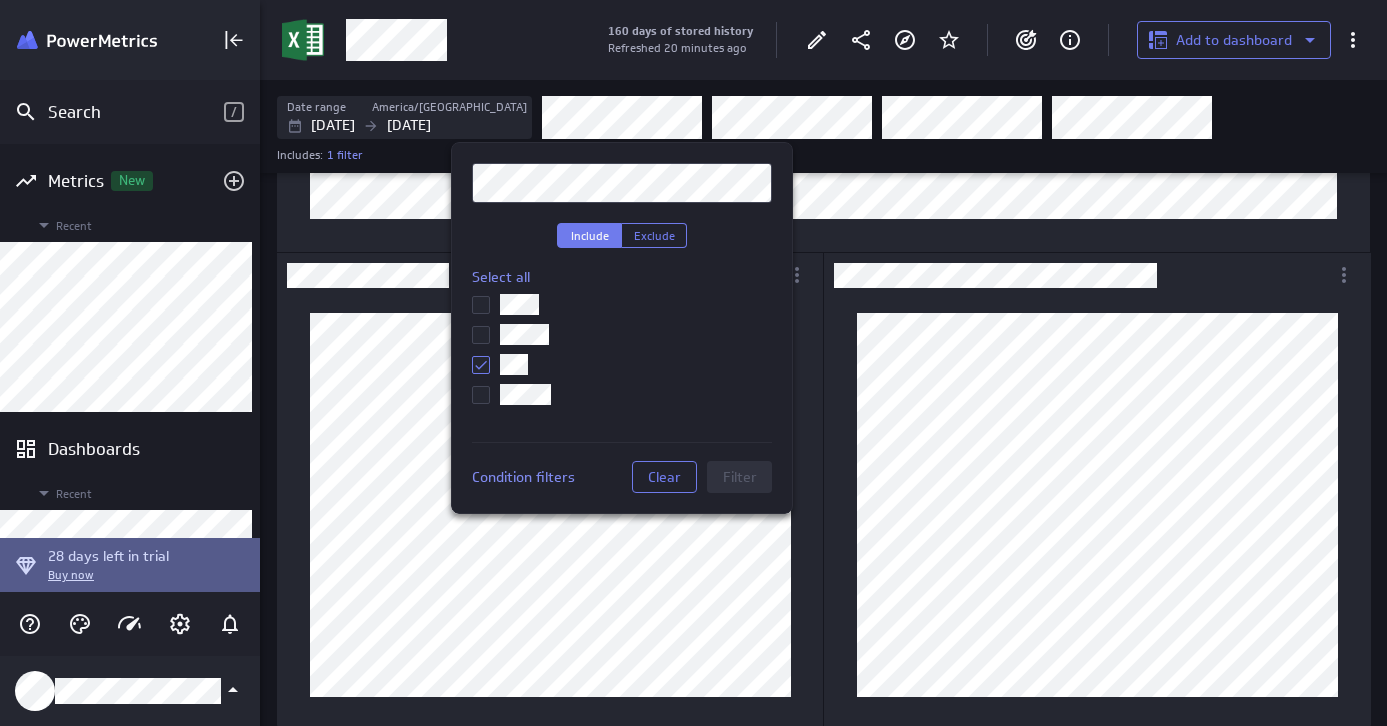 click 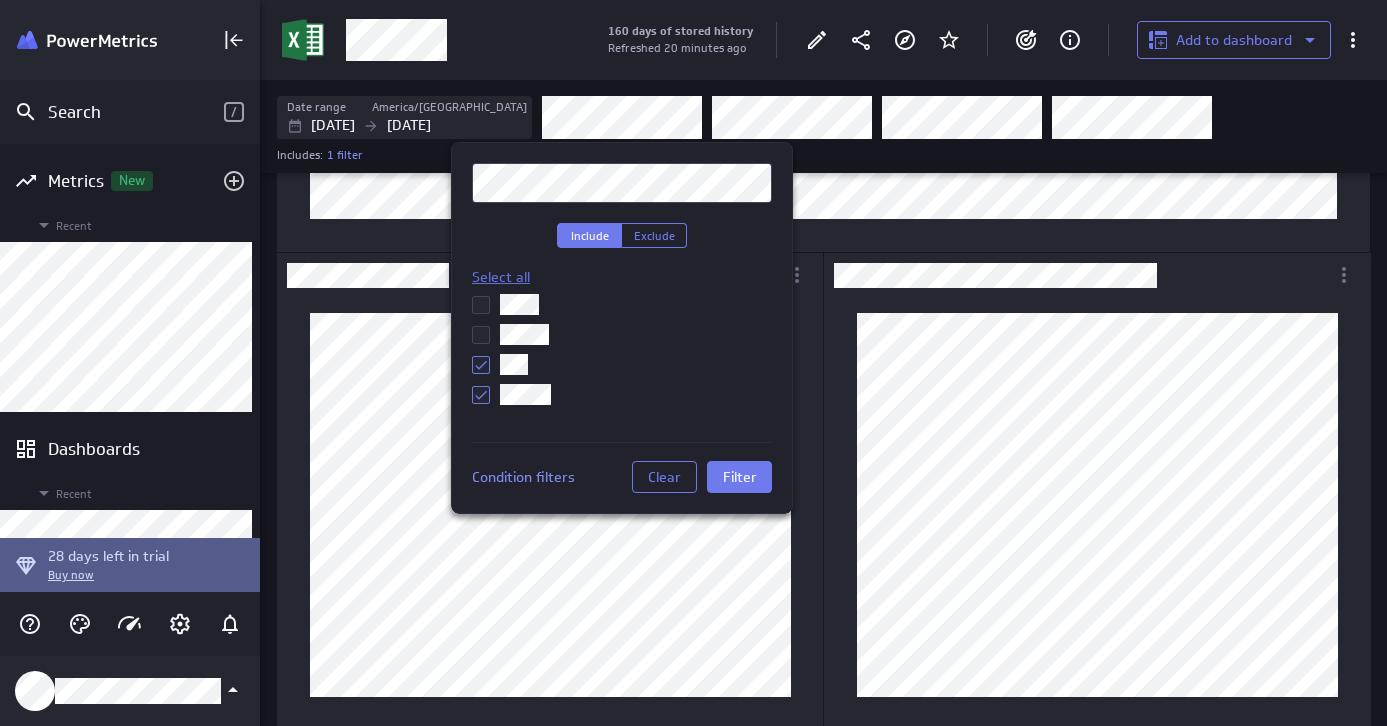 click on "Select all" at bounding box center (501, 277) 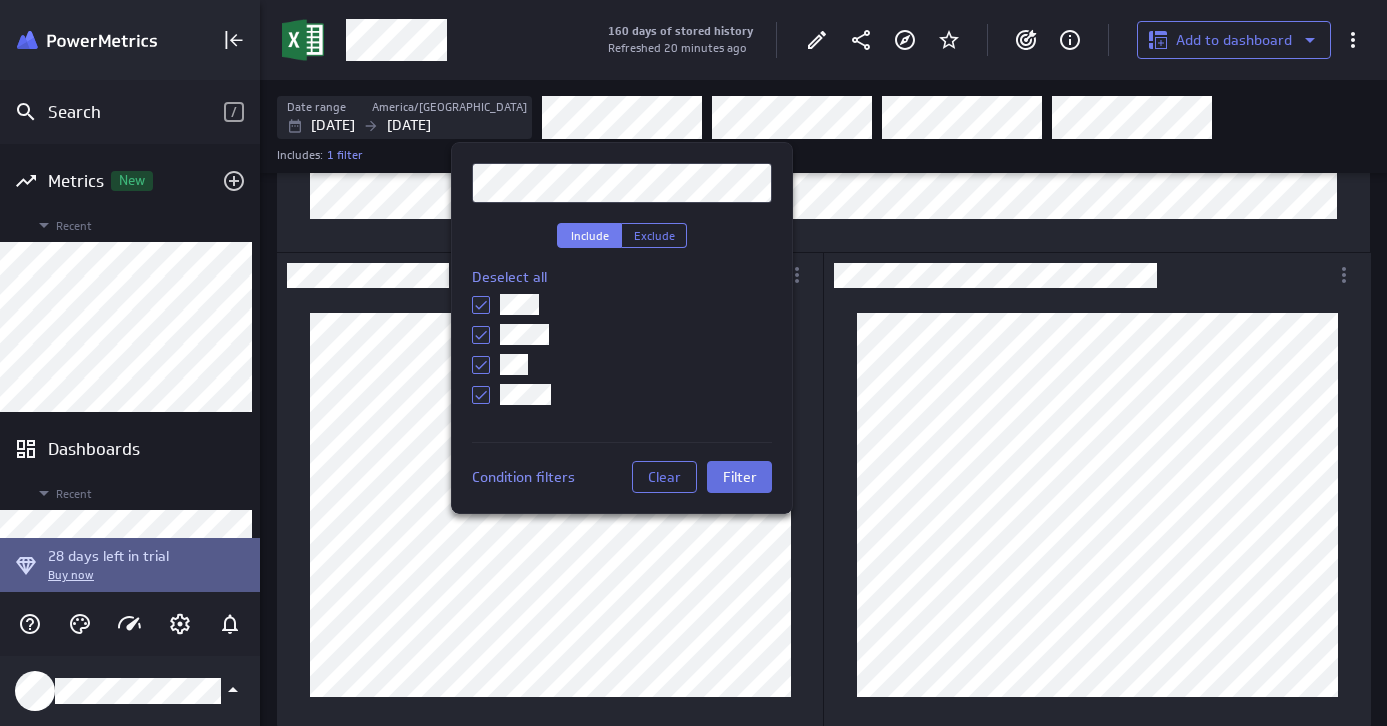 click on "Filter" at bounding box center (739, 477) 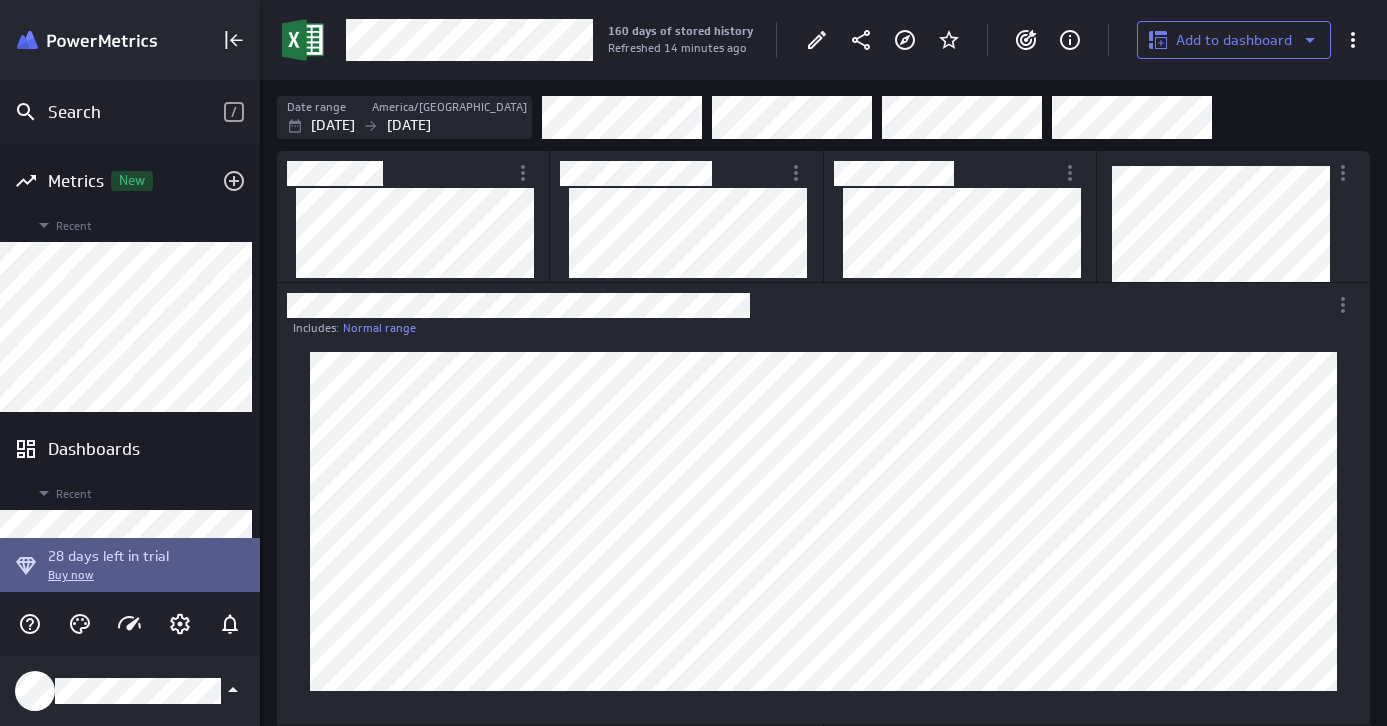 scroll, scrollTop: 10, scrollLeft: 10, axis: both 